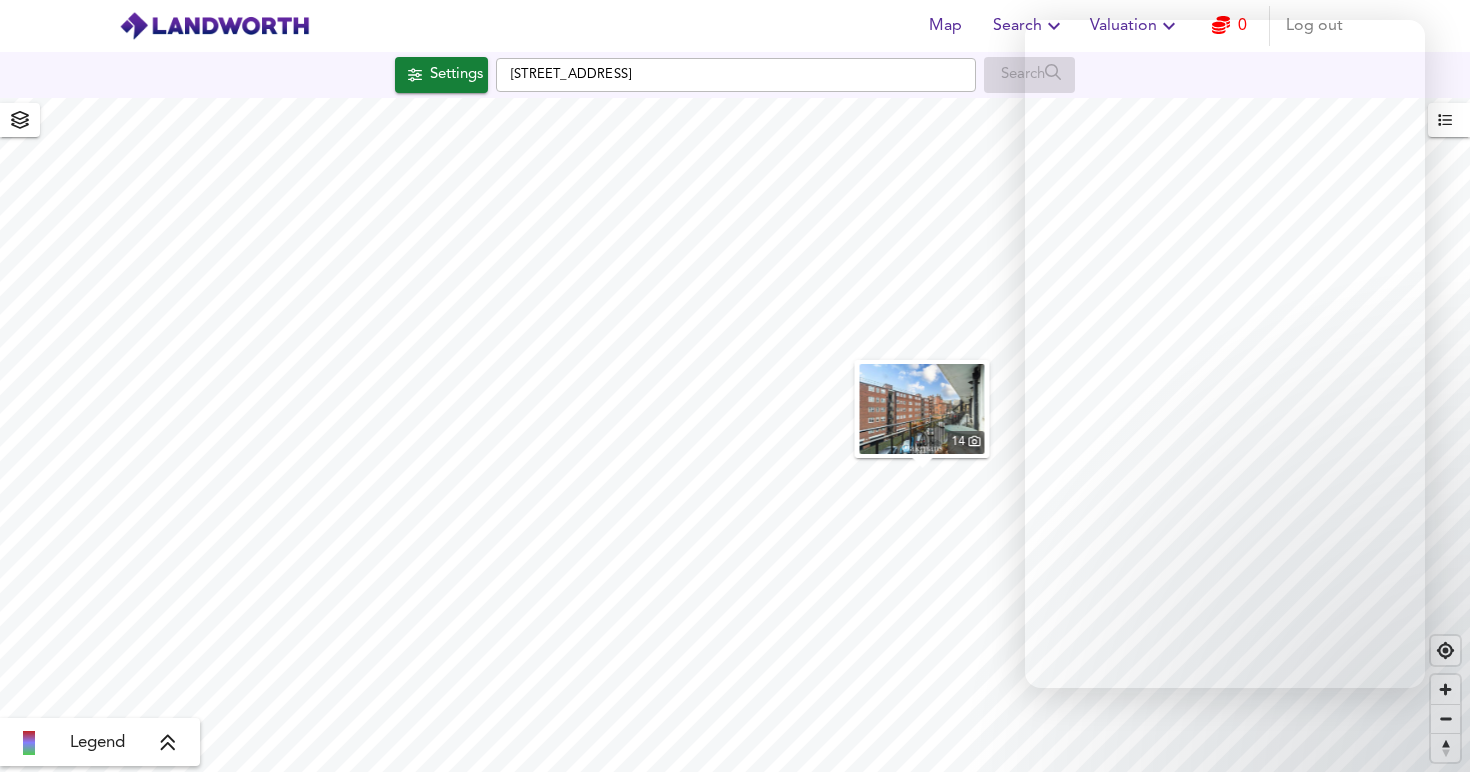 scroll, scrollTop: 0, scrollLeft: 0, axis: both 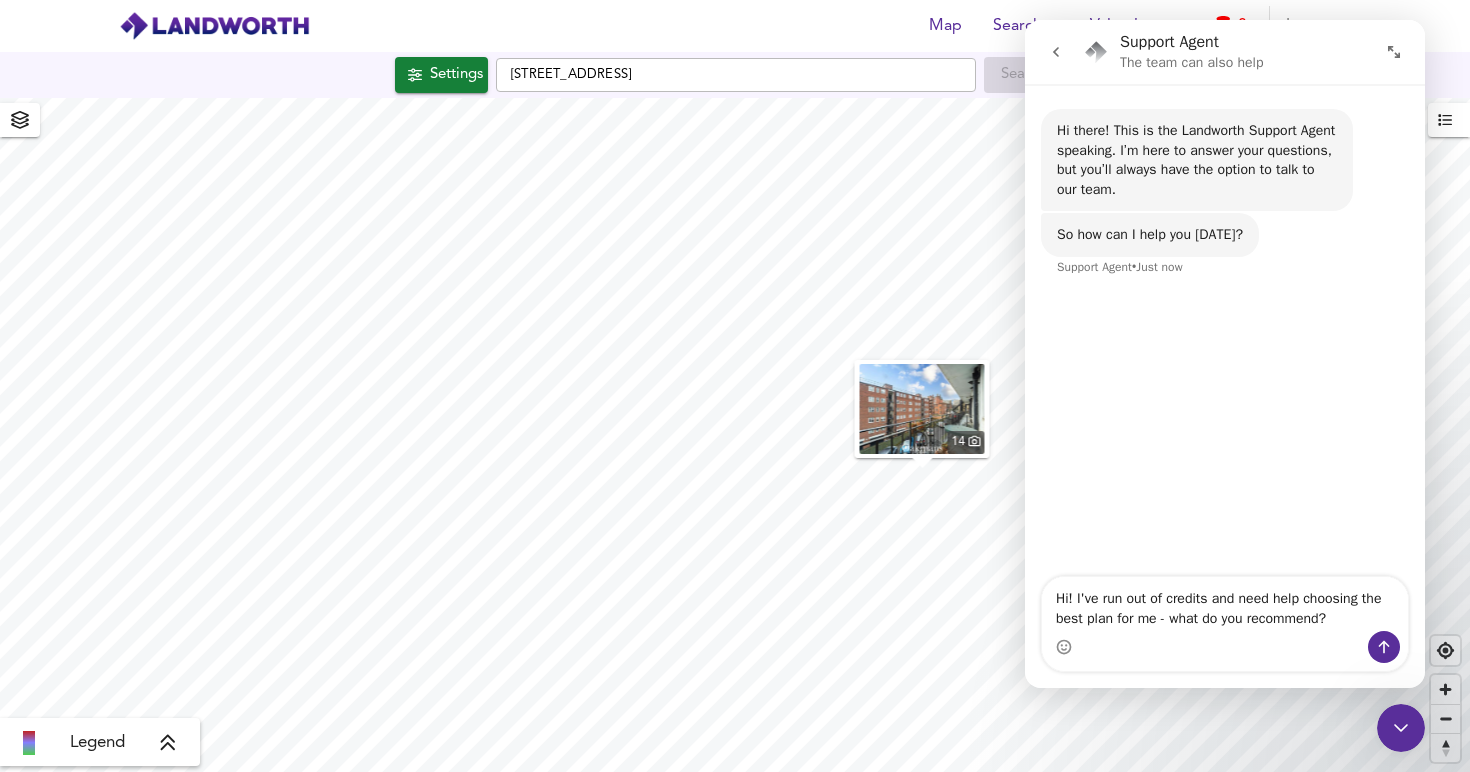 click on "Settings     Hagley Road, B16 9RR        Search" at bounding box center [735, 75] 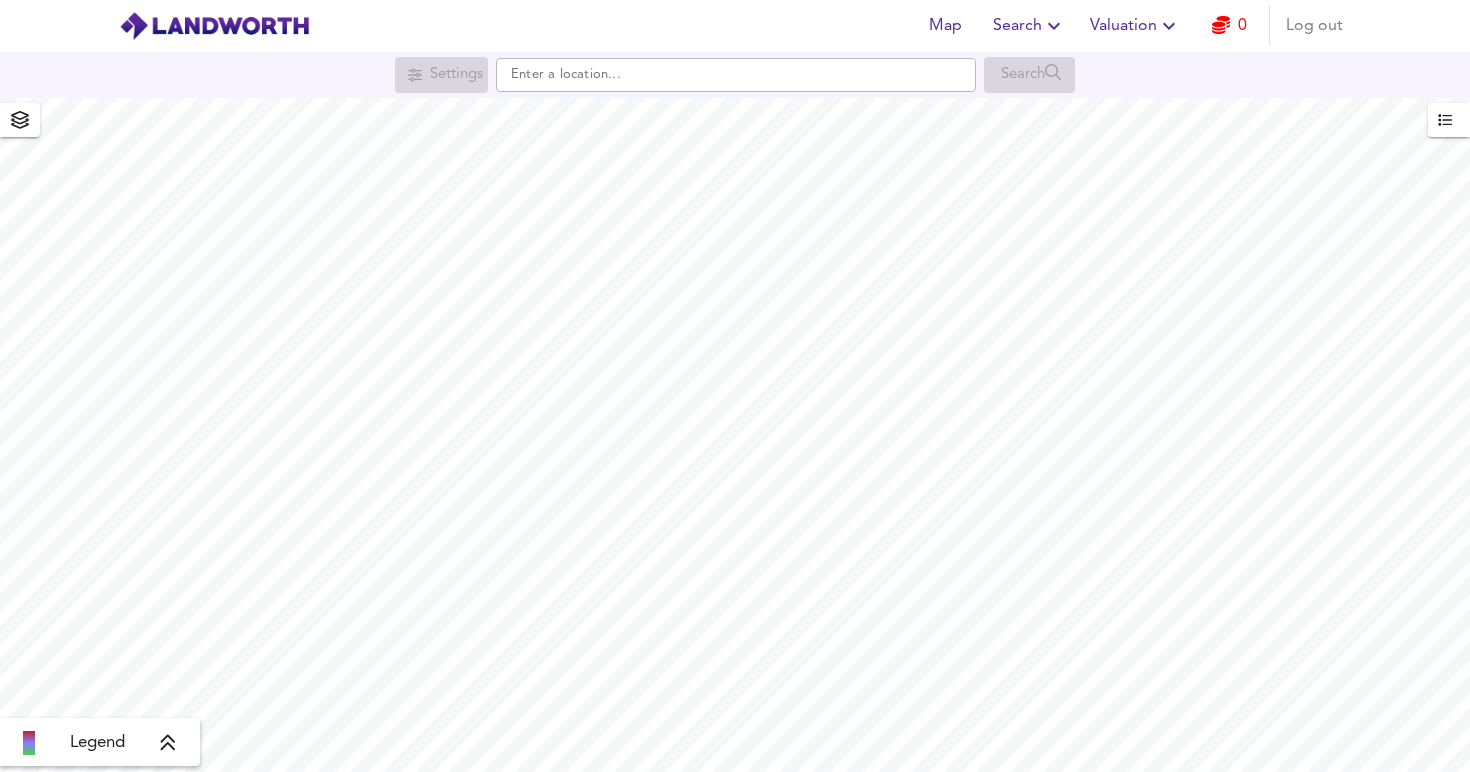 scroll, scrollTop: 0, scrollLeft: 0, axis: both 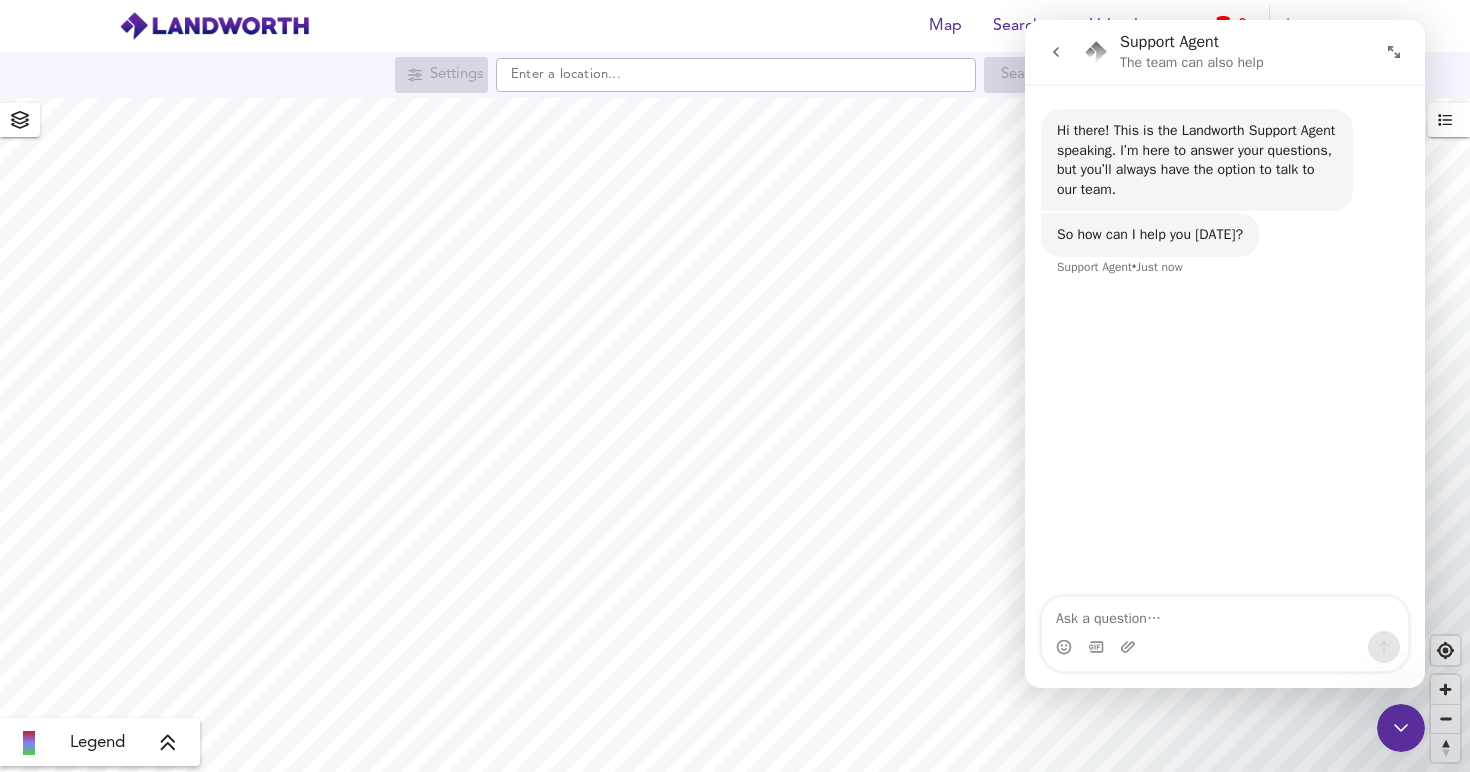 click on "Map Search Valuation    0 Log out" at bounding box center [735, 26] 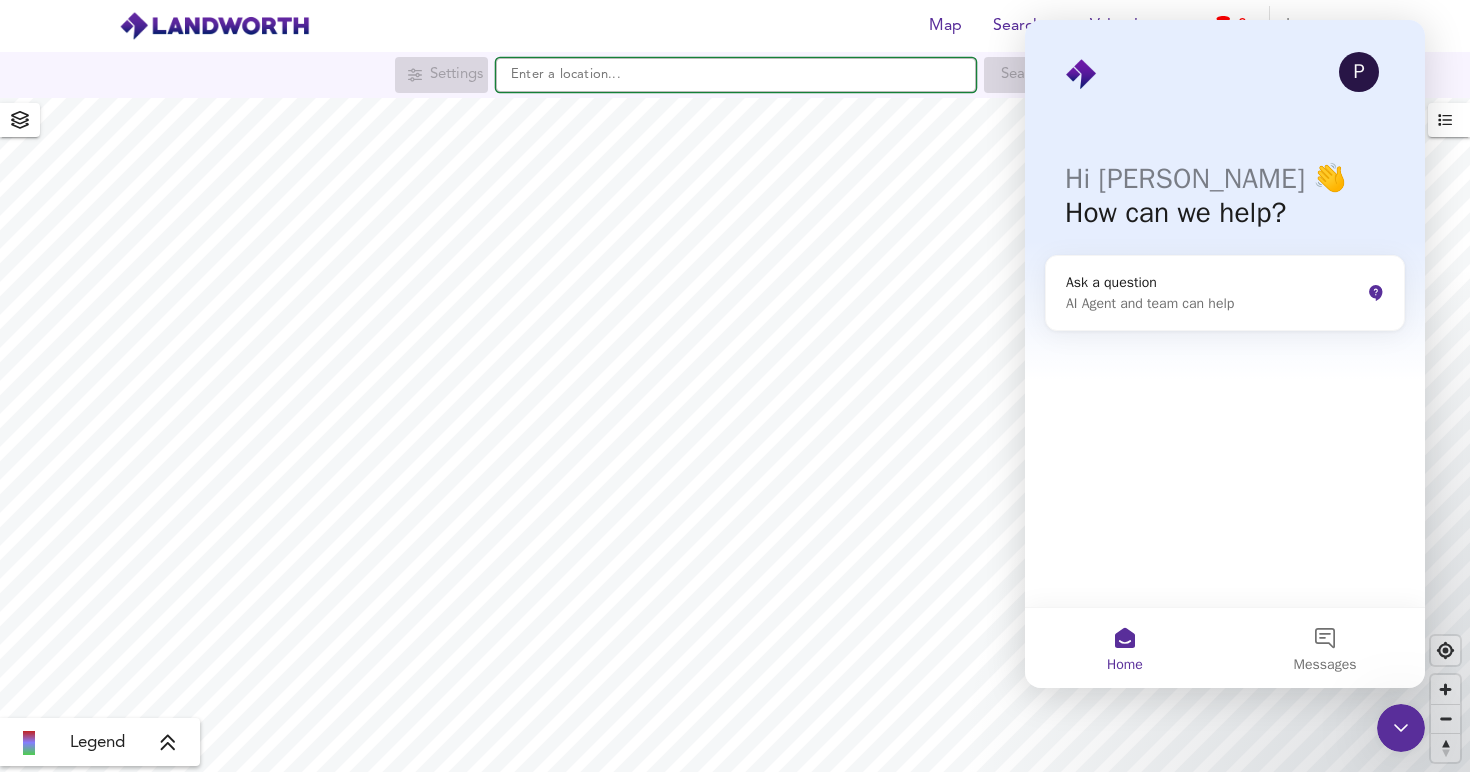 click at bounding box center (736, 75) 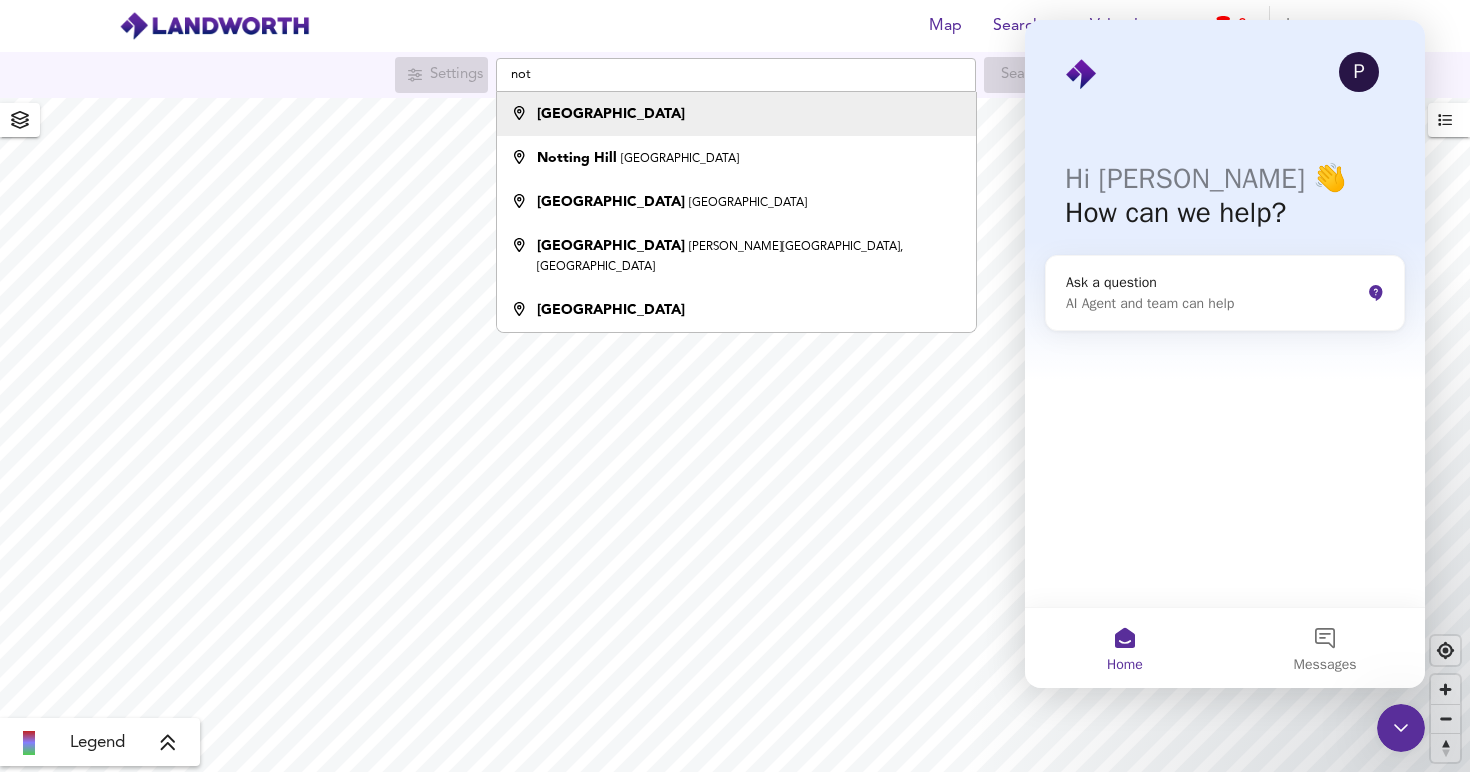 click on "[GEOGRAPHIC_DATA]" at bounding box center (731, 114) 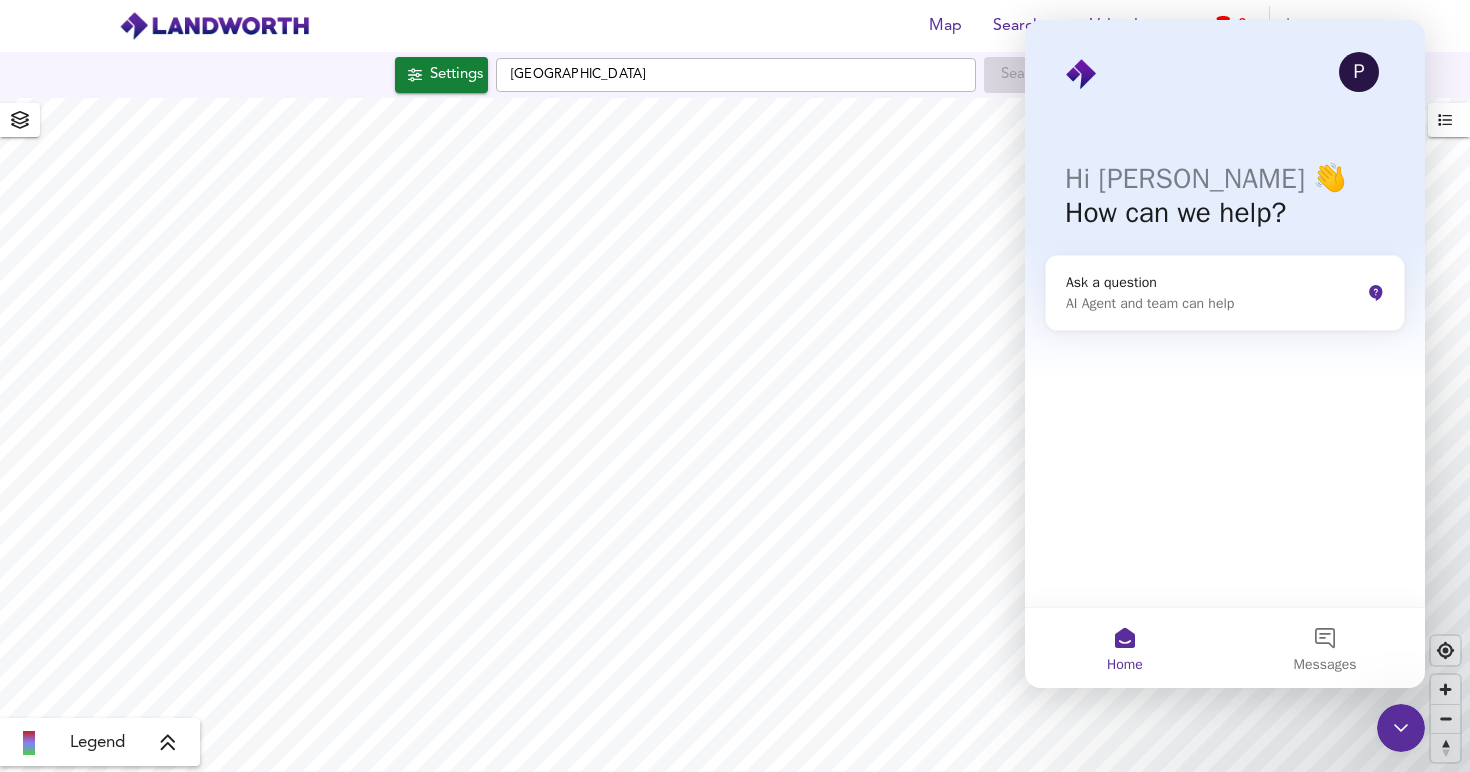 checkbox on "false" 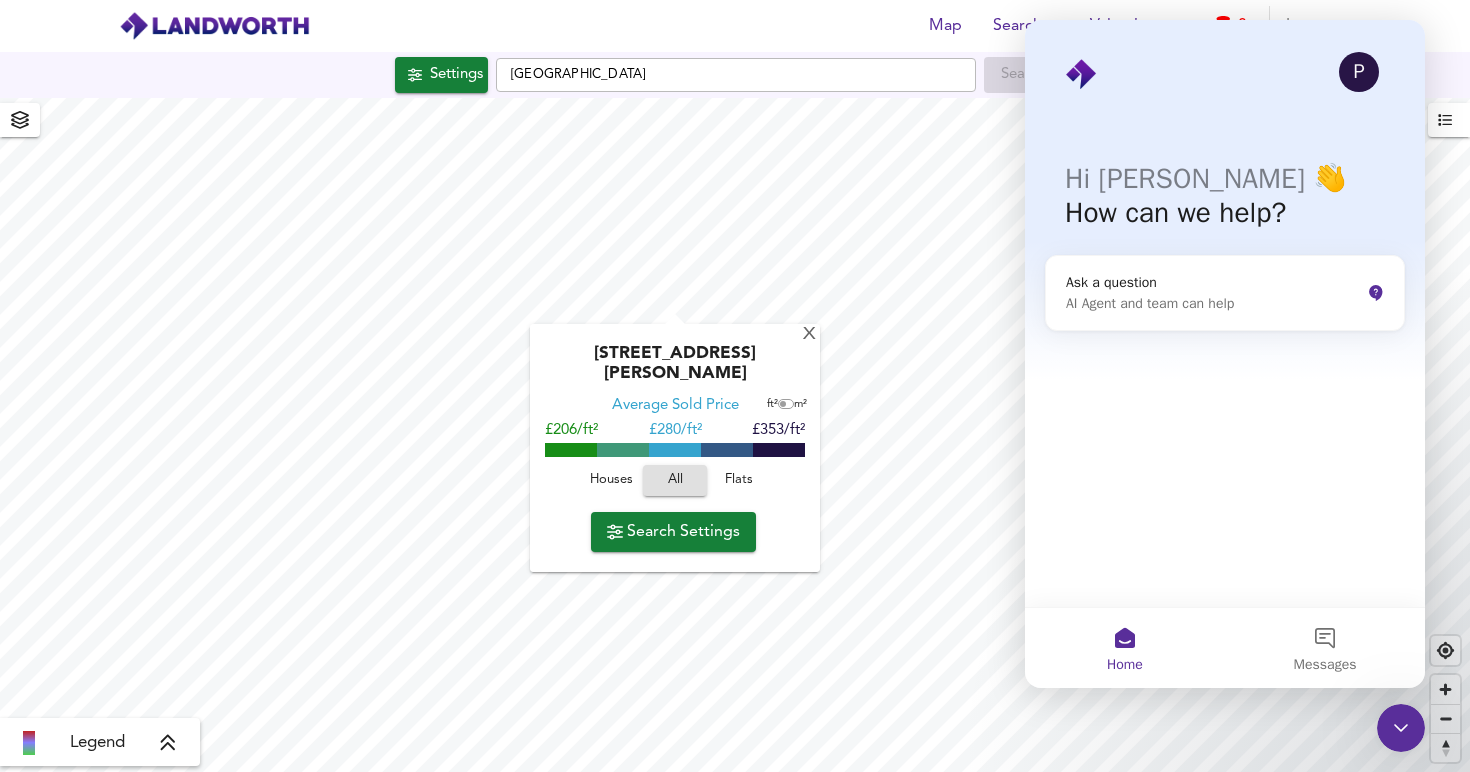 type on "4122" 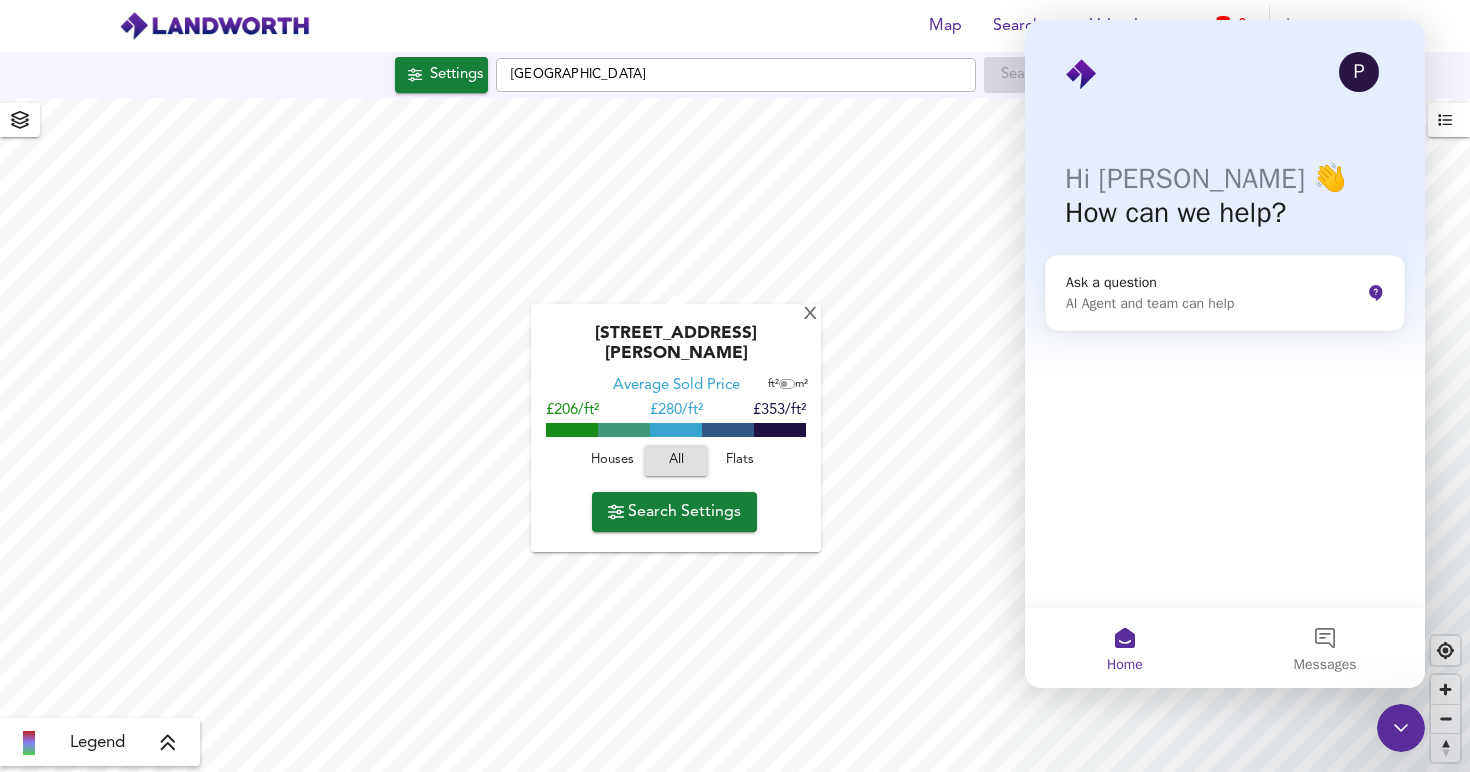 click on "Search Settings" at bounding box center [674, 512] 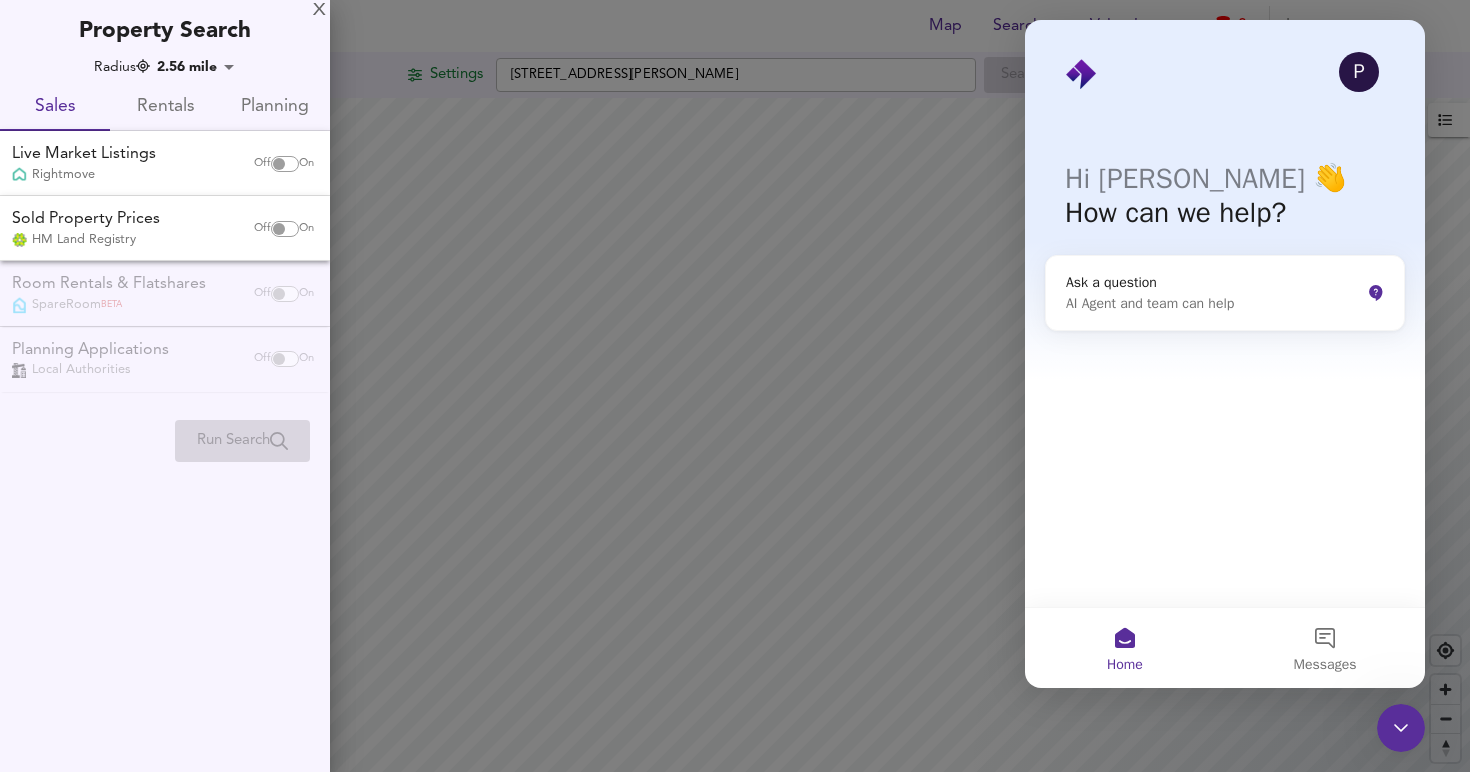 click on "Off   On" at bounding box center (284, 164) 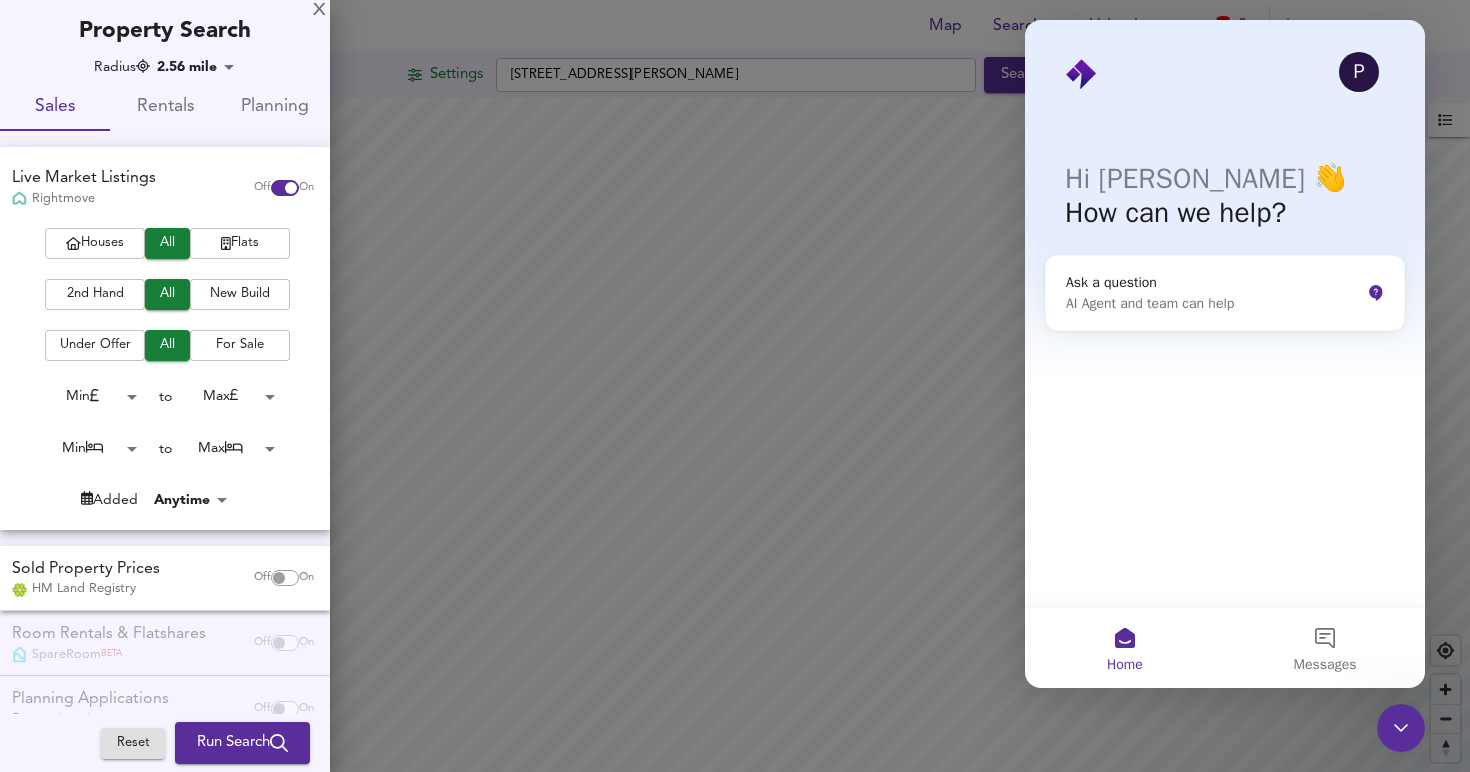 click on "Houses" at bounding box center [95, 243] 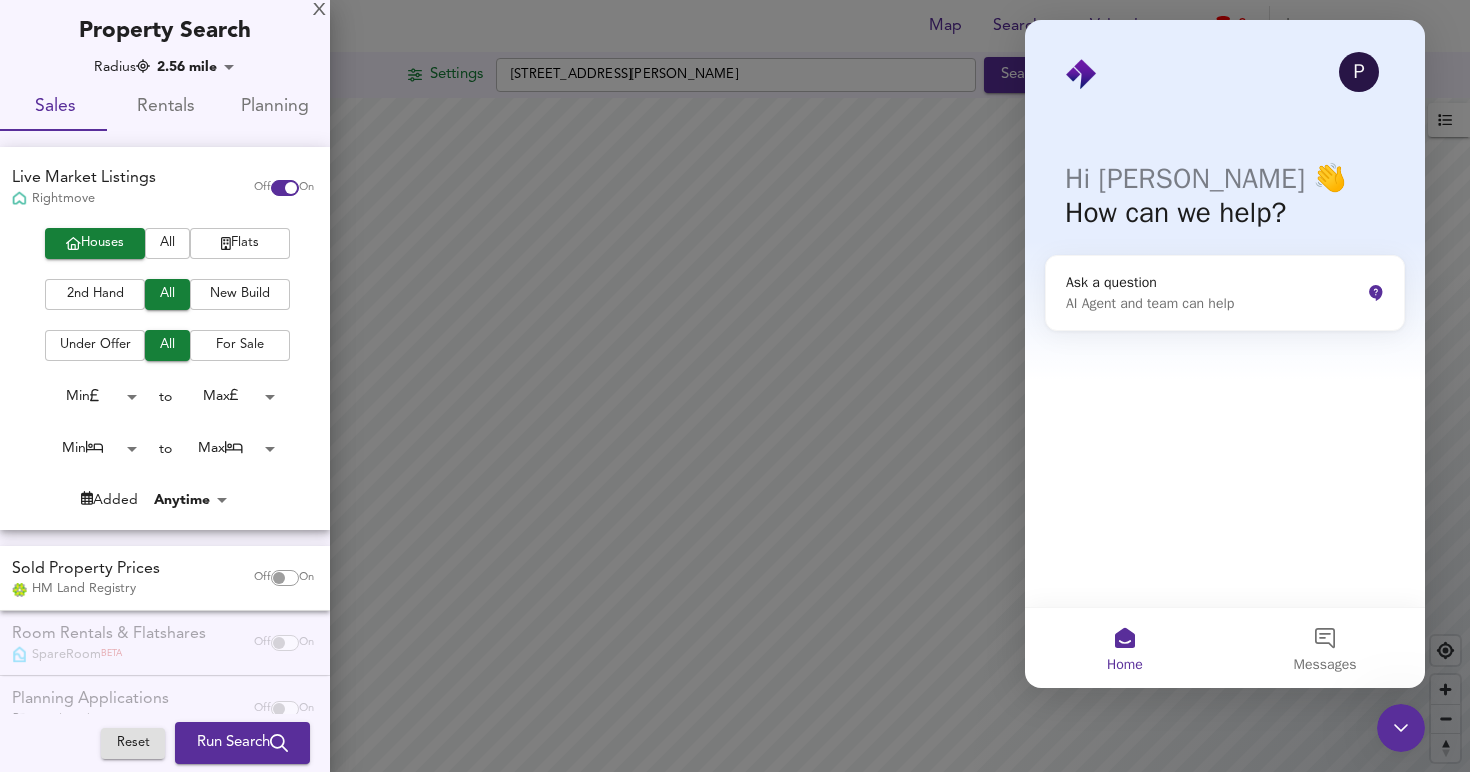 click on "Map Search Valuation    0 Log out        Settings     Maid Marian Way, NG1 6HS        Search              Legend       UK Average Price   for July 2025 £ 338 / ft²      +6% Source:   Land Registry Data - May 2025 England & Wales - Average £/ ft²  History England & Wales - Total Quarterly Sales History X Map Settings Basemap          Default hybrid Heatmap          Average Price landworth 2D   View Dynamic Heatmap   On Show Postcodes Show Boroughs 2D 3D Find Me X Property Search Radius   2.56 mile 4122 Sales Rentals Planning    Live Market Listings   Rightmove Off   On    Houses All   Flats 2nd Hand All New Build Under Offer All For Sale Min   0 to Max   200000000   Min   0 to Max   50   Added Anytime -1    Sold Property Prices   HM Land Registry Off   On     Room Rentals & Flatshares   SpareRoom   BETA Off   On     Planning Applications Local Authorities Off   On  Reset Run Search" at bounding box center [735, 386] 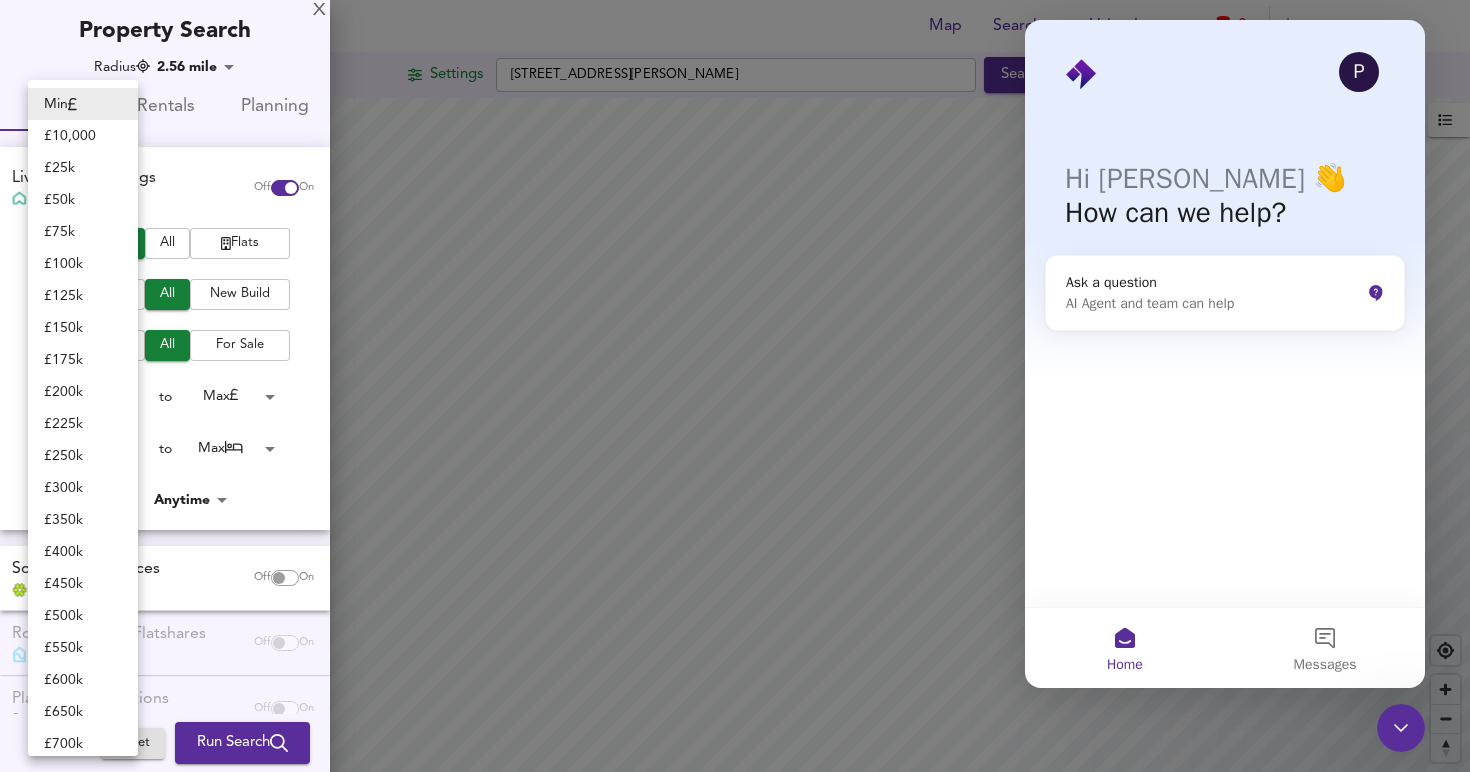 click at bounding box center [735, 386] 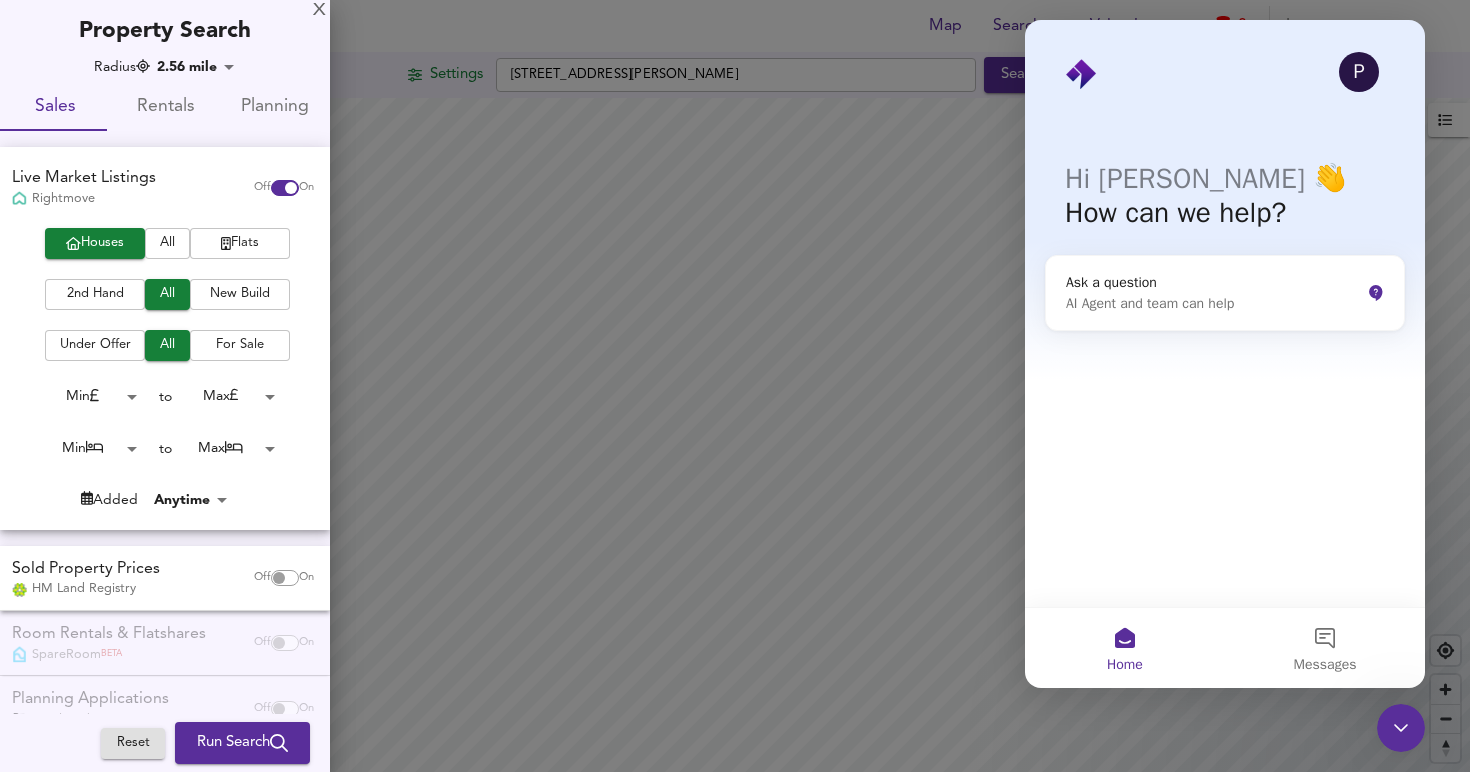 click on "Min   £ 10,000 £ 25k £ 50k £ 75k £ 100k £ 125k £ 150k £ 175k £ 200k £ 225k £ 250k £ 300k £ 350k £ 400k £ 450k £ 500k £ 550k £ 600k £ 650k £ 700k £ 750k £ 800k £ 850k £ 900k £ 950k £ 1m £ 1.1m £ 1.25m £ 1.5m £ 1.75m £ 2m £ 2.5m £ 3m £ 4m £ 5m £ 7.5m £ 10m £ 15m £ 20m £ 50m £ 100m £ 200m" at bounding box center [735, 386] 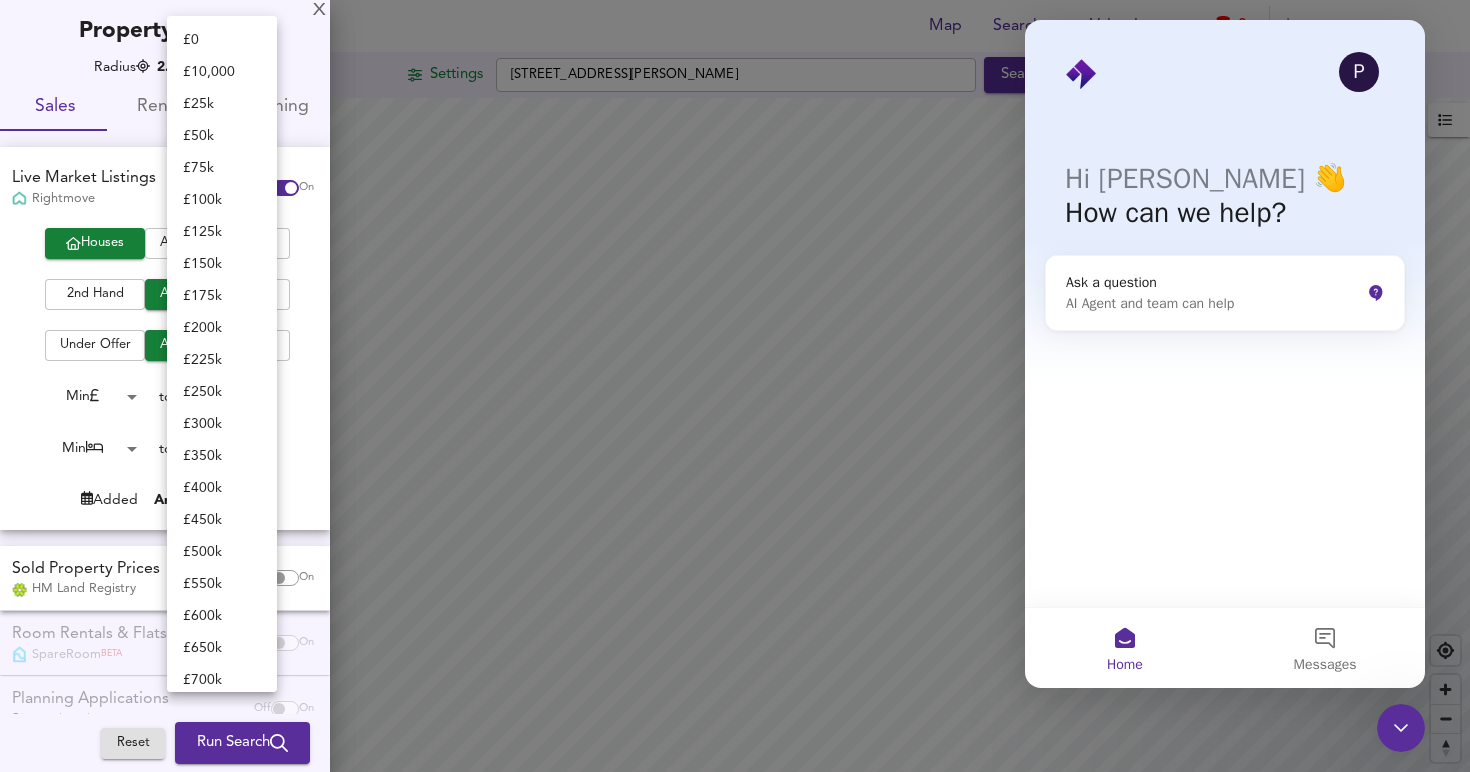 click on "Map Search Valuation    0 Log out        Settings     Maid Marian Way, NG1 6HS        Search              Legend       UK Average Price   for July 2025 £ 338 / ft²      +6% Source:   Land Registry Data - May 2025 England & Wales - Average £/ ft²  History England & Wales - Total Quarterly Sales History X Map Settings Basemap          Default hybrid Heatmap          Average Price landworth 2D   View Dynamic Heatmap   On Show Postcodes Show Boroughs 2D 3D Find Me X Property Search Radius   2.56 mile 4122 Sales Rentals Planning    Live Market Listings   Rightmove Off   On    Houses All   Flats 2nd Hand All New Build Under Offer All For Sale Min   0 to Max   200000000   Min   0 to Max   50   Added Anytime -1    Sold Property Prices   HM Land Registry Off   On     Room Rentals & Flatshares   SpareRoom   BETA Off   On     Planning Applications Local Authorities Off   On  Reset Run Search   £ 0 £ 10,000 £ 25k £ 50k £ 75k £" at bounding box center (735, 386) 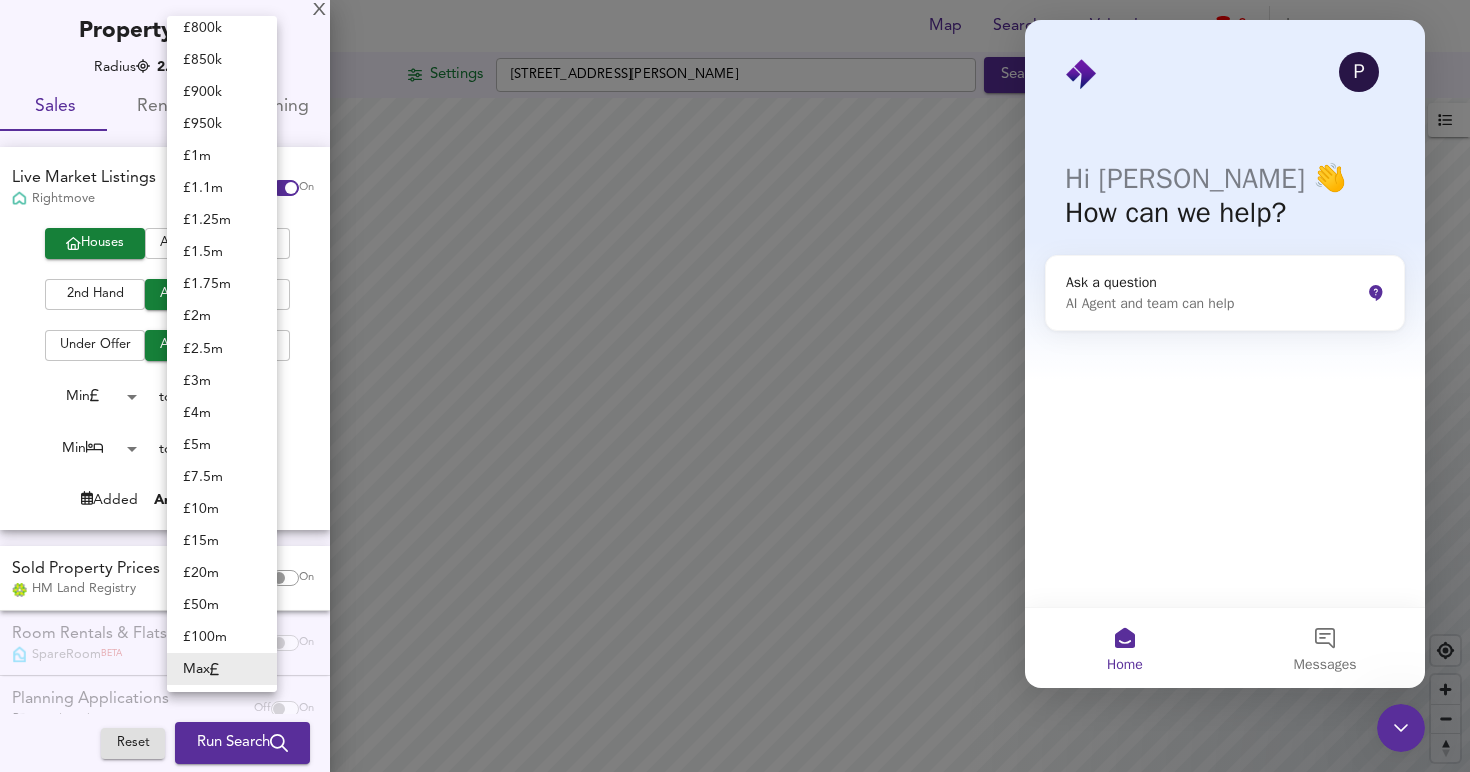 scroll, scrollTop: 0, scrollLeft: 0, axis: both 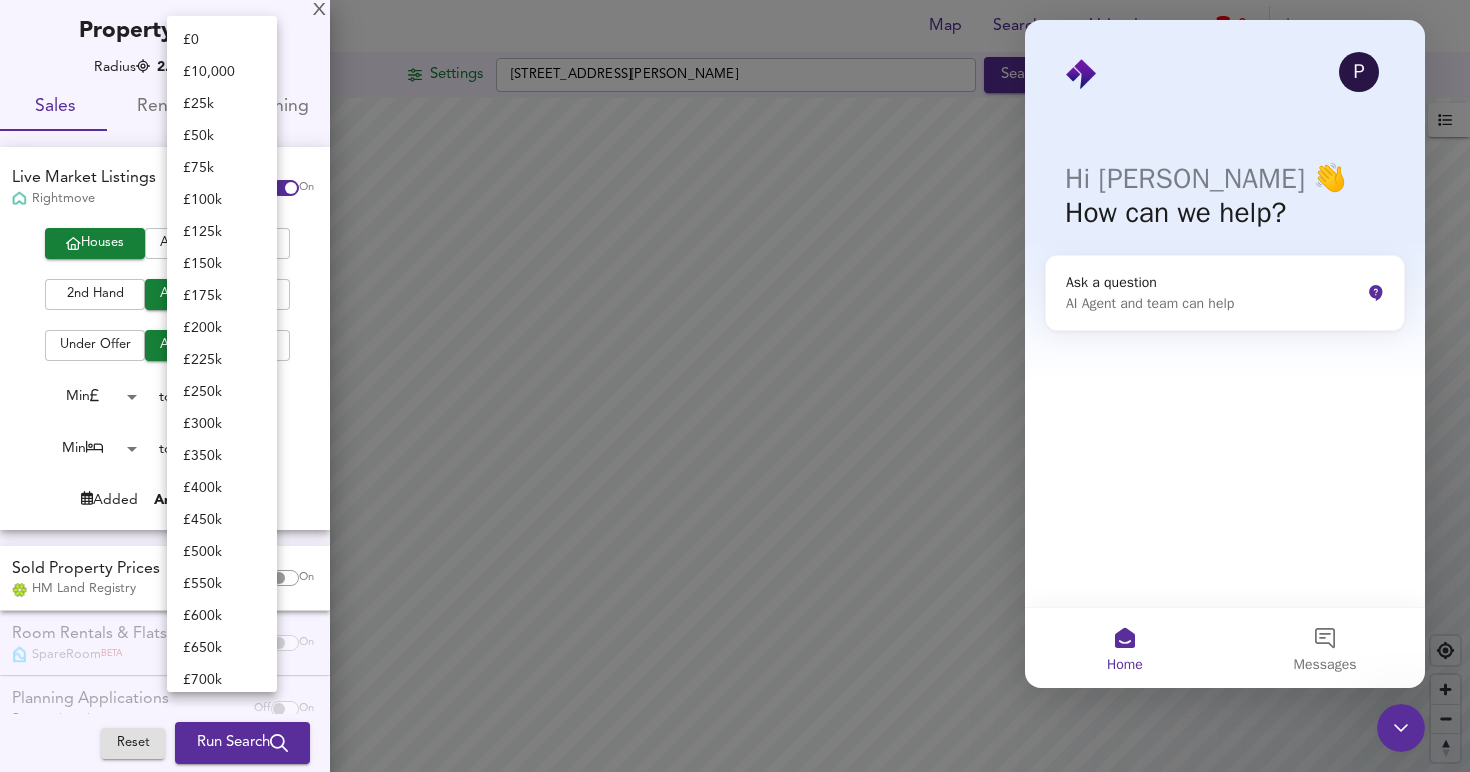 click on "£ 150k" at bounding box center [222, 264] 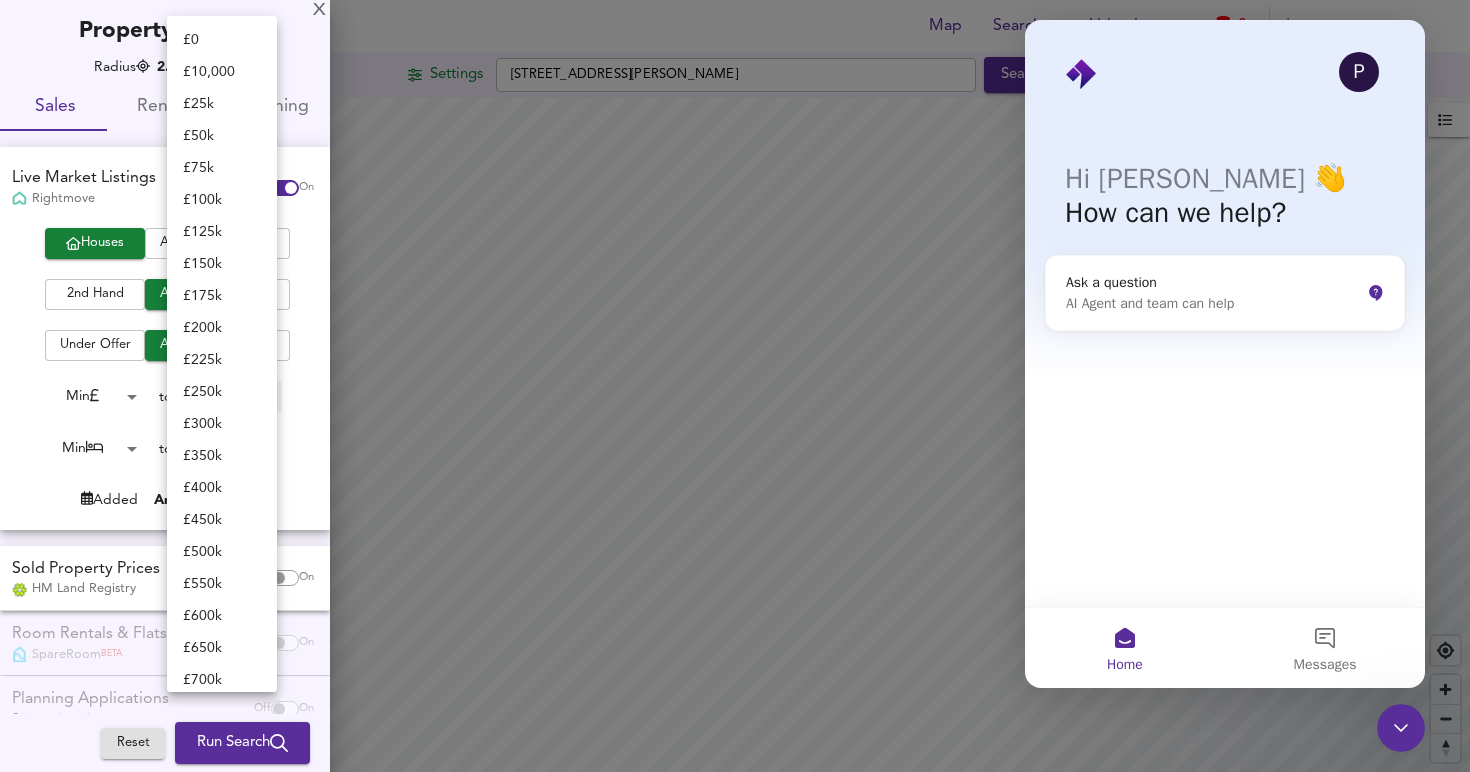 type on "150000" 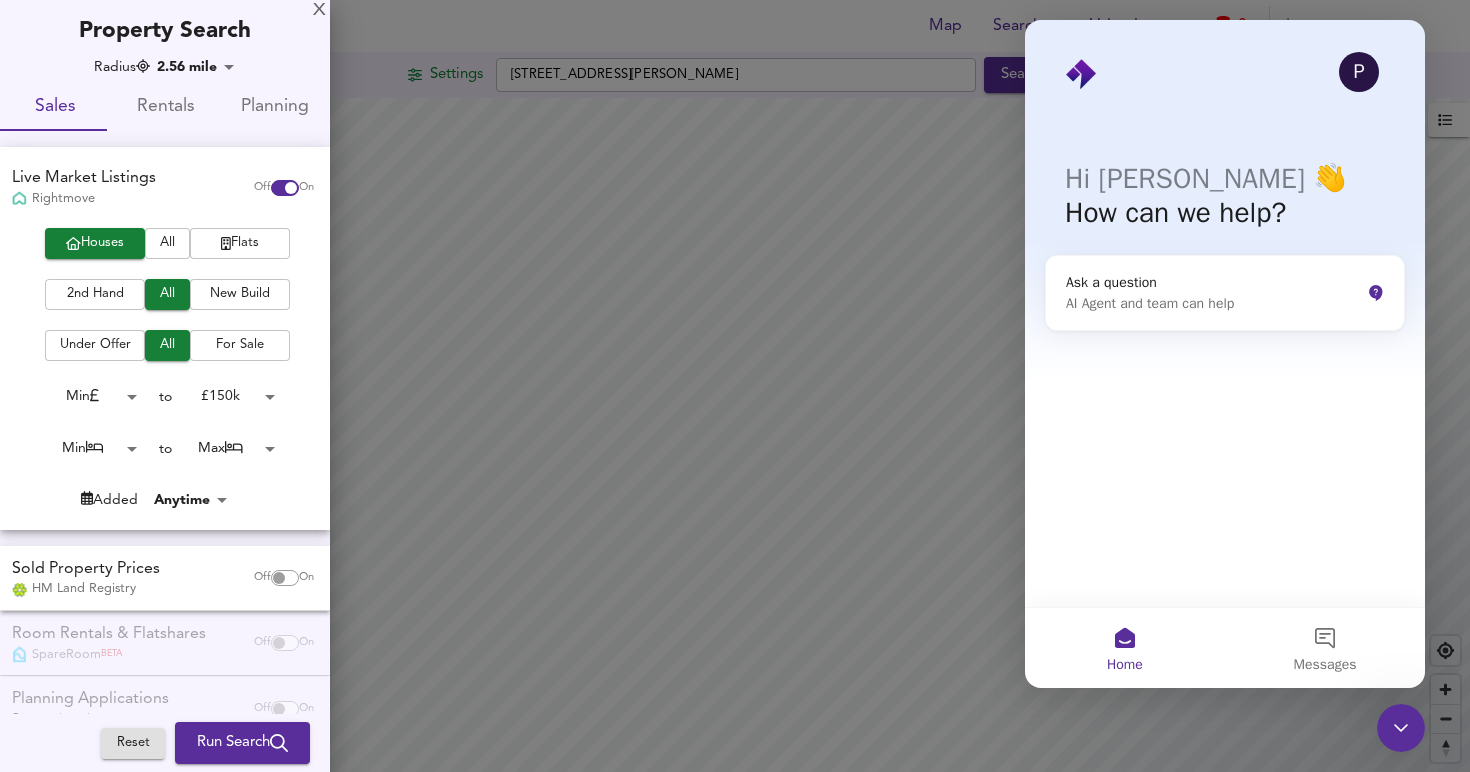 click on "2nd Hand" at bounding box center [95, 294] 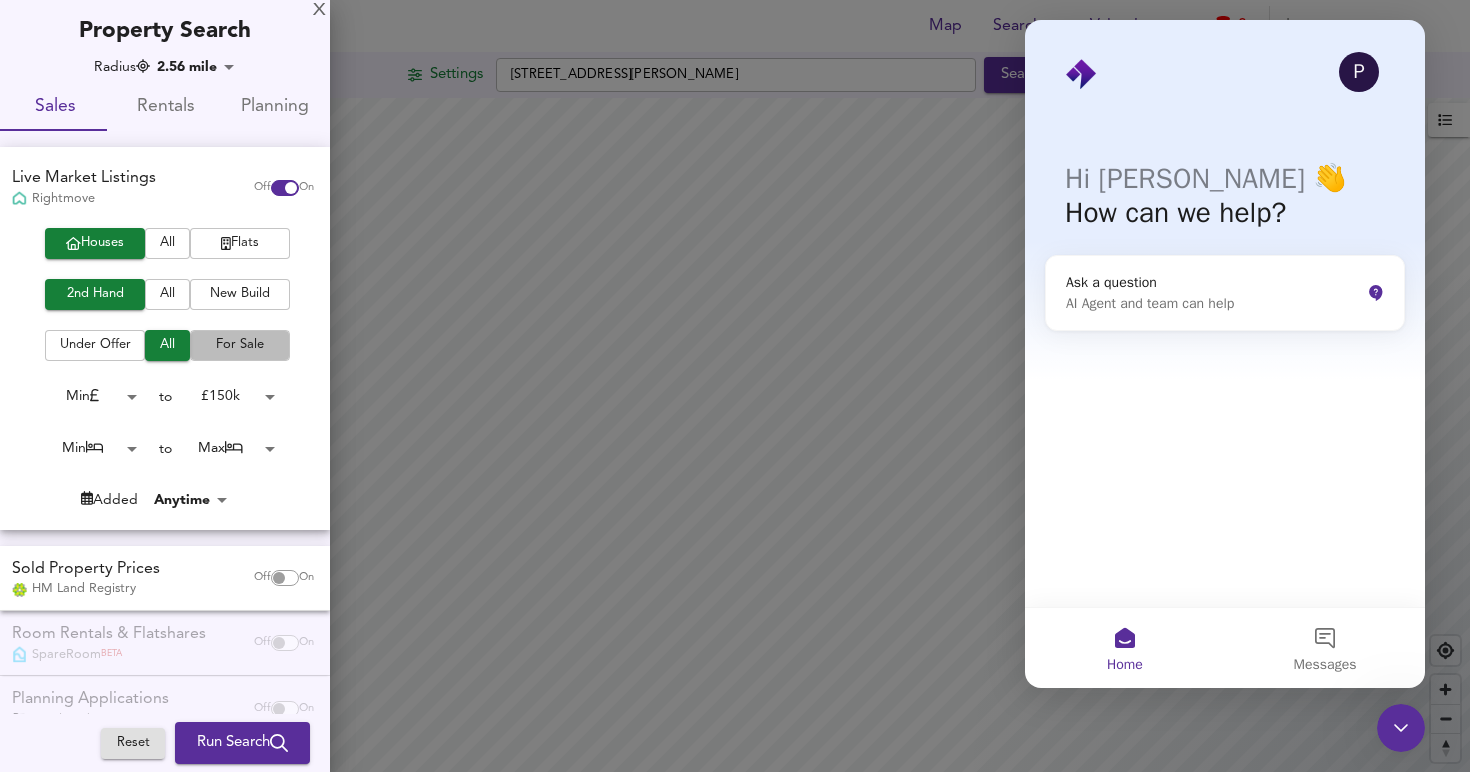 click on "For Sale" at bounding box center [240, 345] 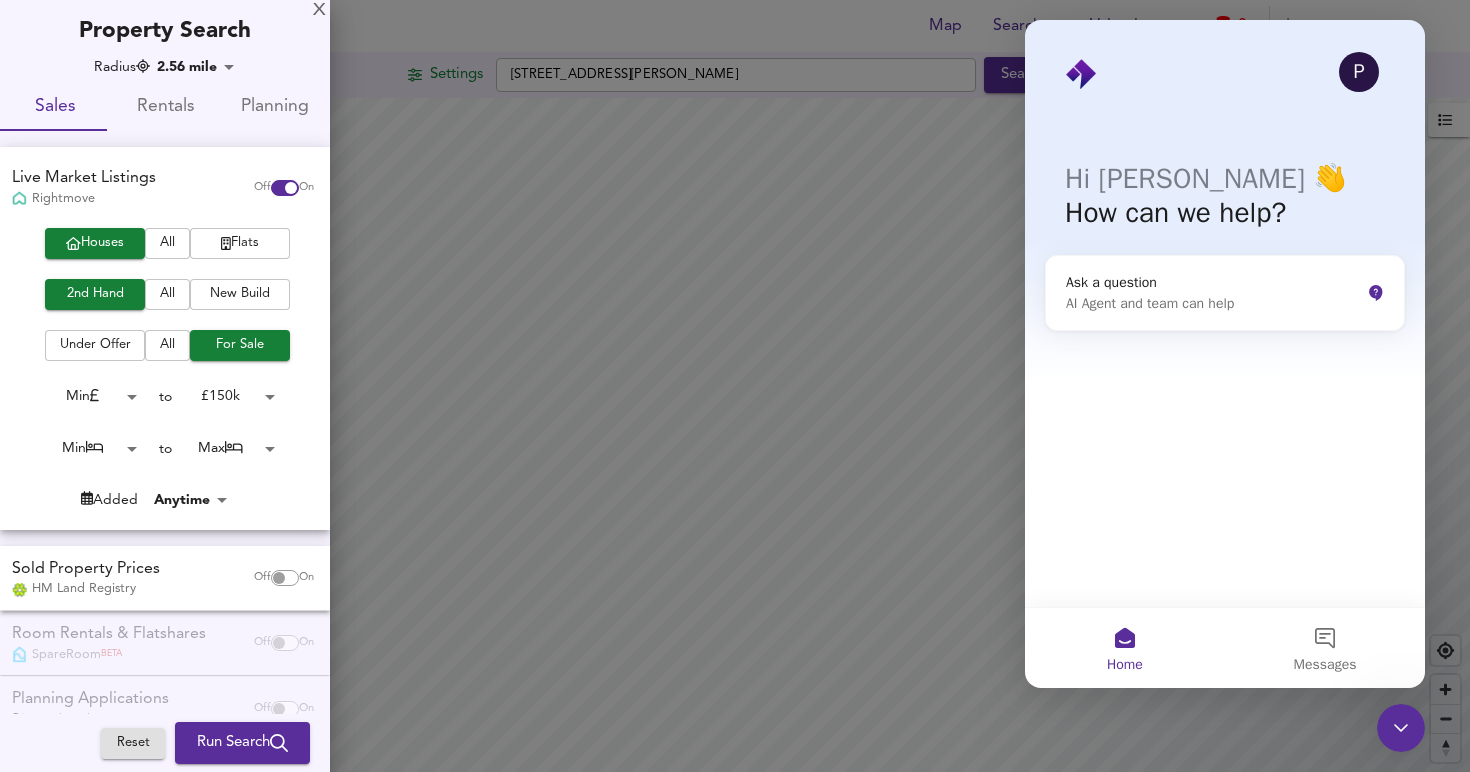 click on "Map Search Valuation    0 Log out        Settings     Maid Marian Way, NG1 6HS        Search              Legend       UK Average Price   for July 2025 £ 338 / ft²      +6% Source:   Land Registry Data - May 2025 England & Wales - Average £/ ft²  History England & Wales - Total Quarterly Sales History X Map Settings Basemap          Default hybrid Heatmap          Average Price landworth 2D   View Dynamic Heatmap   On Show Postcodes Show Boroughs 2D 3D Find Me X Property Search Radius   2.56 mile 4122 Sales Rentals Planning    Live Market Listings   Rightmove Off   On    Houses All   Flats 2nd Hand All New Build Under Offer All For Sale Min   0 to £ 150k 150000   Min   0 to Max   50   Added Anytime -1    Sold Property Prices   HM Land Registry Off   On     Room Rentals & Flatshares   SpareRoom   BETA Off   On     Planning Applications Local Authorities Off   On  Reset Run Search" at bounding box center (735, 386) 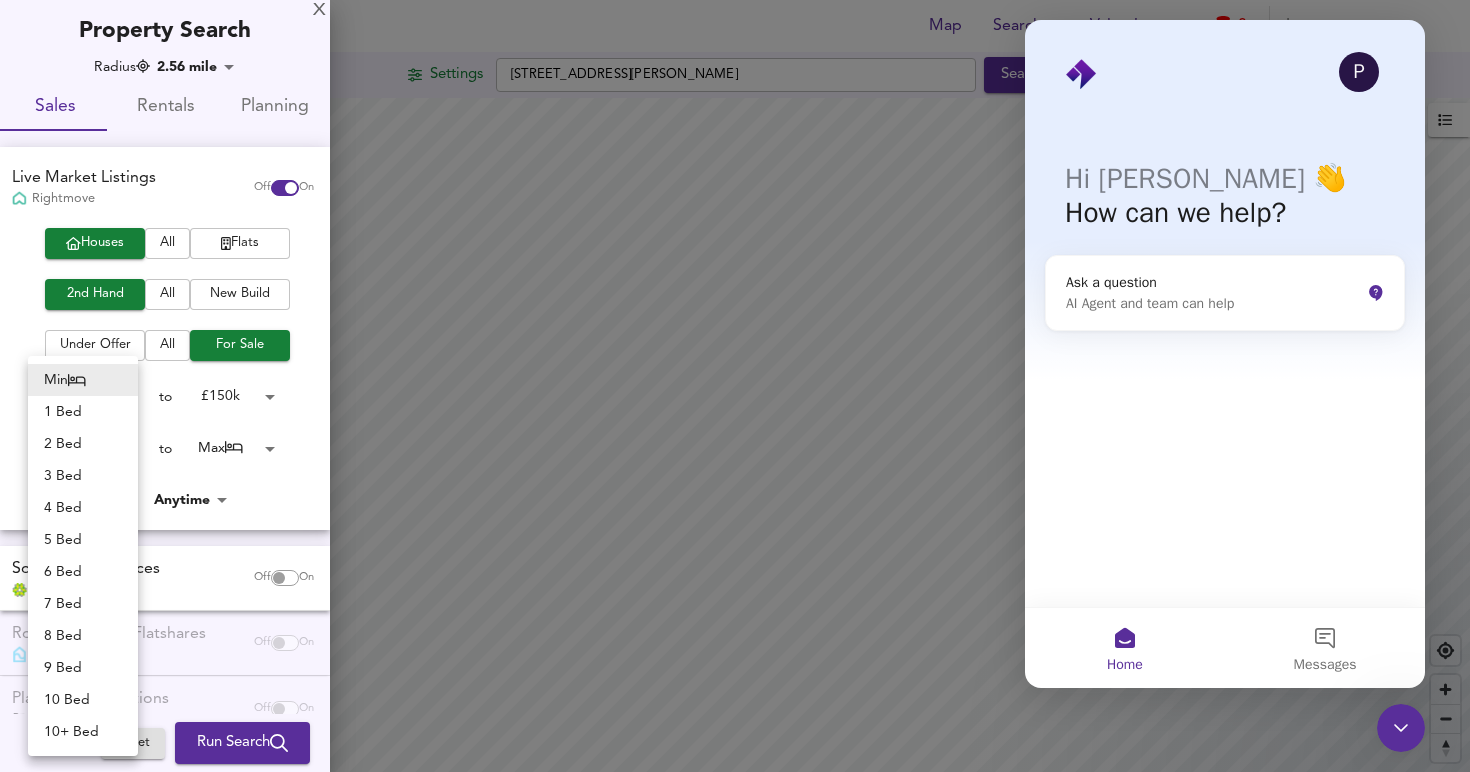 click on "1 Bed" at bounding box center [83, 412] 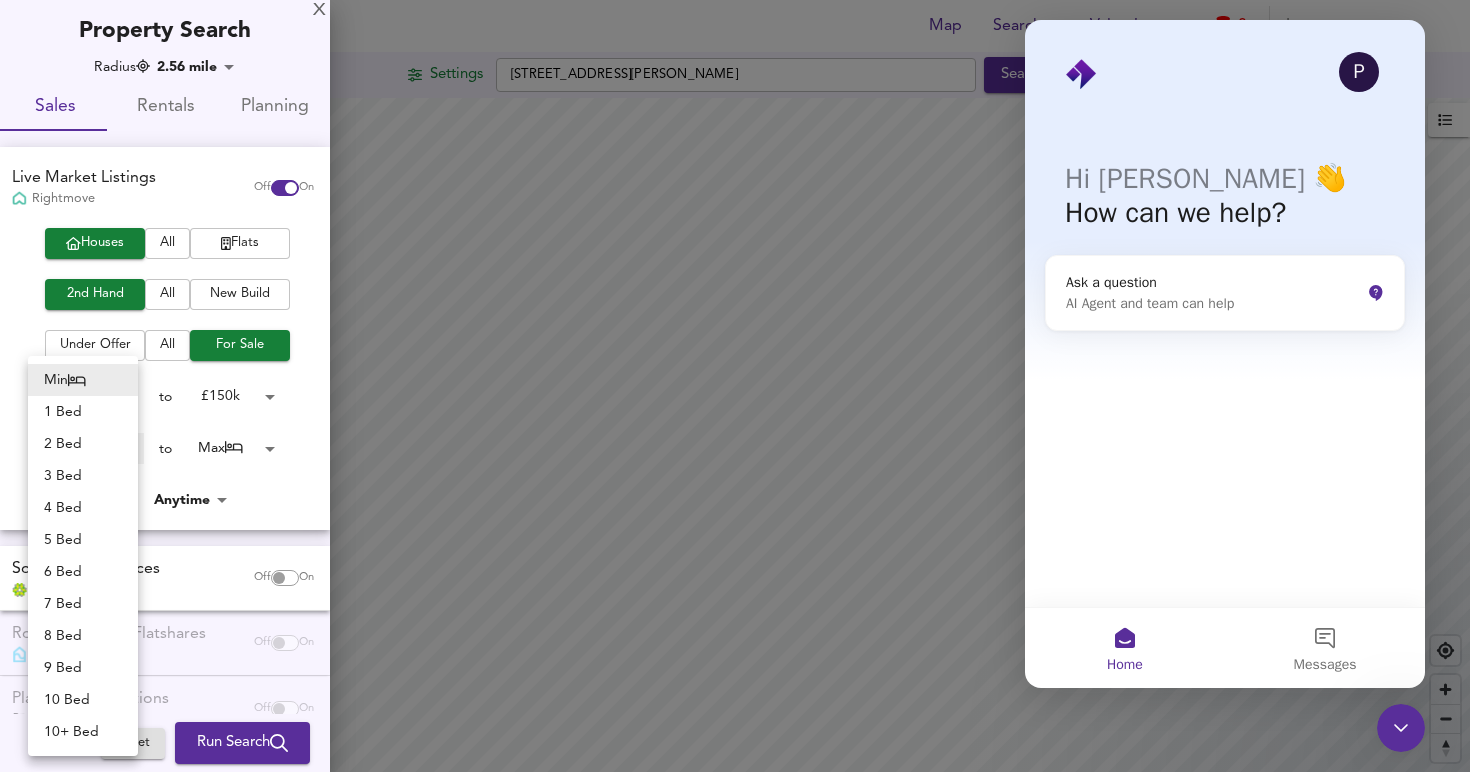 type on "1" 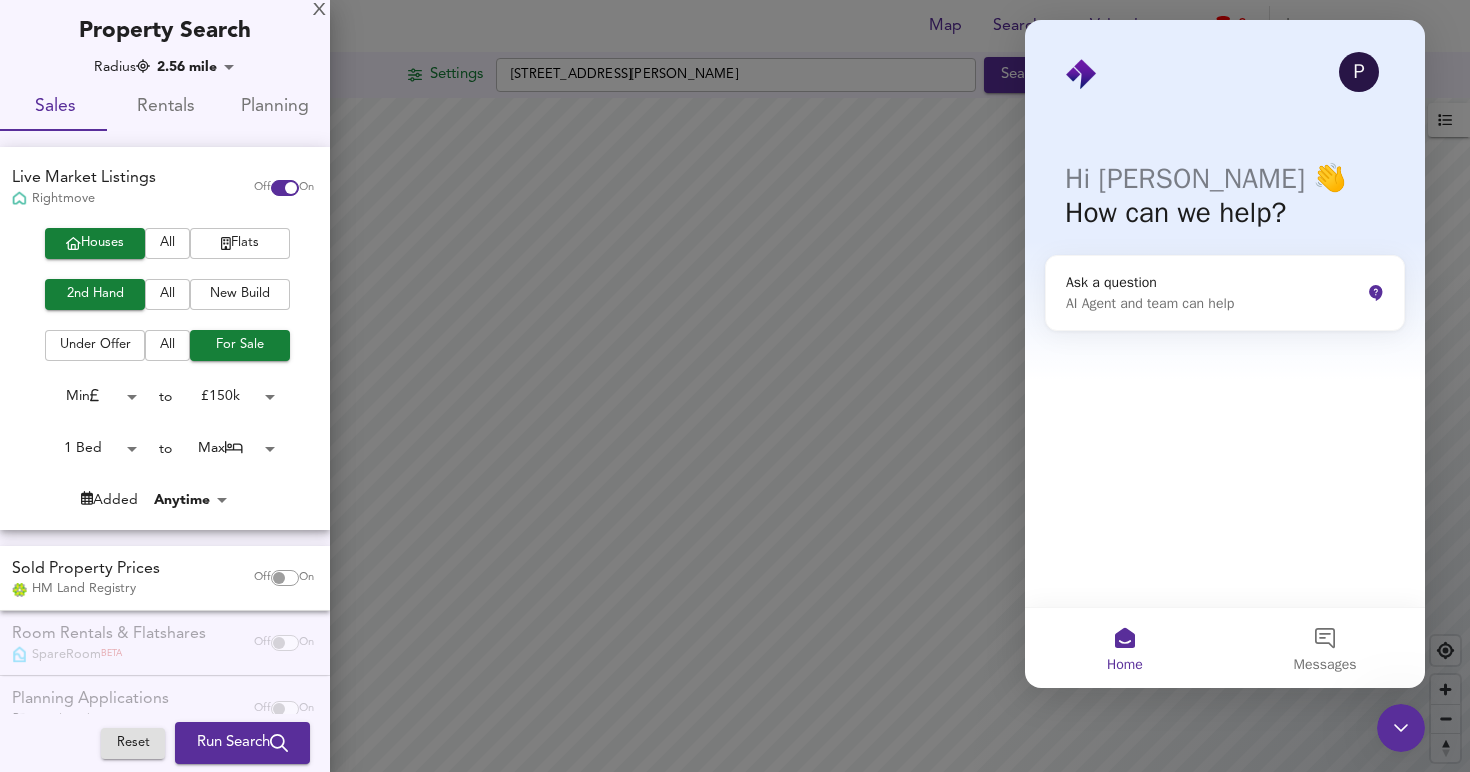 click on "Map Search Valuation    0 Log out        Settings     Maid Marian Way, NG1 6HS        Search              Legend       UK Average Price   for July 2025 £ 338 / ft²      +6% Source:   Land Registry Data - May 2025 England & Wales - Average £/ ft²  History England & Wales - Total Quarterly Sales History X Map Settings Basemap          Default hybrid Heatmap          Average Price landworth 2D   View Dynamic Heatmap   On Show Postcodes Show Boroughs 2D 3D Find Me X Property Search Radius   2.56 mile 4122 Sales Rentals Planning    Live Market Listings   Rightmove Off   On    Houses All   Flats 2nd Hand All New Build Under Offer All For Sale Min   0 to £ 150k 150000   1 Bed 1 to Max   50   Added Anytime -1    Sold Property Prices   HM Land Registry Off   On     Room Rentals & Flatshares   SpareRoom   BETA Off   On     Planning Applications Local Authorities Off   On  Reset Run Search" at bounding box center [735, 386] 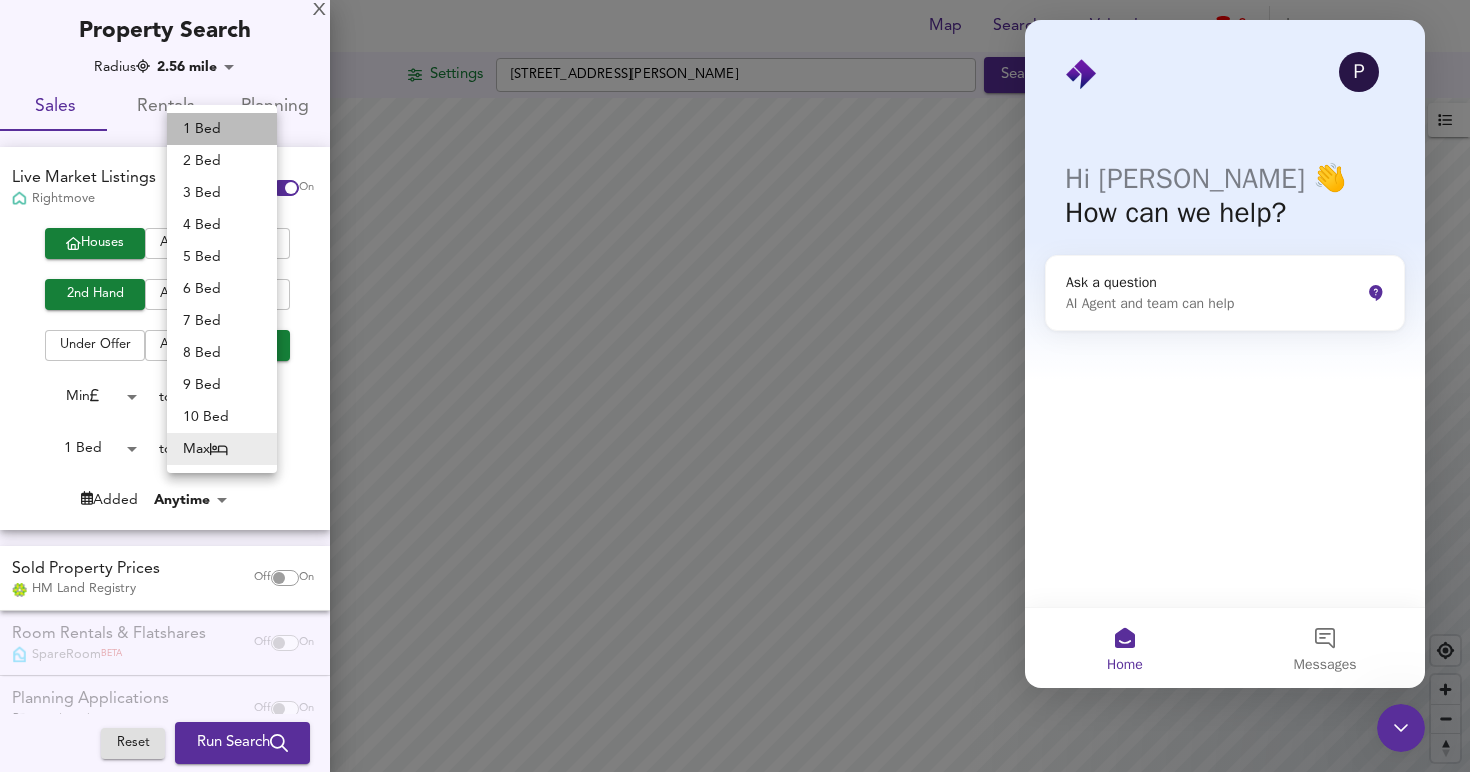 click on "1 Bed" at bounding box center [222, 129] 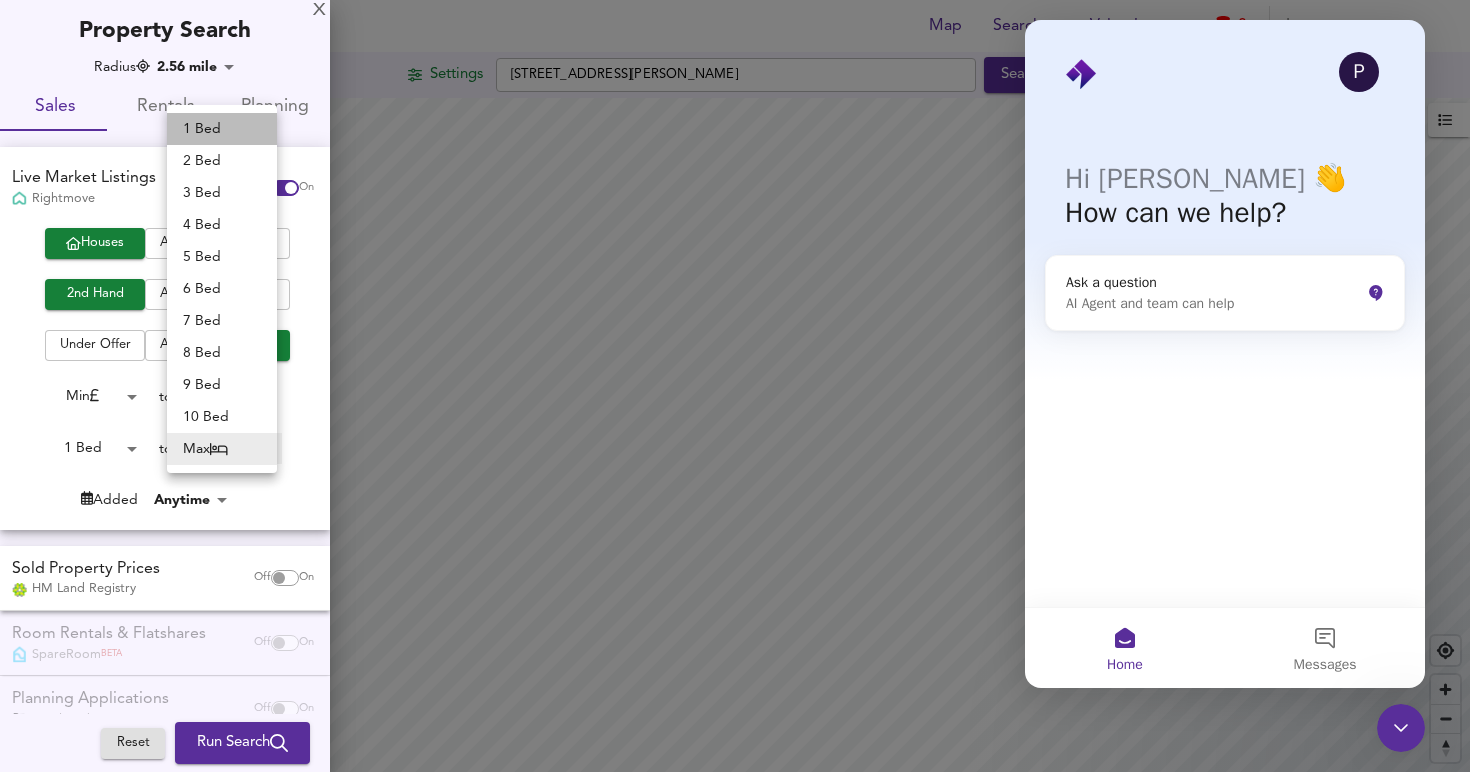 type on "1" 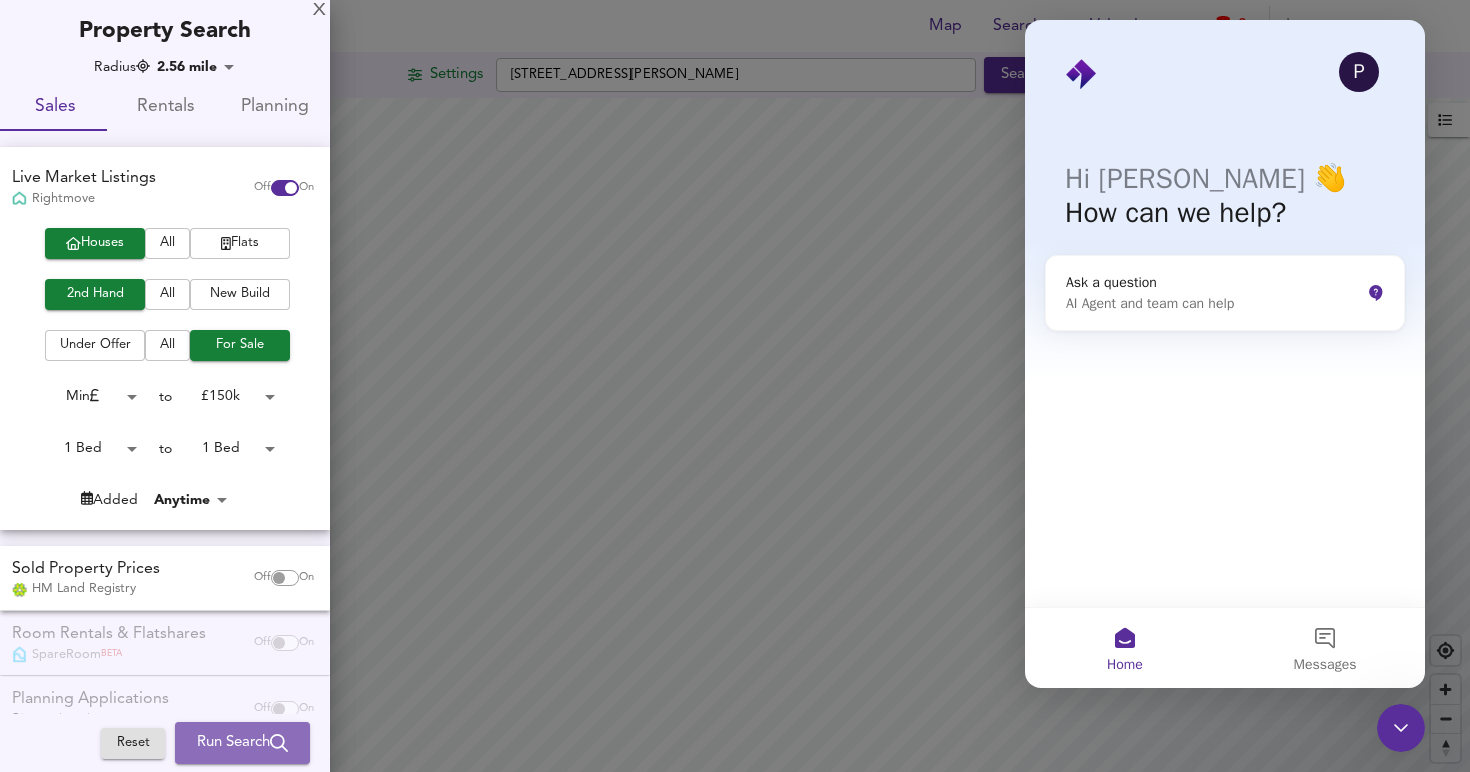 click on "Run Search" at bounding box center (242, 743) 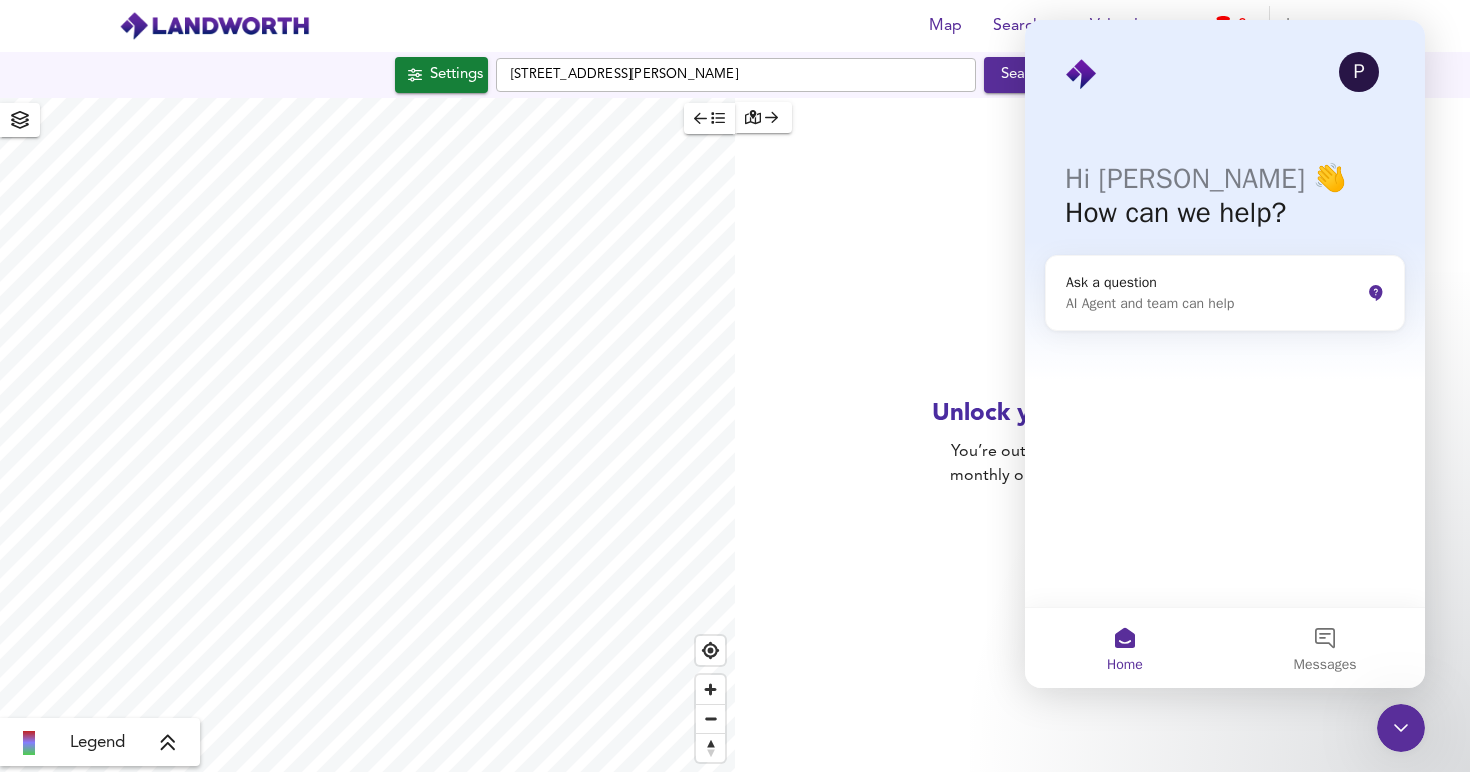 click 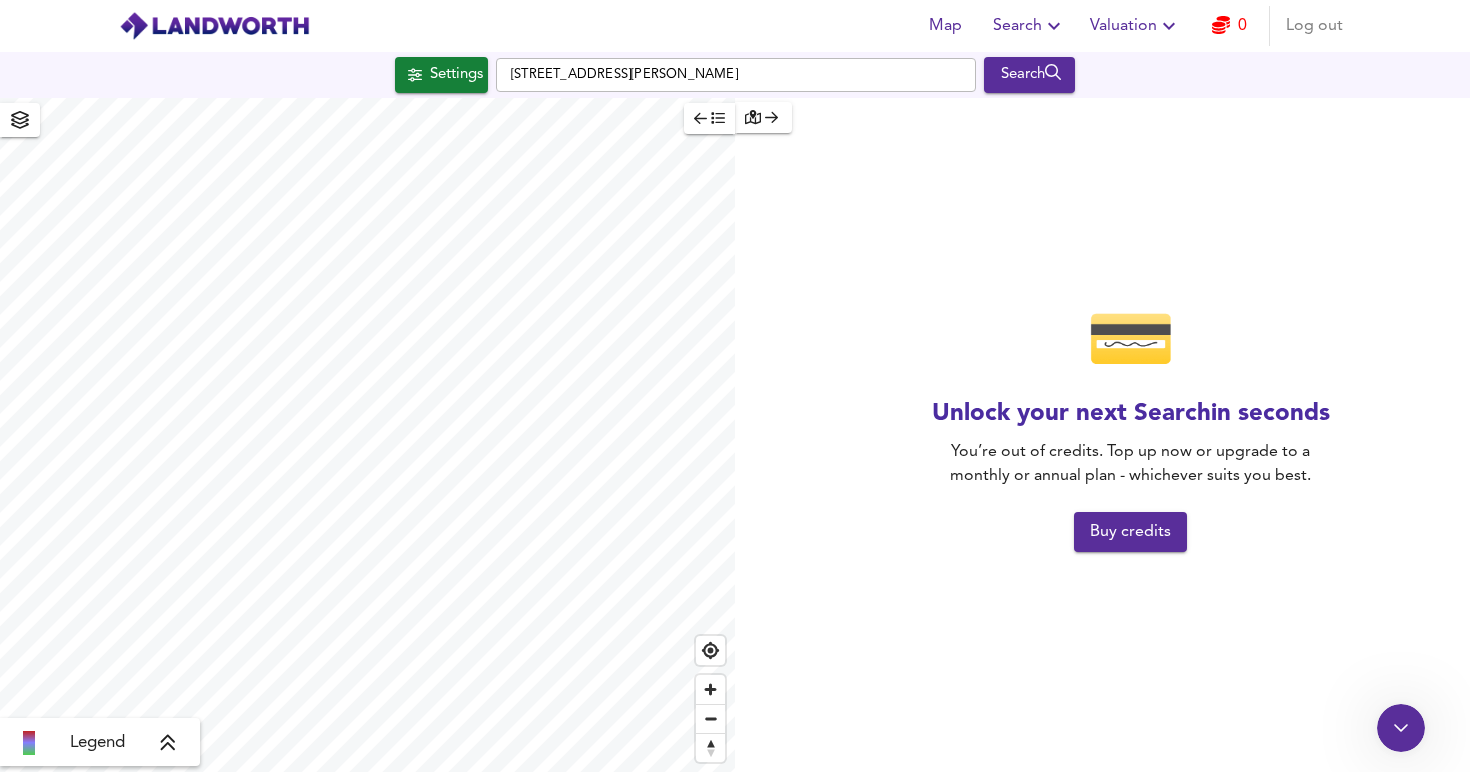 scroll, scrollTop: 0, scrollLeft: 0, axis: both 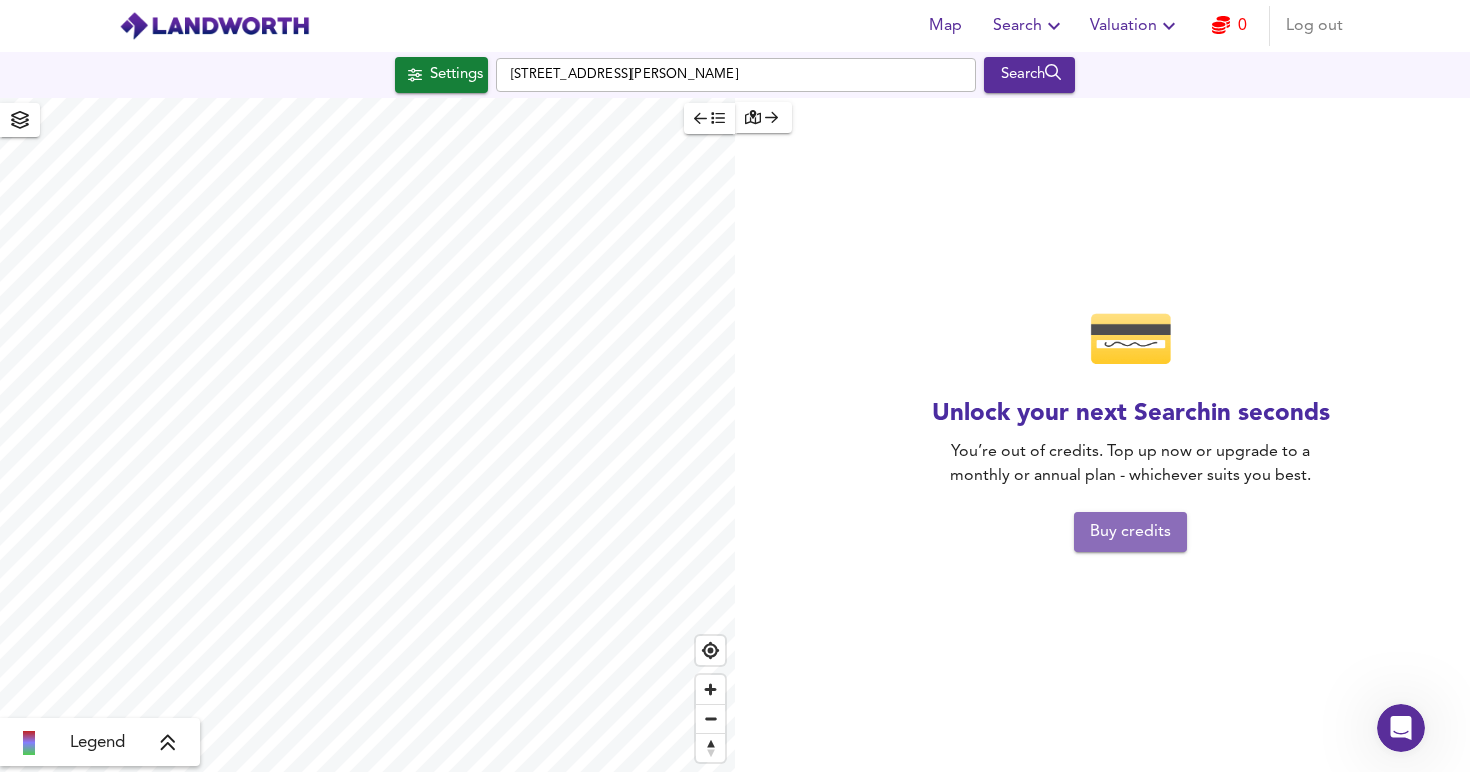 click on "Buy credits" at bounding box center [1130, 532] 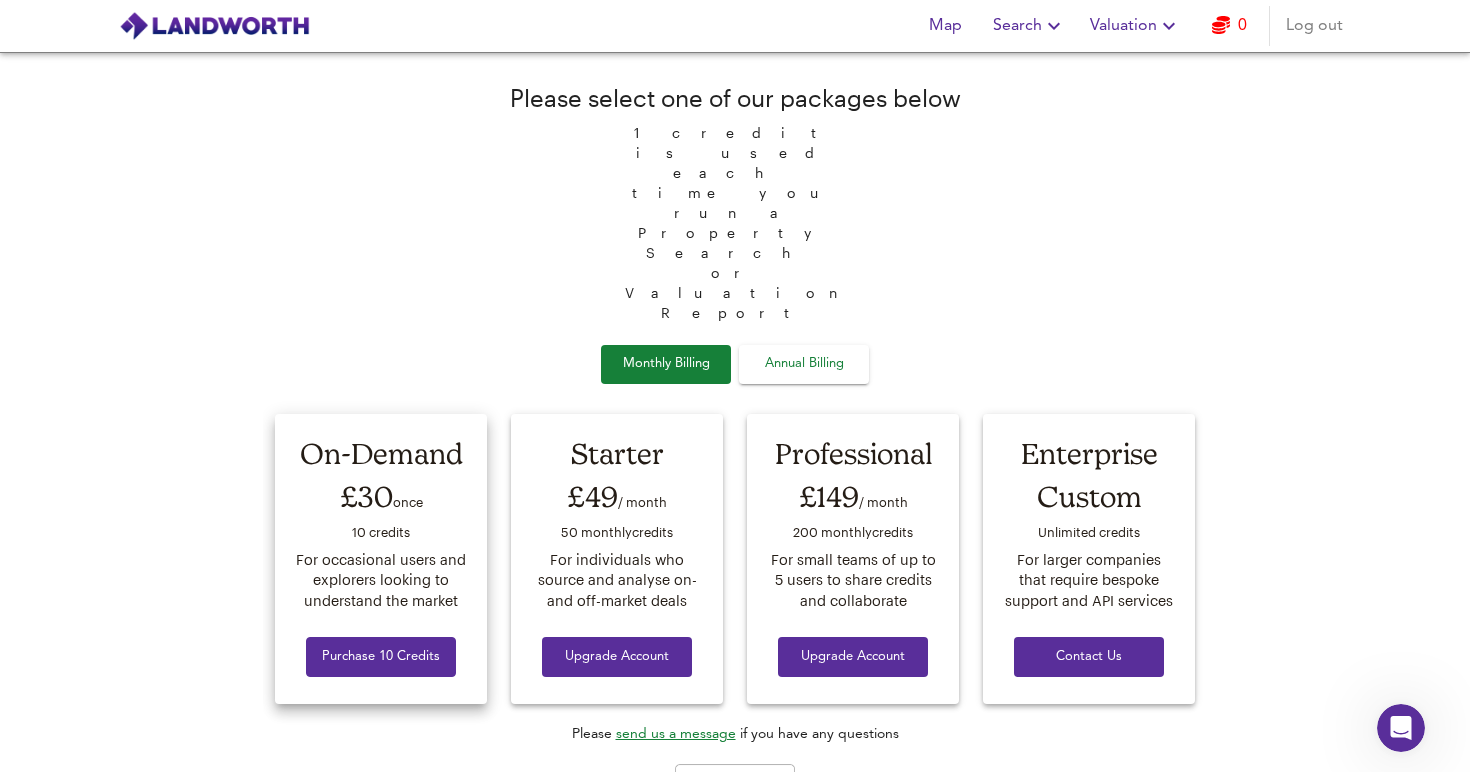click on "Purchase 10 Credits" at bounding box center [381, 657] 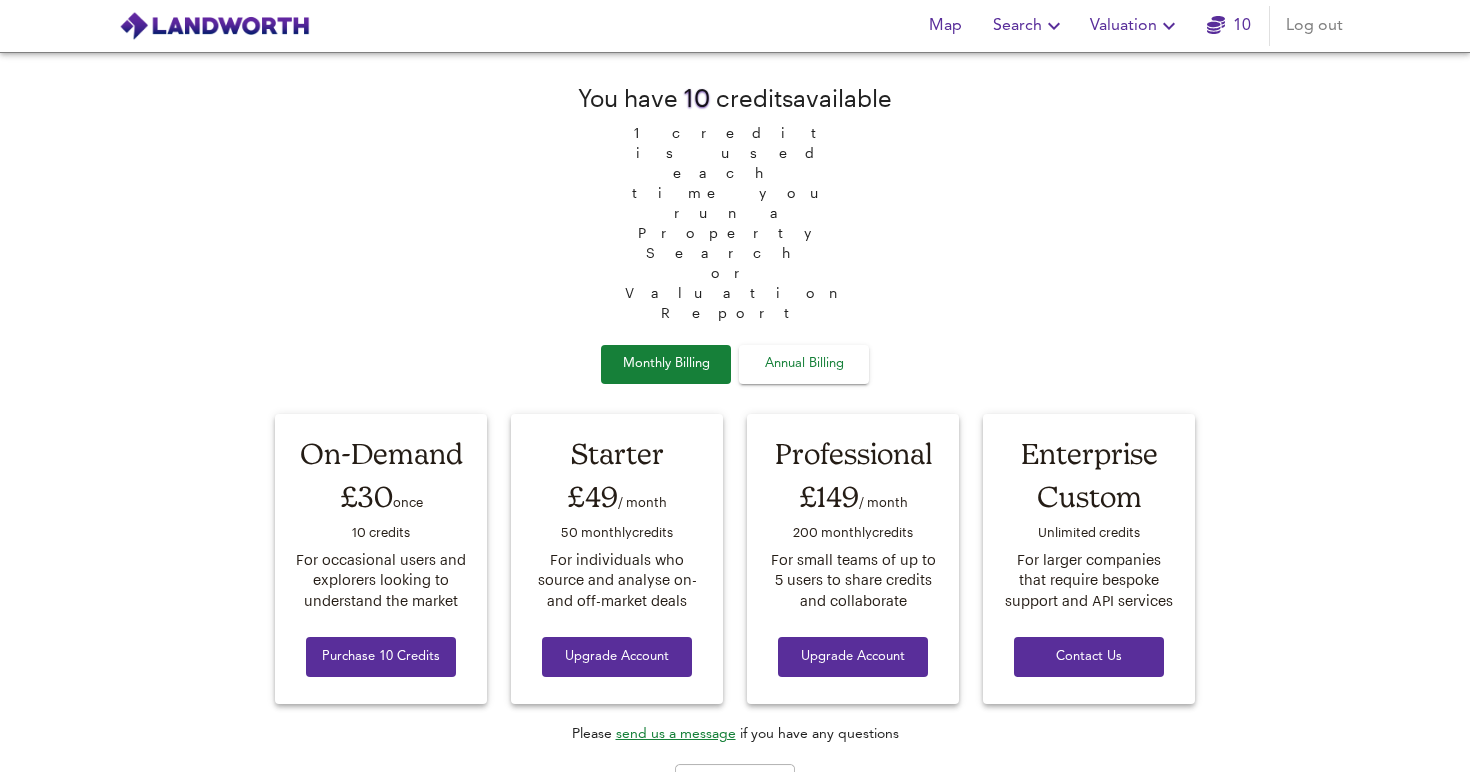 scroll, scrollTop: 0, scrollLeft: 0, axis: both 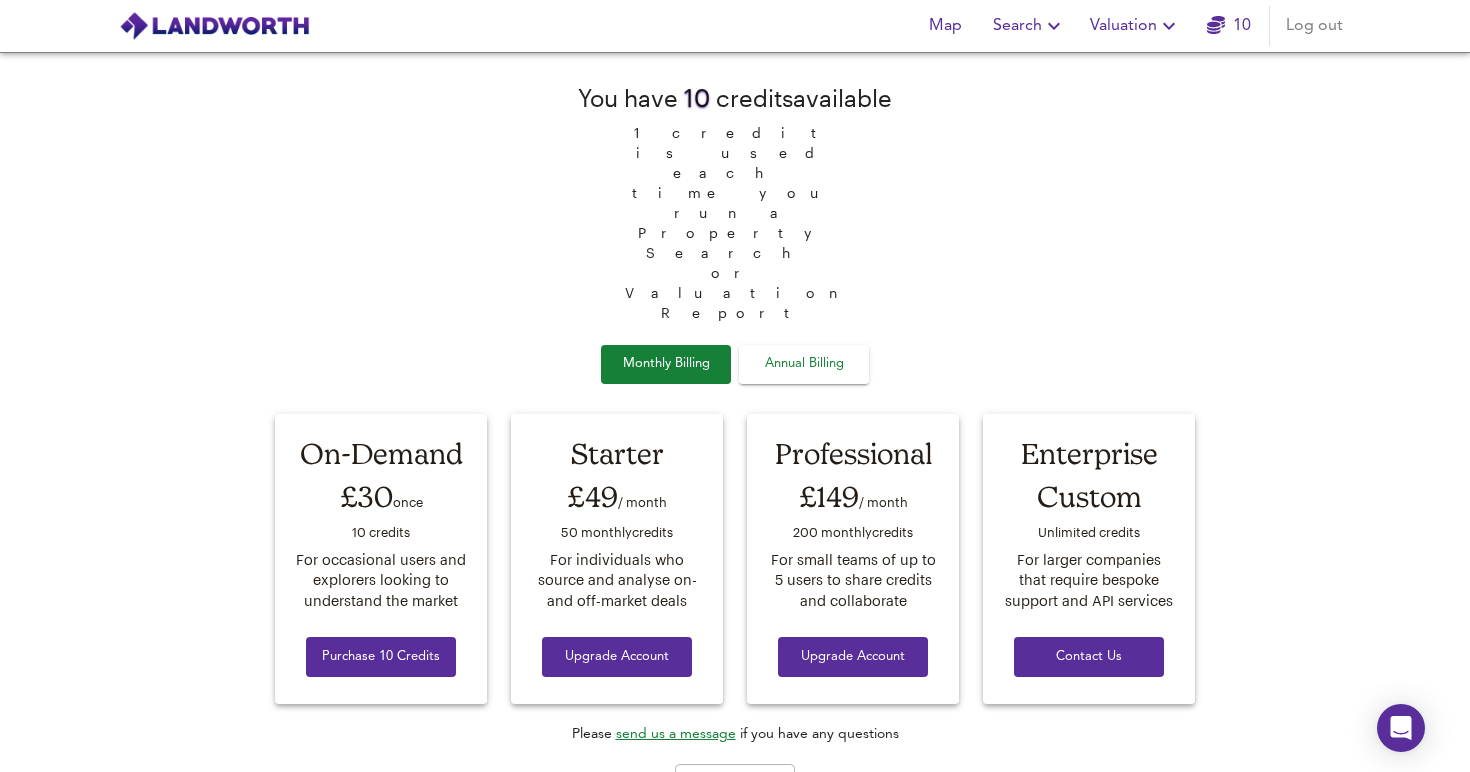 click on "Map" at bounding box center [945, 26] 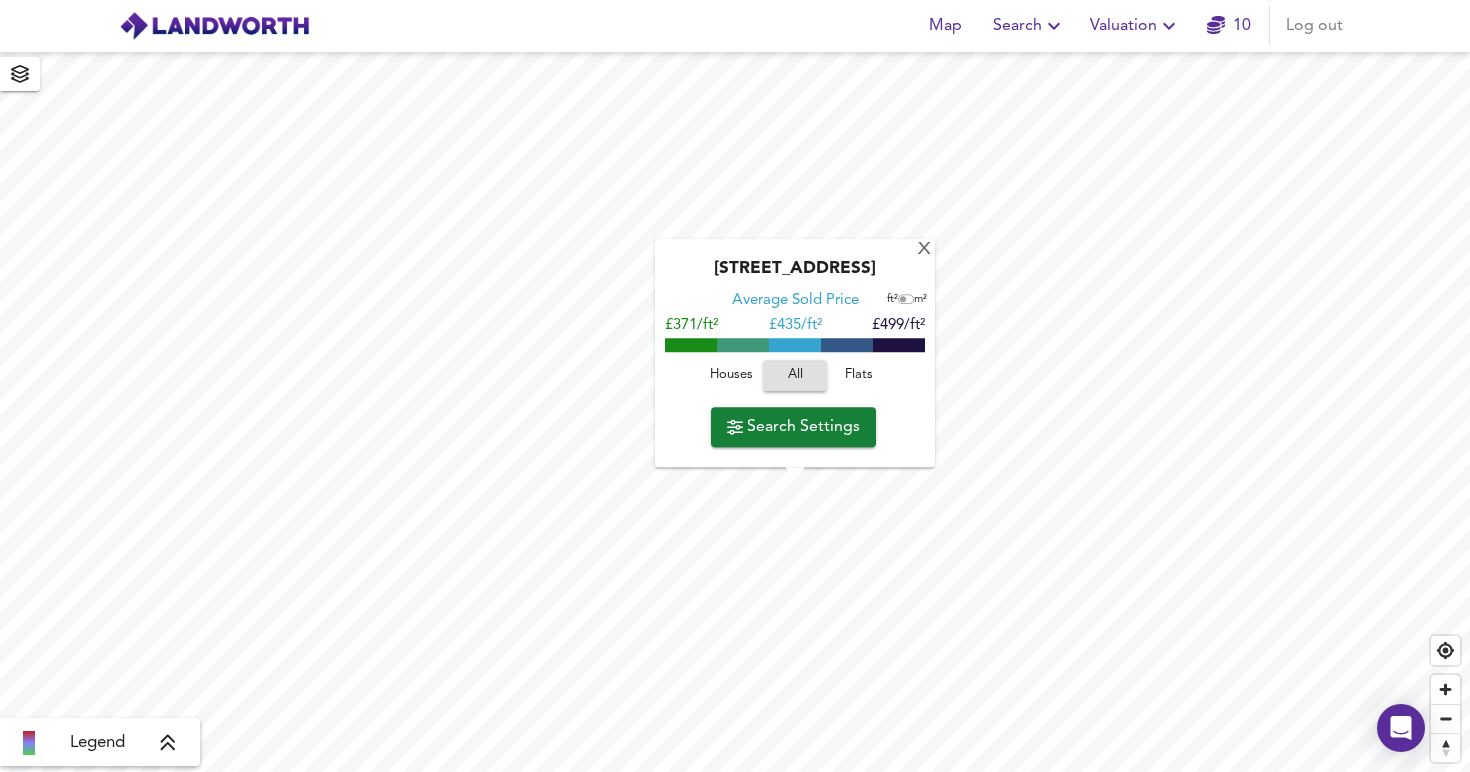 click on "Map Search Valuation    10 Log out" at bounding box center [735, 26] 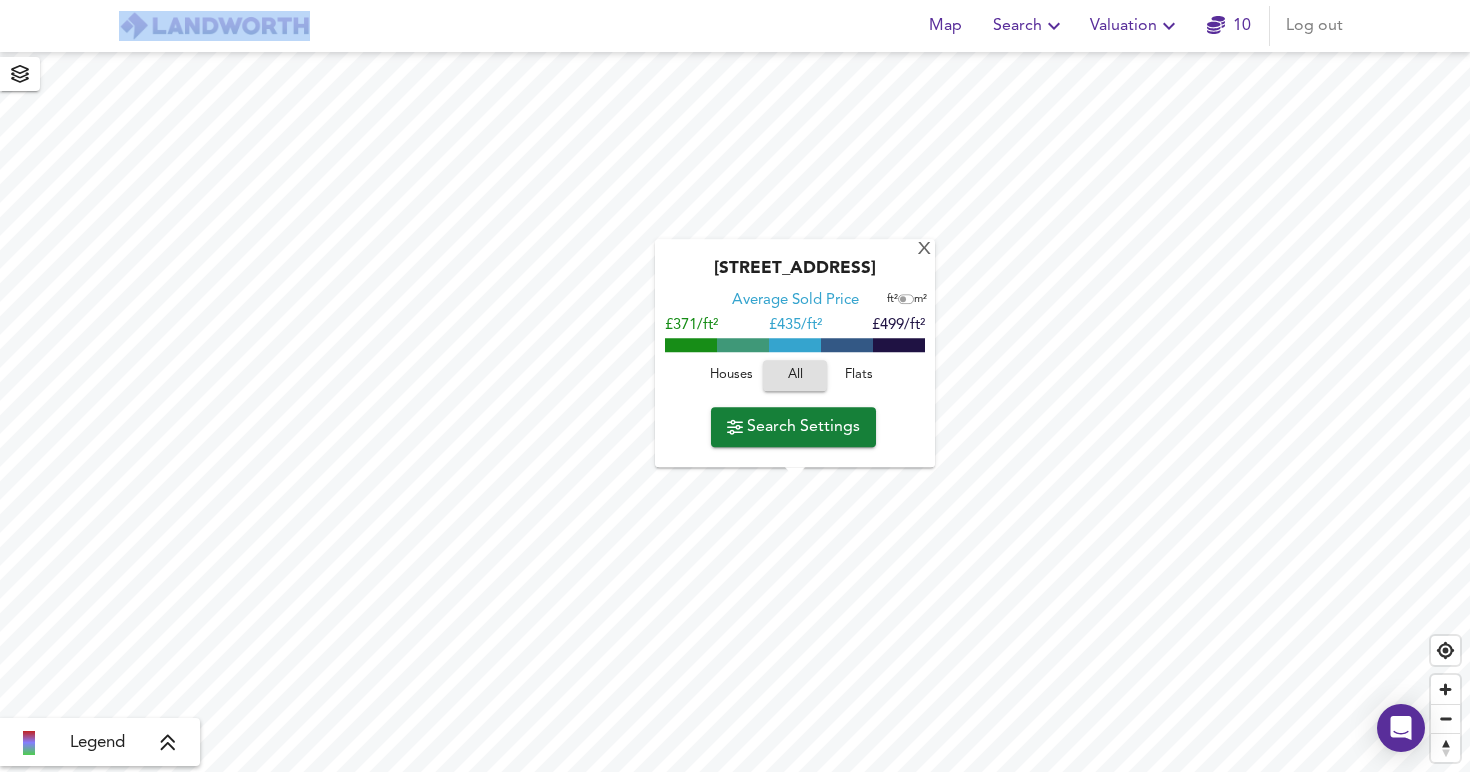 click on "Map Search Valuation    10 Log out" at bounding box center [735, 26] 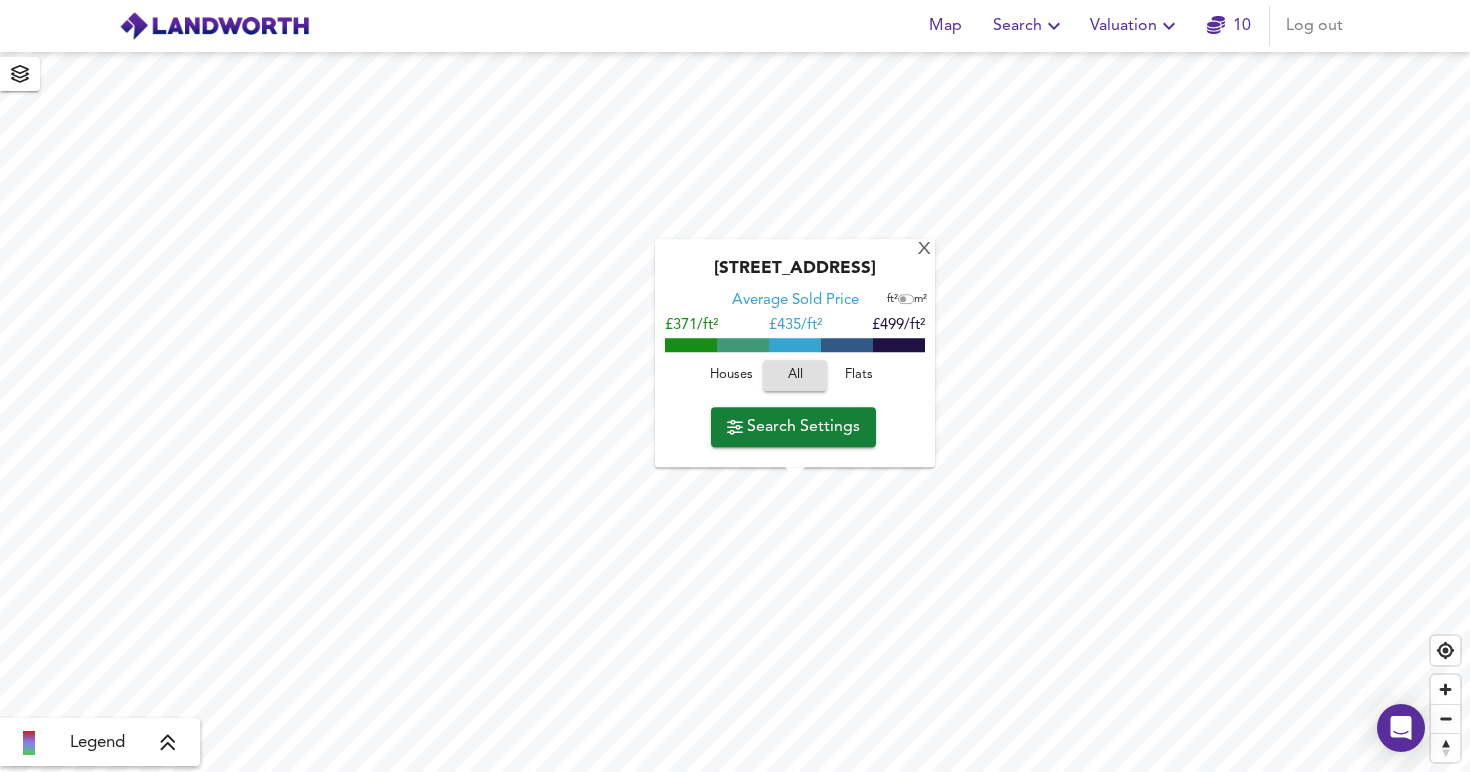 click on "Map Search Valuation    10 Log out" at bounding box center (1132, 26) 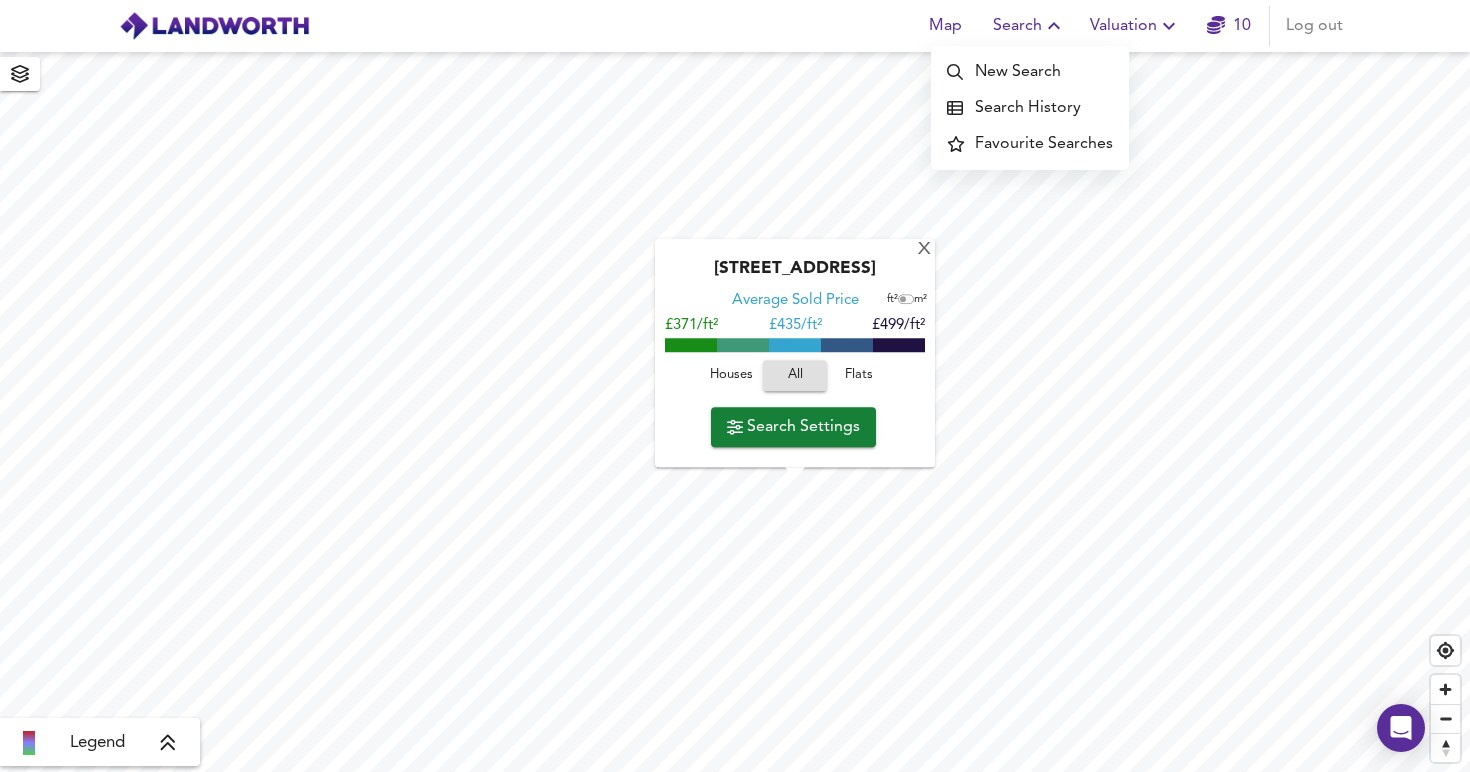 click on "New Search" at bounding box center [1030, 72] 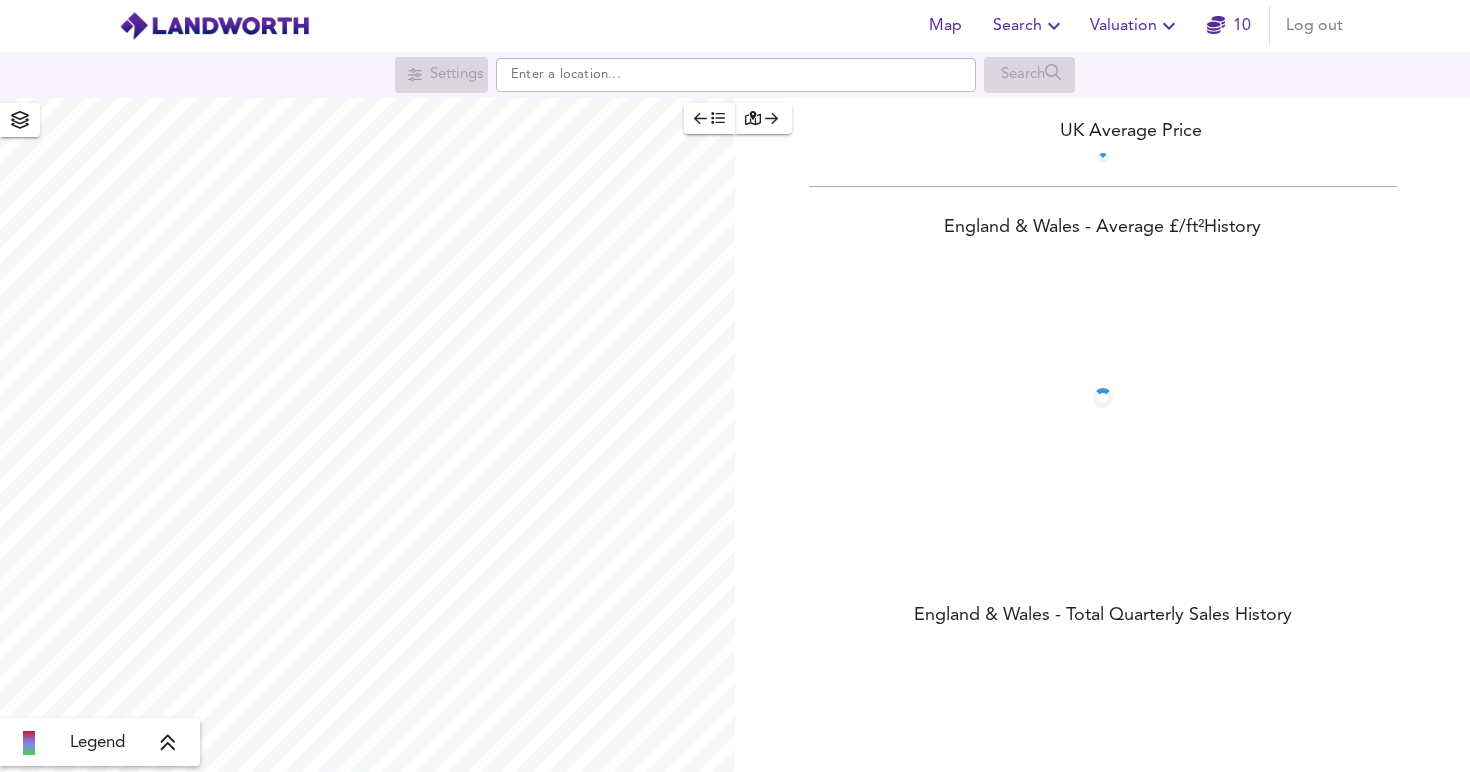 scroll, scrollTop: 0, scrollLeft: 0, axis: both 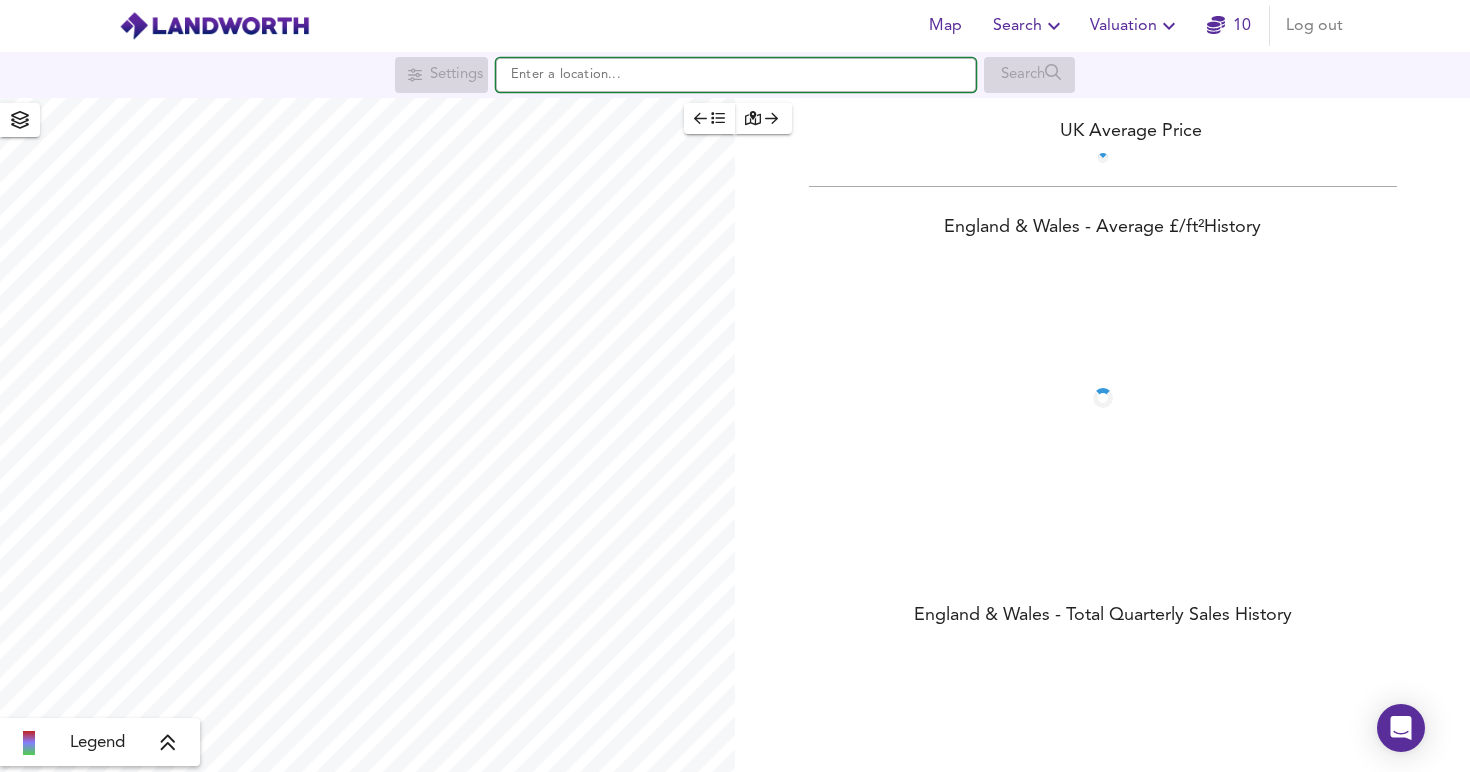 click at bounding box center [736, 75] 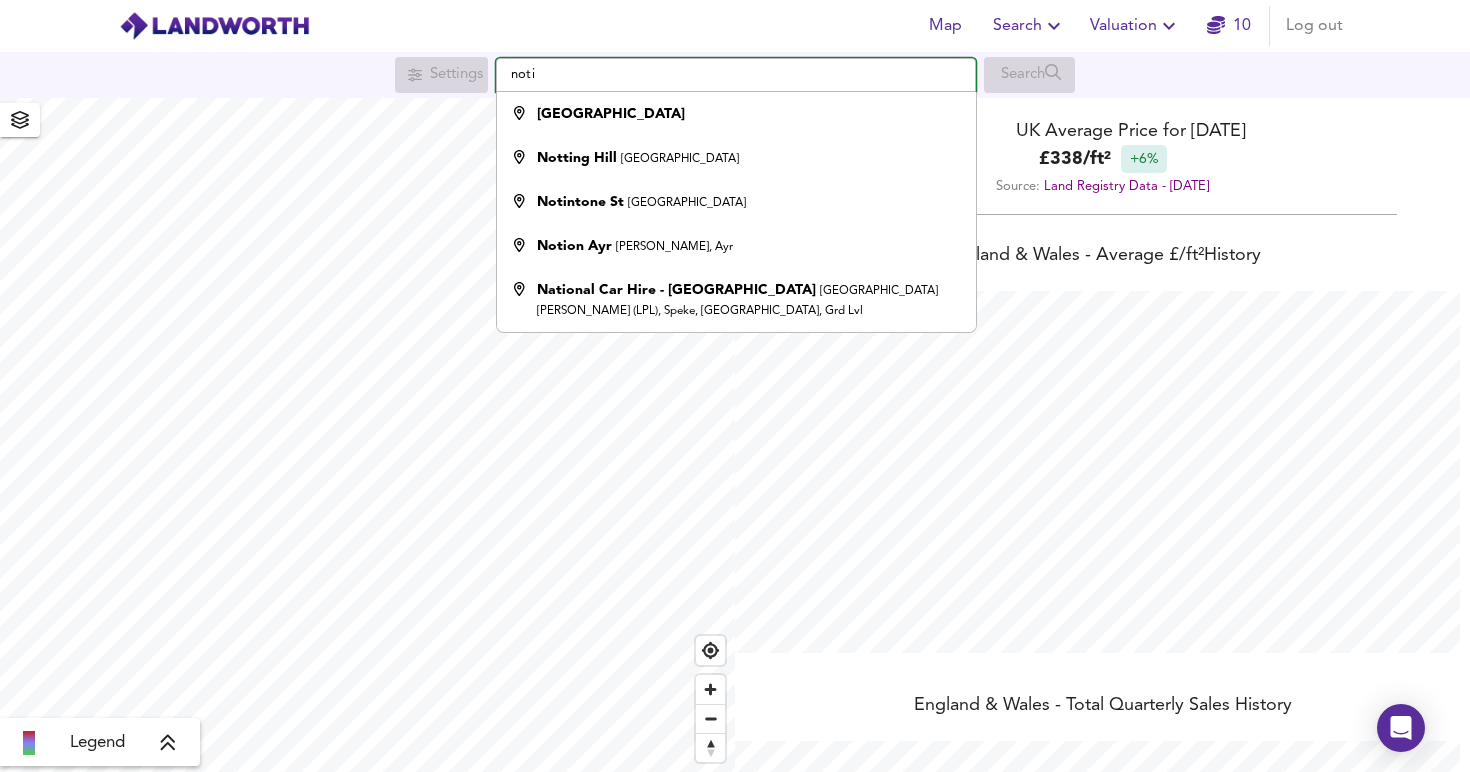 scroll, scrollTop: 999228, scrollLeft: 998530, axis: both 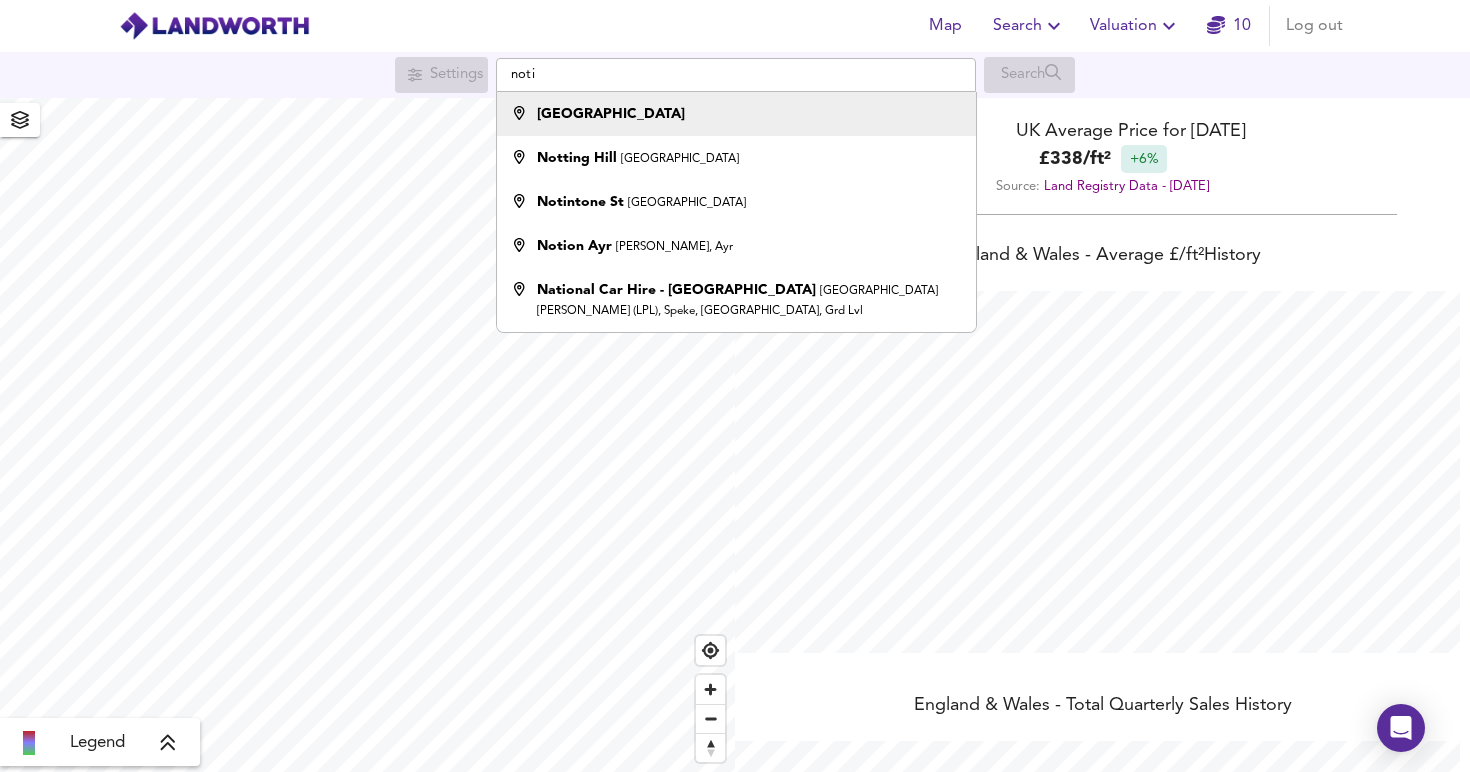click on "[GEOGRAPHIC_DATA]" at bounding box center (731, 114) 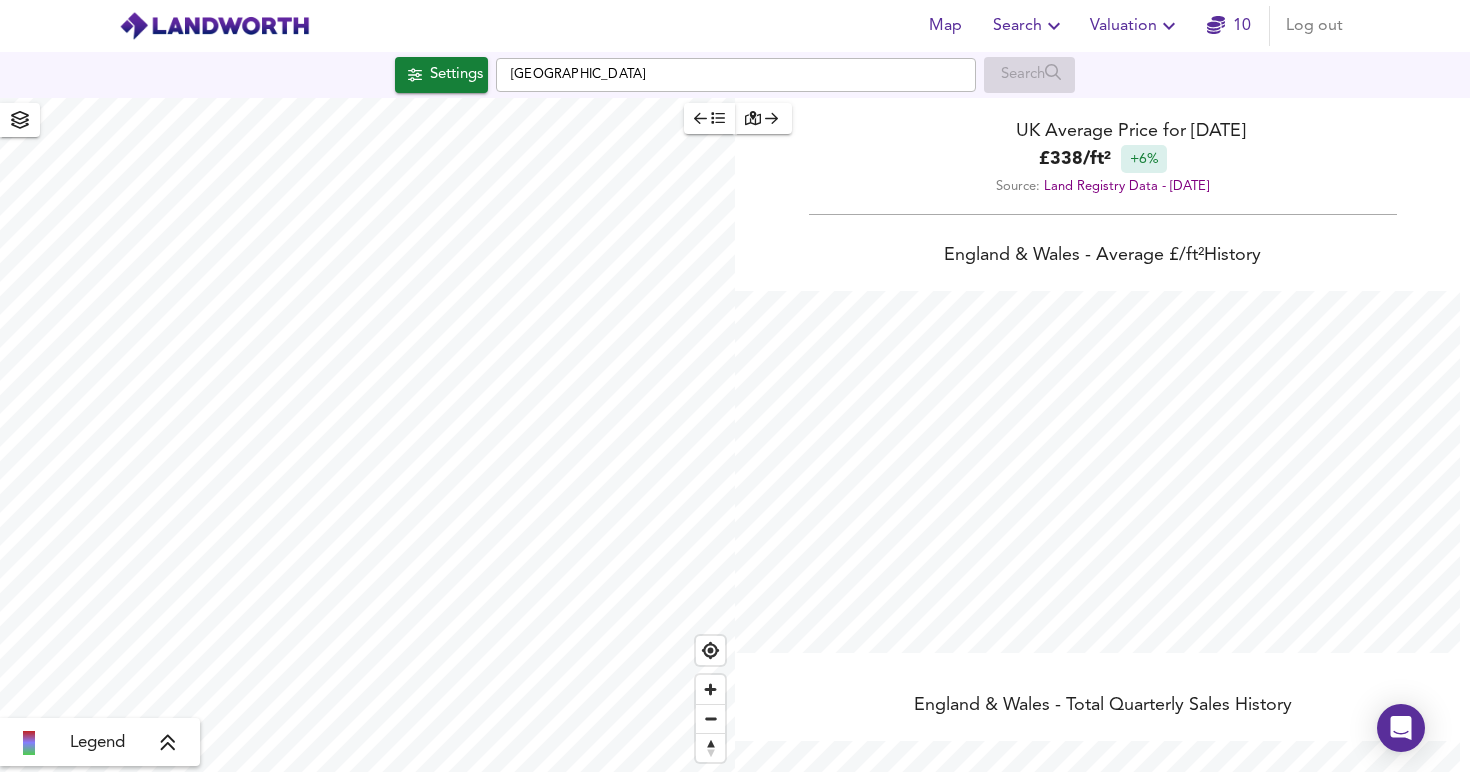 checkbox on "false" 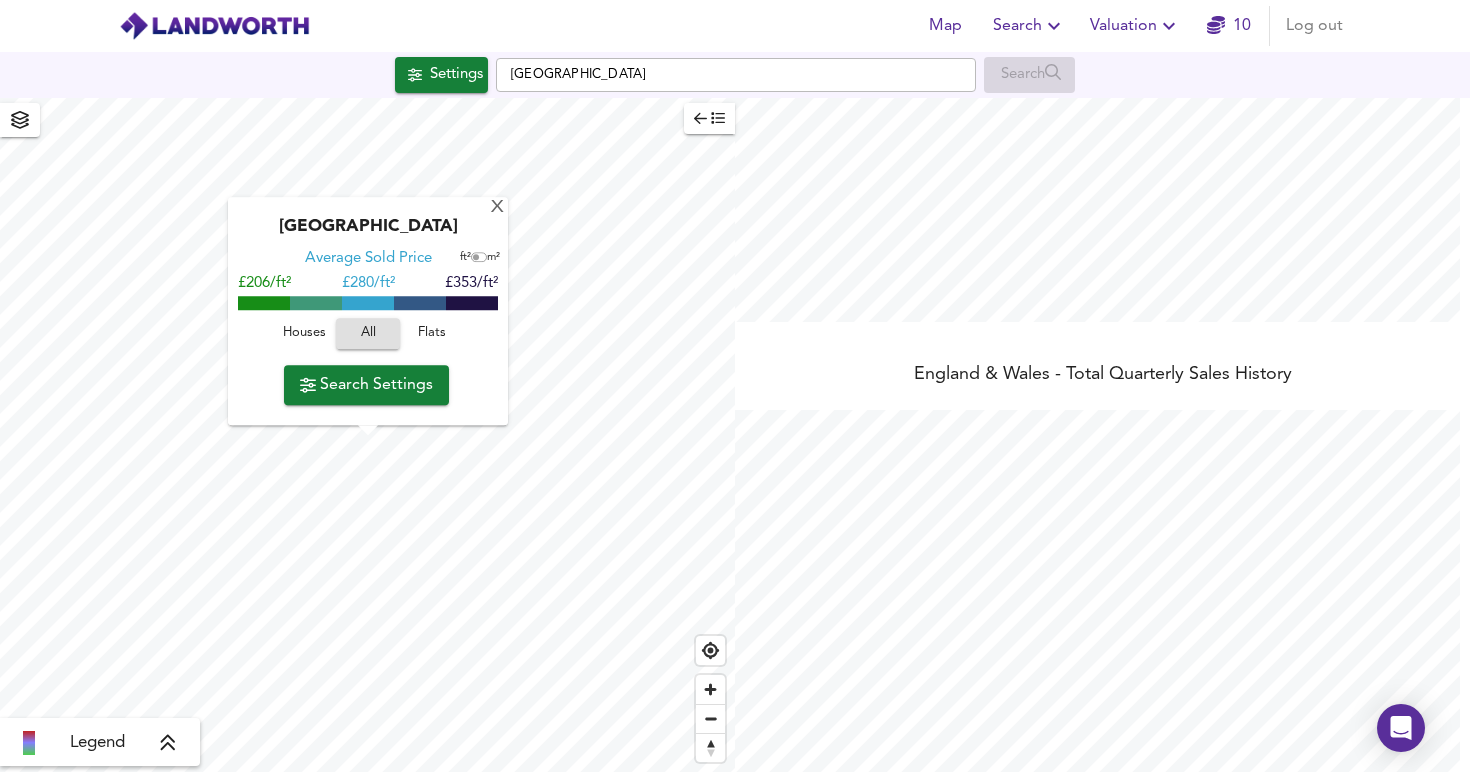 scroll, scrollTop: 350, scrollLeft: 0, axis: vertical 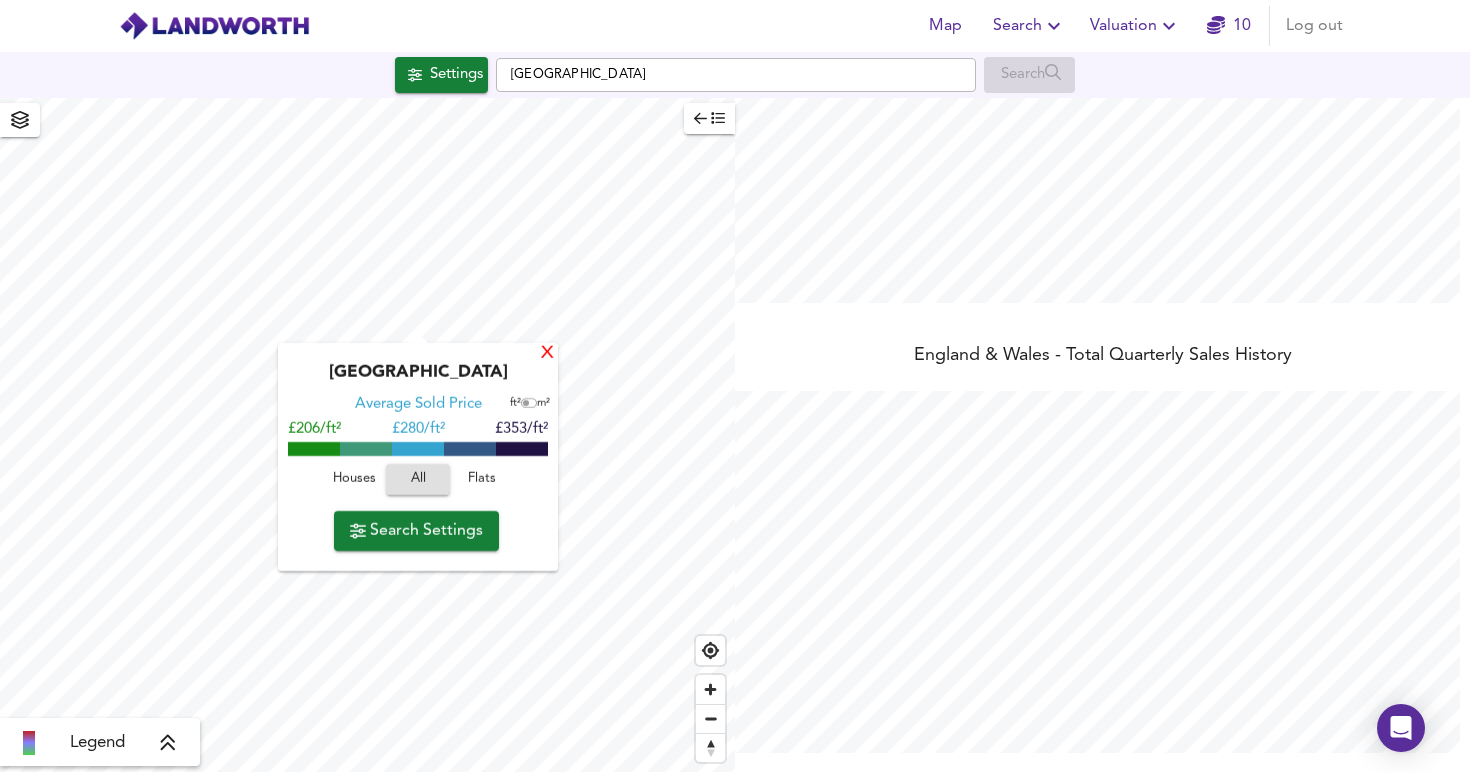 click on "X" at bounding box center [547, 354] 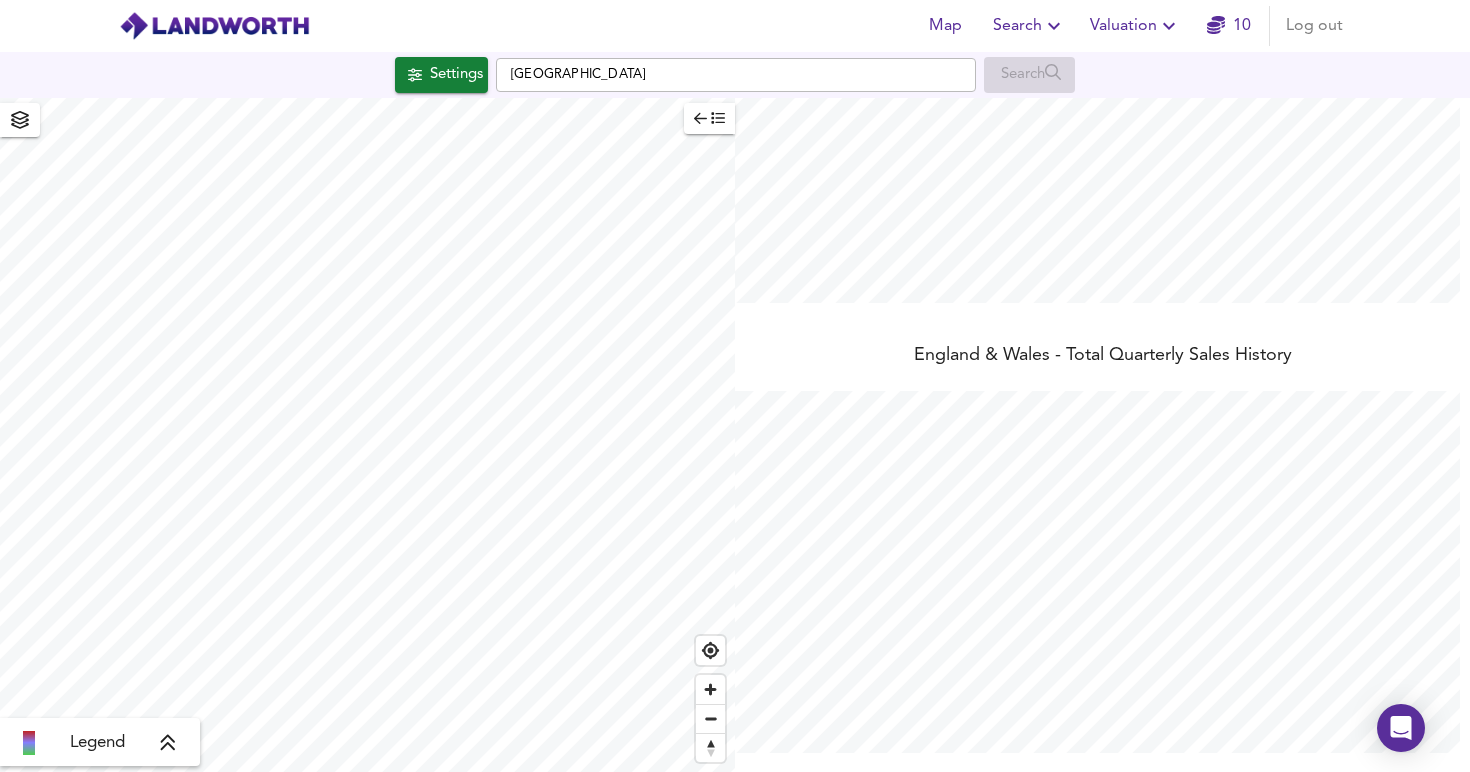 type on "3794" 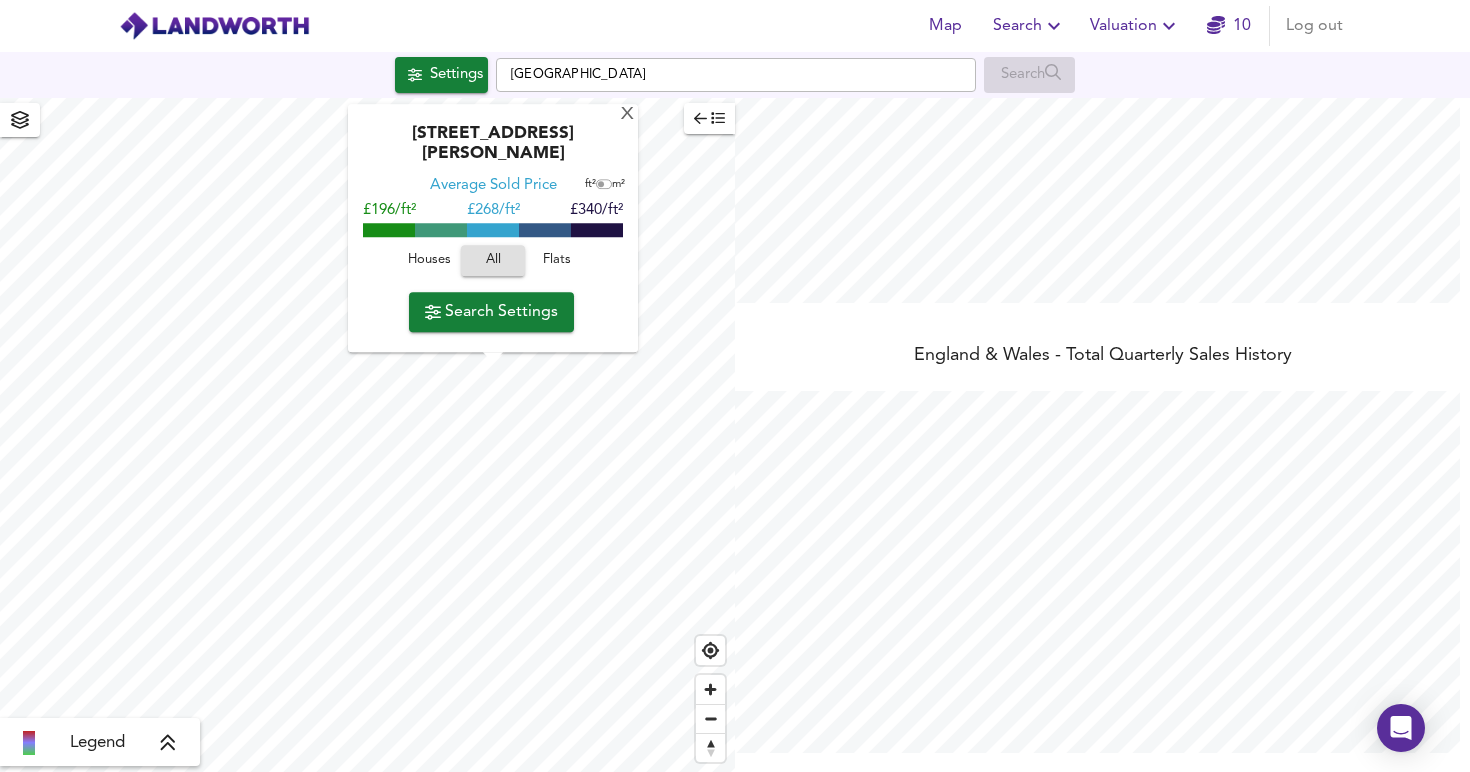 click on "Search Settings" at bounding box center [491, 312] 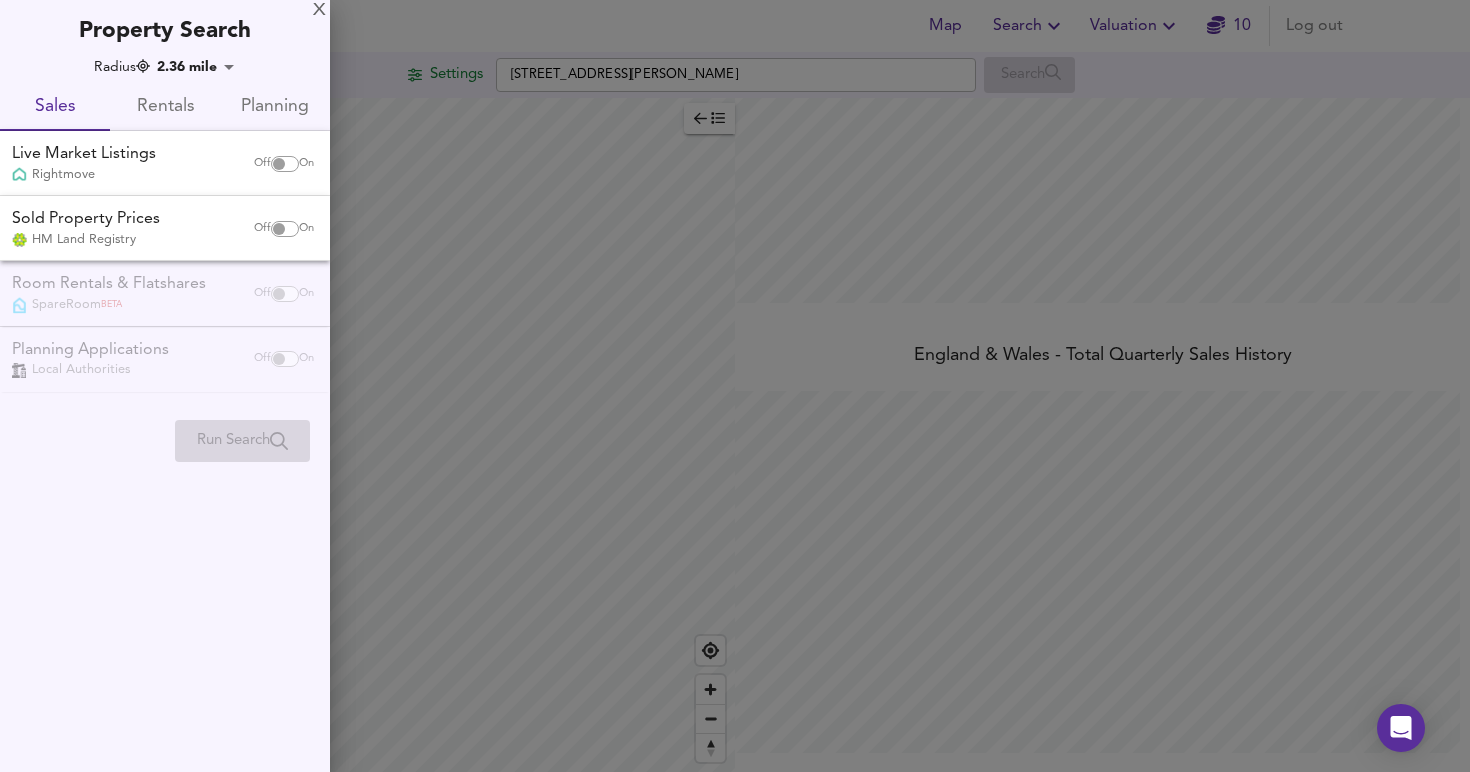 click at bounding box center [279, 164] 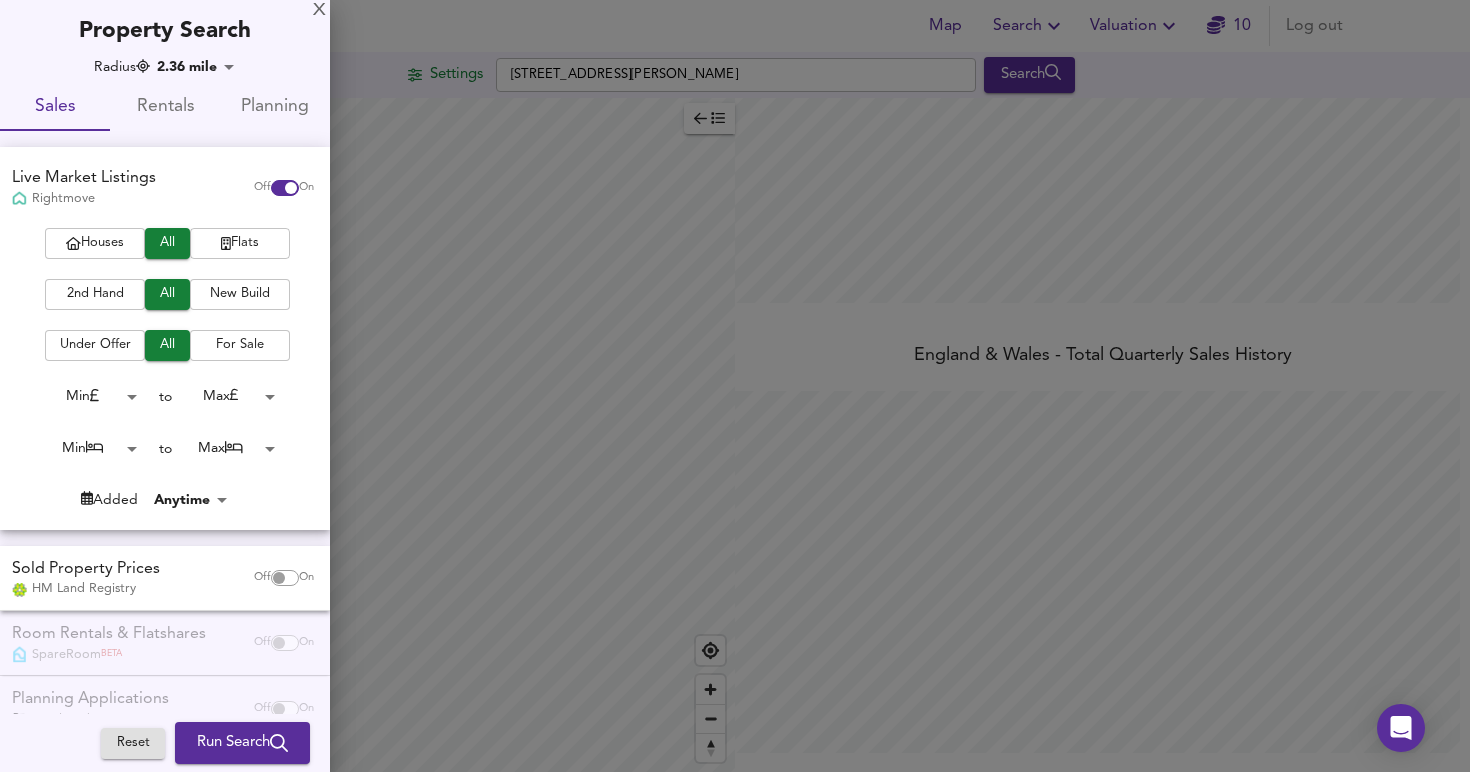 click on "Flats" at bounding box center [240, 243] 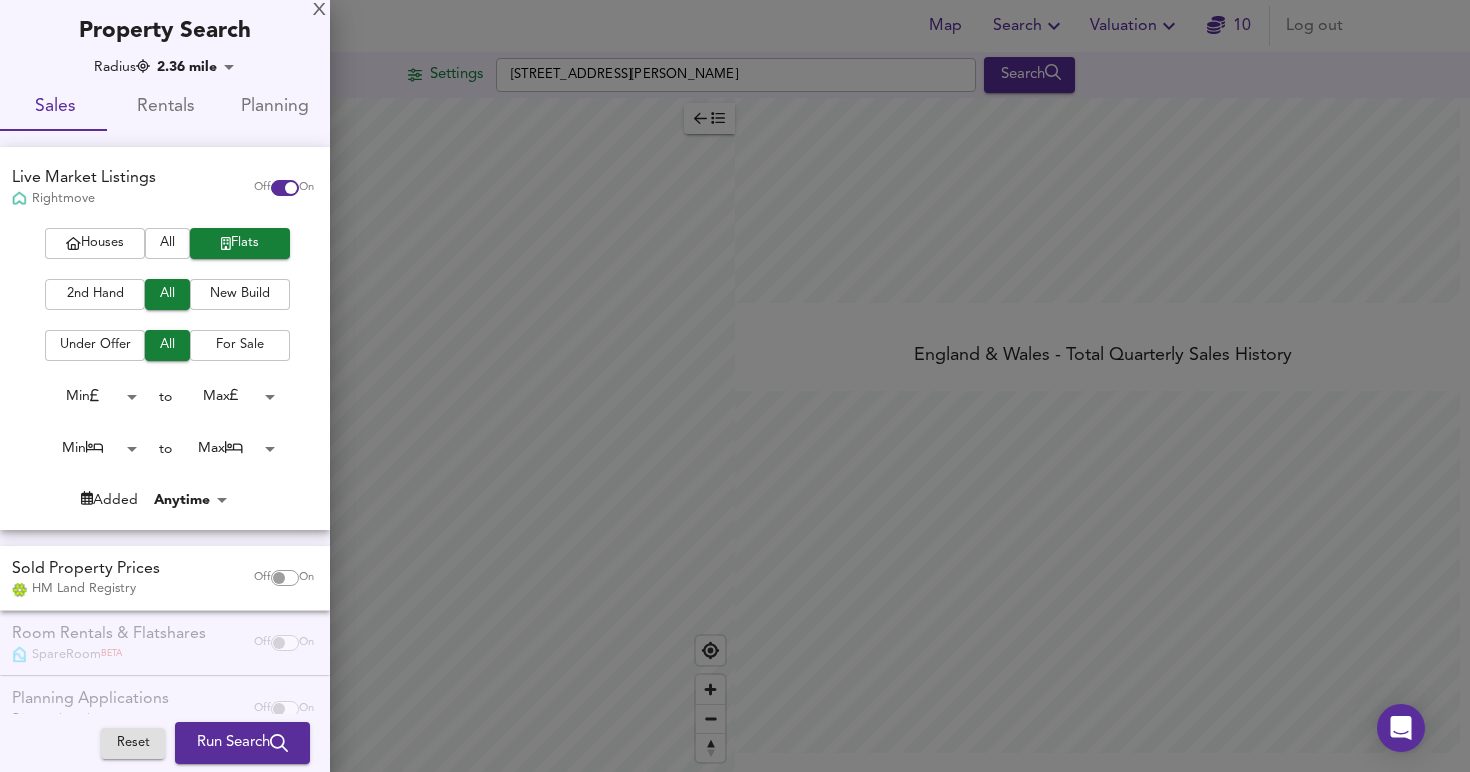 click on "2nd Hand" at bounding box center [95, 294] 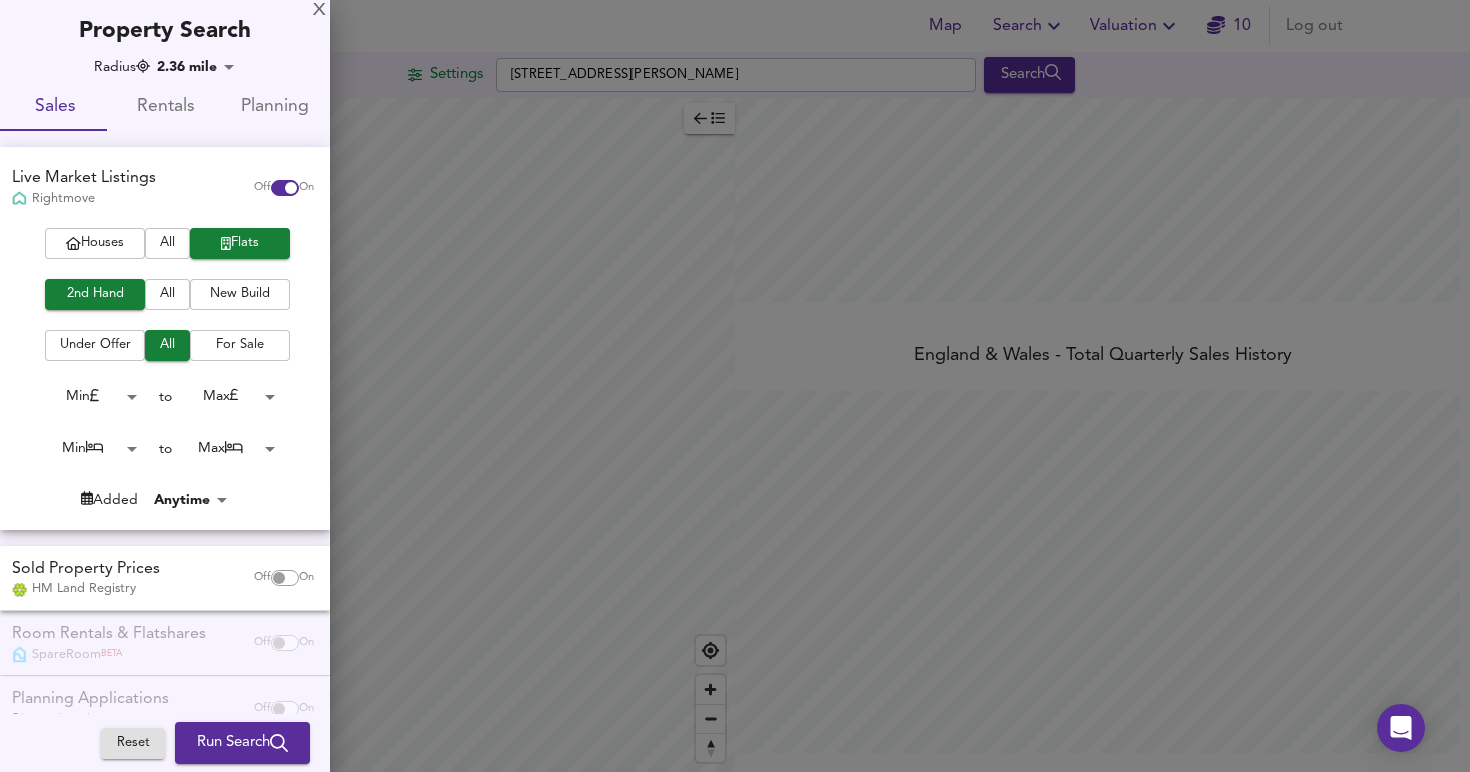 click on "Flats" at bounding box center [240, 243] 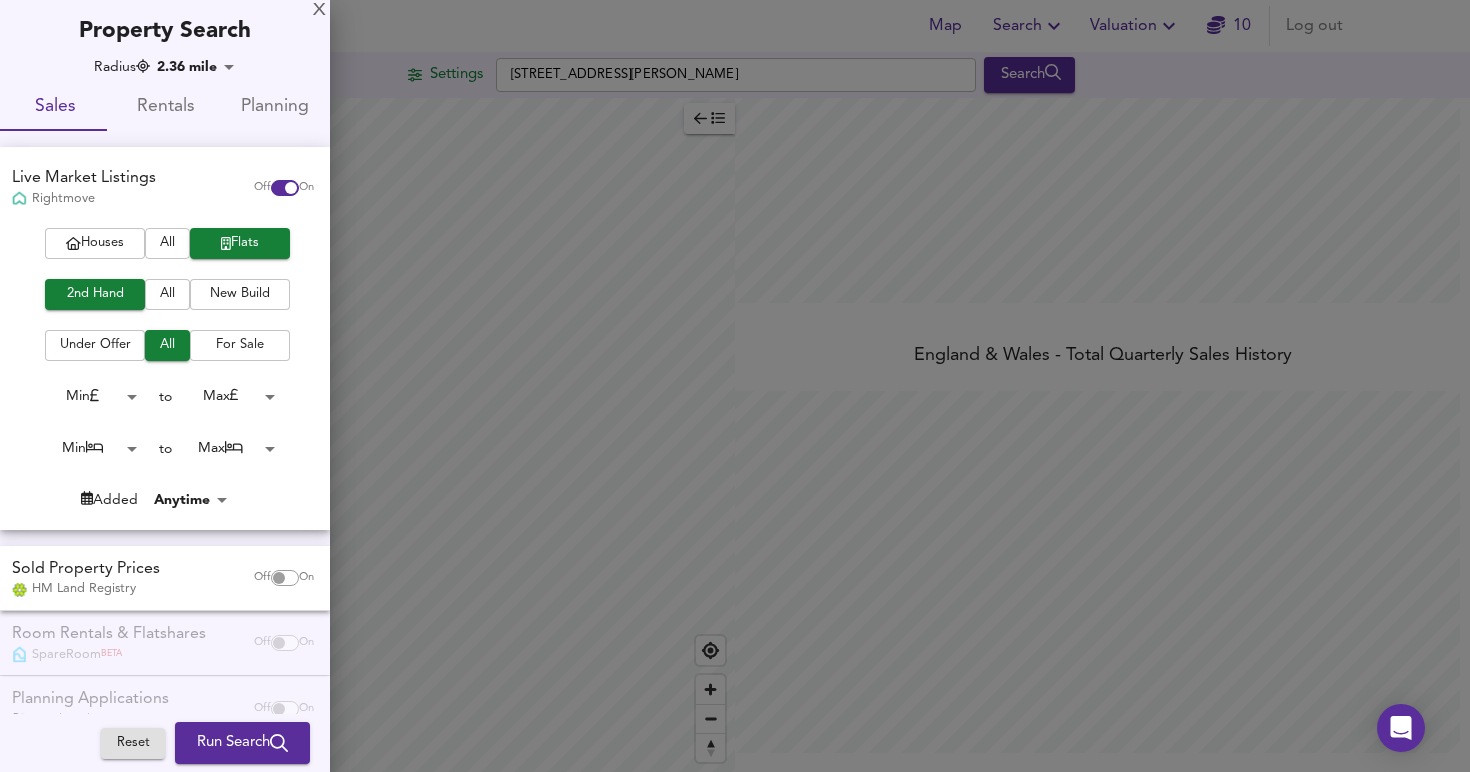 click on "All" at bounding box center [167, 243] 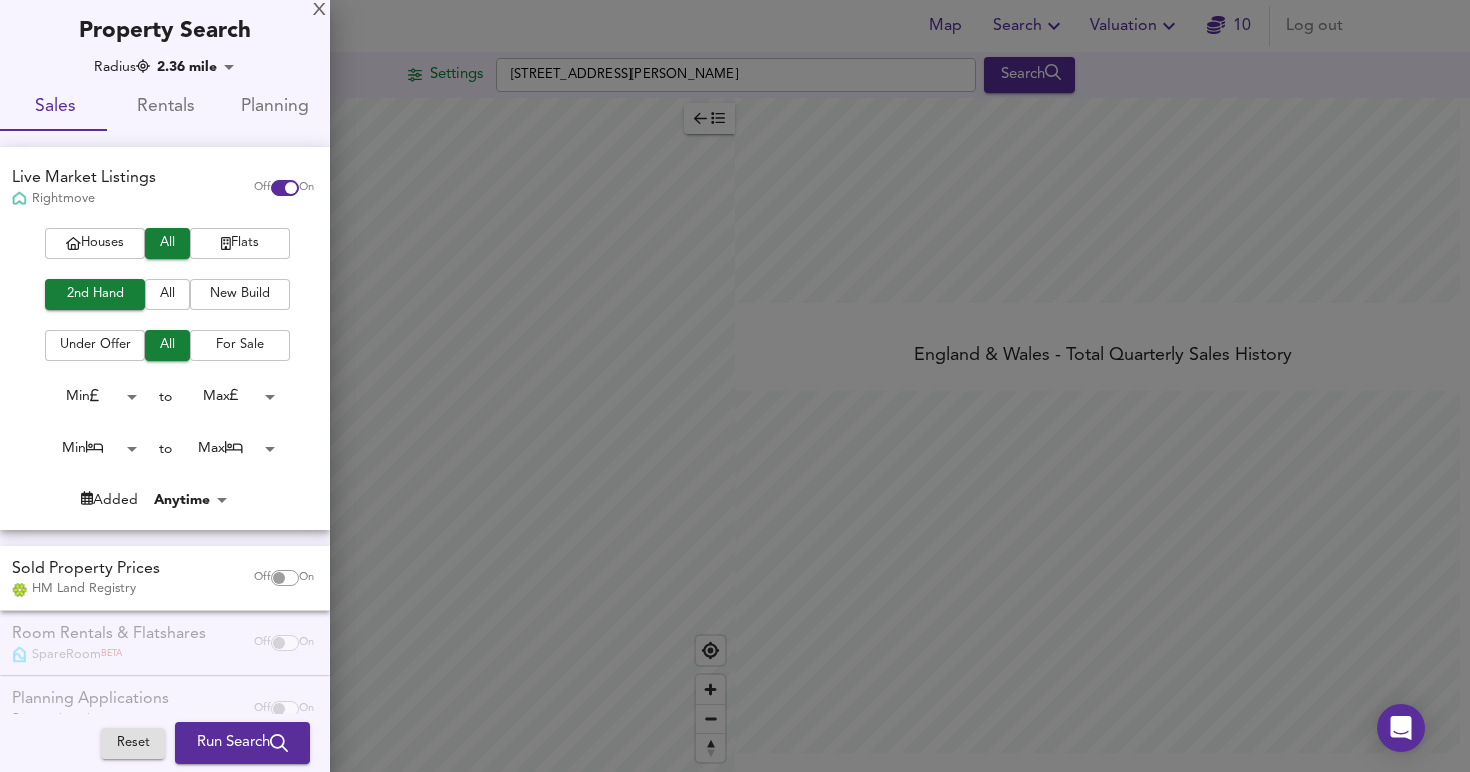click on "Map Search Valuation    10 Log out        Settings     [GEOGRAPHIC_DATA][PERSON_NAME]        Search            Legend       UK Average Price   for [DATE] £ 338 / ft²      +6% Source:   Land Registry Data - [DATE] [GEOGRAPHIC_DATA] & [GEOGRAPHIC_DATA] - Average £/ ft²  History [GEOGRAPHIC_DATA] & [GEOGRAPHIC_DATA] - Total Quarterly Sales History X Map Settings Basemap          Default hybrid Heatmap          Average Price landworth 2D   View Dynamic Heatmap   On Show Postcodes Show Boroughs 2D 3D Find Me X Property Search Radius   2.36 mile 3794 Sales Rentals Planning    Live Market Listings   Rightmove Off   On    Houses All   Flats 2nd Hand All New Build Under Offer All For Sale Min   0 to Max   200000000   Min   0 to Max   50   Added Anytime -1    Sold Property Prices   HM Land Registry Off   On     Room Rentals & Flatshares   SpareRoom   BETA Off   On     Planning Applications Local Authorities Off   On  Reset Run Search" at bounding box center (735, 386) 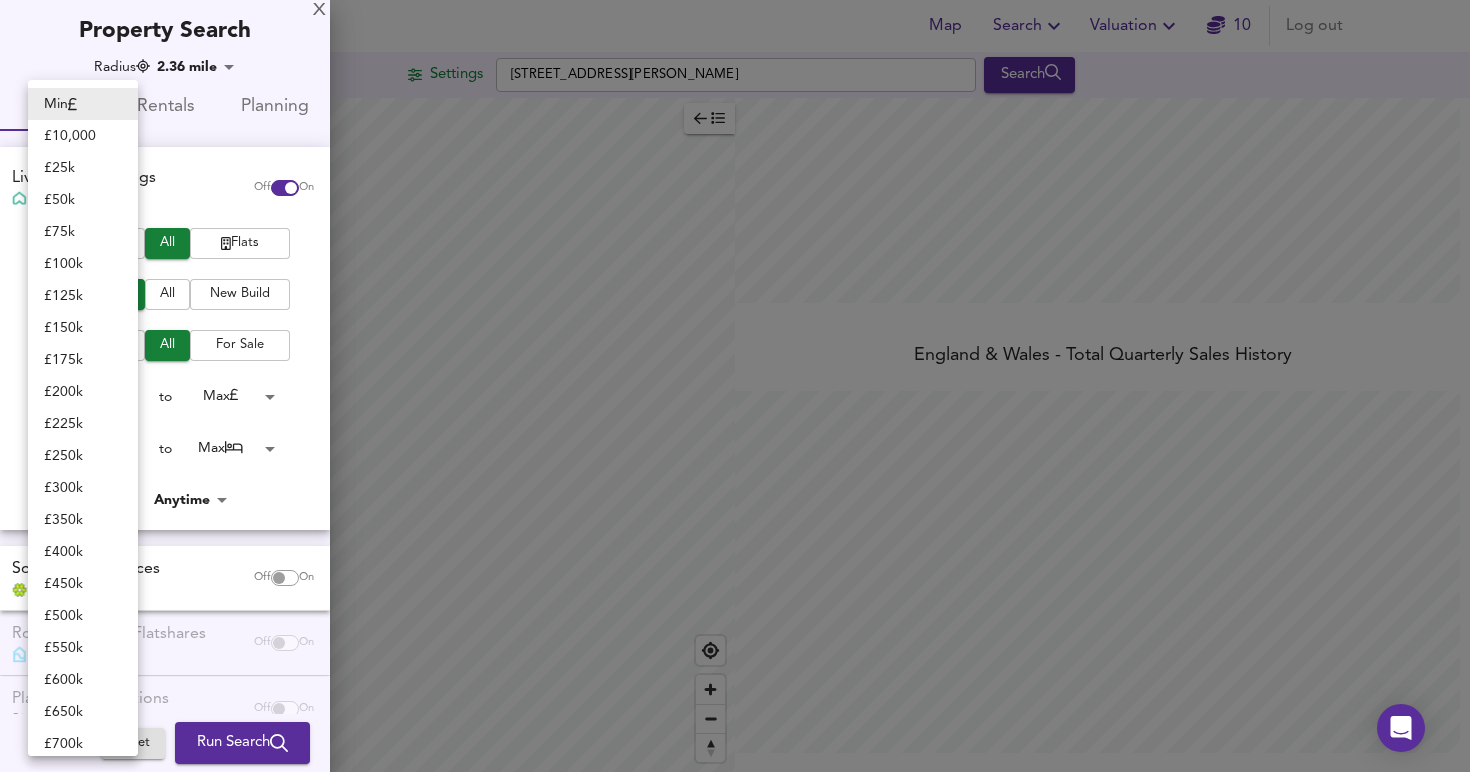 click at bounding box center (735, 386) 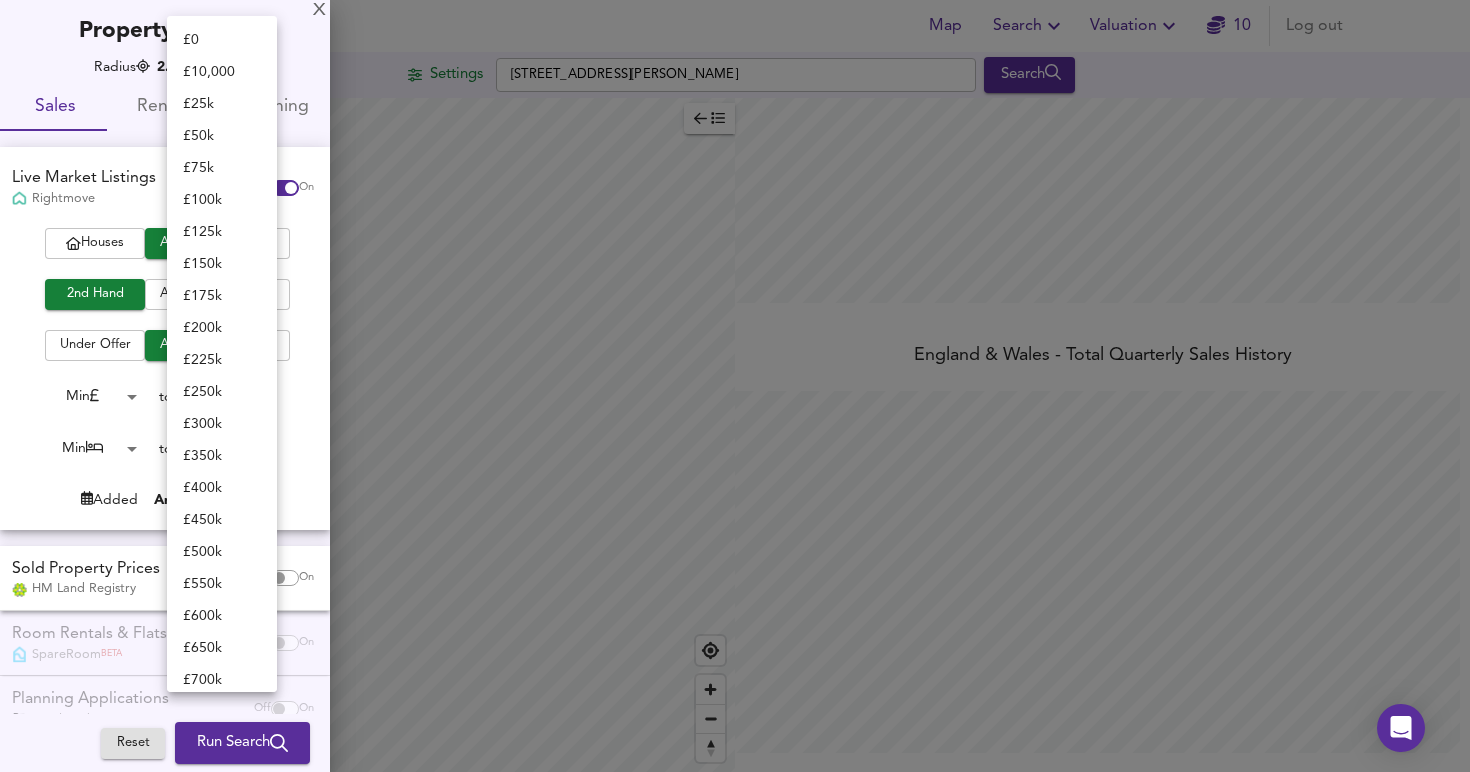 click on "Map Search Valuation    10 Log out        Settings     [GEOGRAPHIC_DATA][PERSON_NAME]        Search            Legend       UK Average Price   for [DATE] £ 338 / ft²      +6% Source:   Land Registry Data - [DATE] [GEOGRAPHIC_DATA] & [GEOGRAPHIC_DATA] - Average £/ ft²  History [GEOGRAPHIC_DATA] & [GEOGRAPHIC_DATA] - Total Quarterly Sales History X Map Settings Basemap          Default hybrid Heatmap          Average Price landworth 2D   View Dynamic Heatmap   On Show Postcodes Show Boroughs 2D 3D Find Me X Property Search Radius   2.36 mile 3794 Sales Rentals Planning    Live Market Listings   Rightmove Off   On    Houses All   Flats 2nd Hand All New Build Under Offer All For Sale Min   0 to Max   200000000   Min   0 to Max   50   Added Anytime -1    Sold Property Prices   HM Land Registry Off   On     Room Rentals & Flatshares   SpareRoom   BETA Off   On     Planning Applications Local Authorities Off   On  Reset Run Search
£ 0 £ 10,000 £ 25k £ 50k" at bounding box center (735, 386) 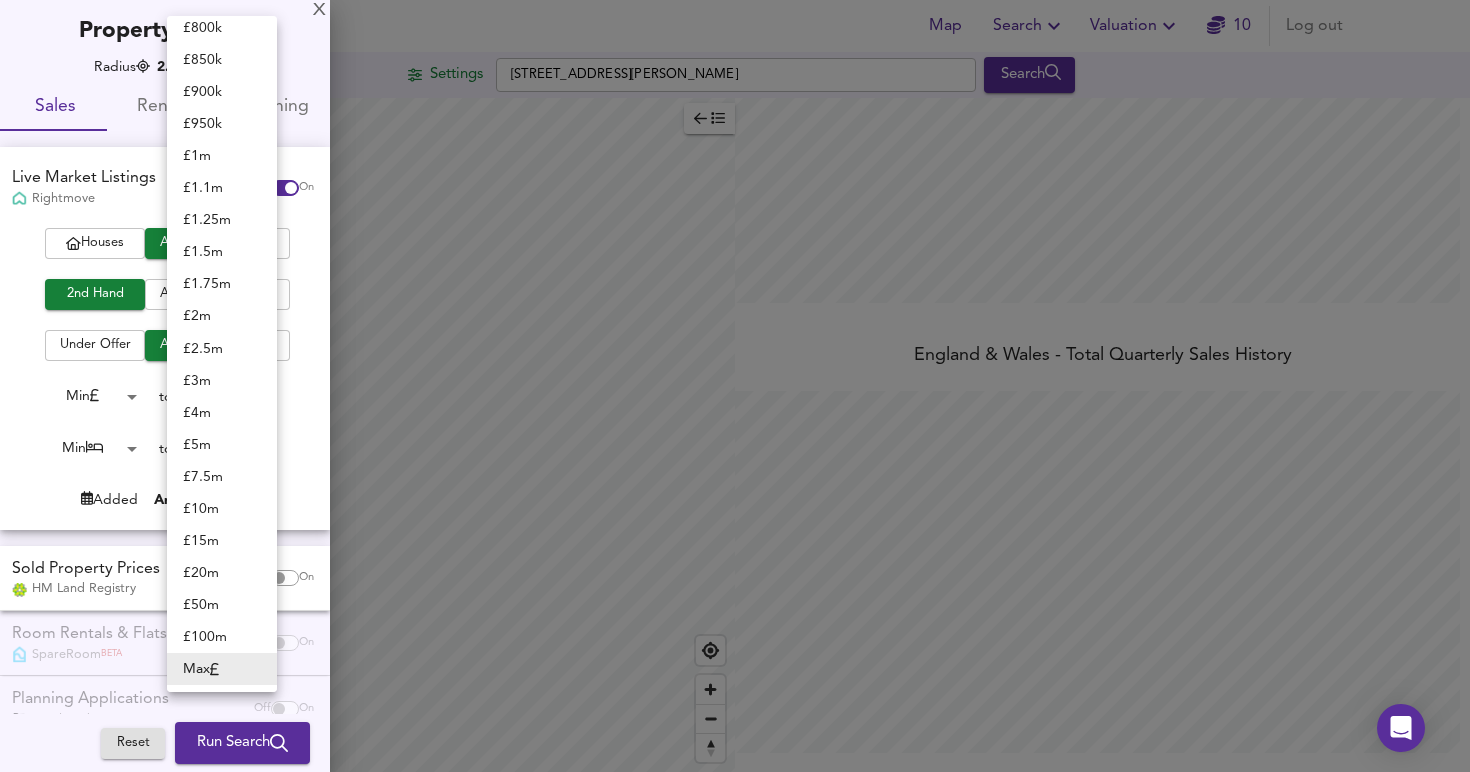 scroll, scrollTop: 0, scrollLeft: 0, axis: both 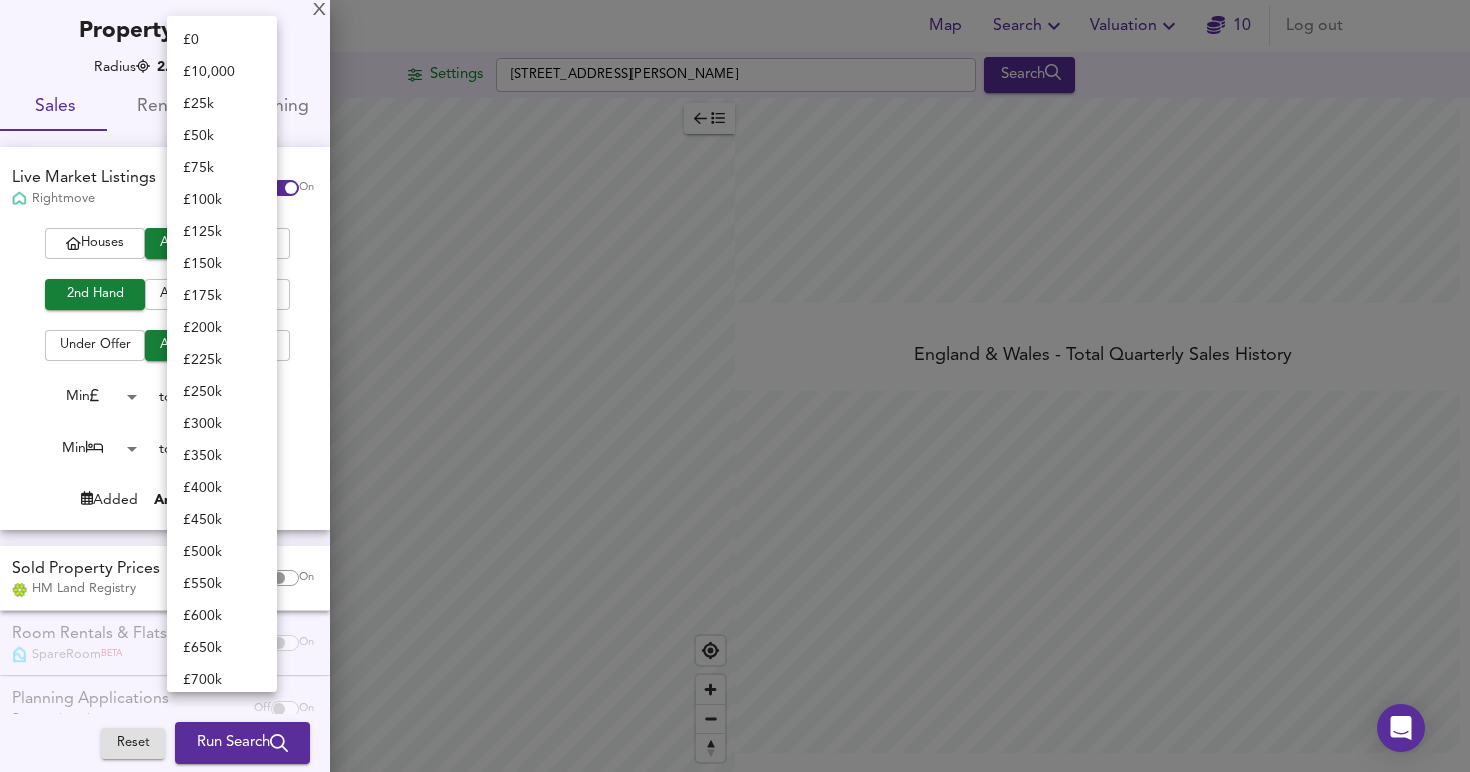 click on "£ 150k" at bounding box center (222, 264) 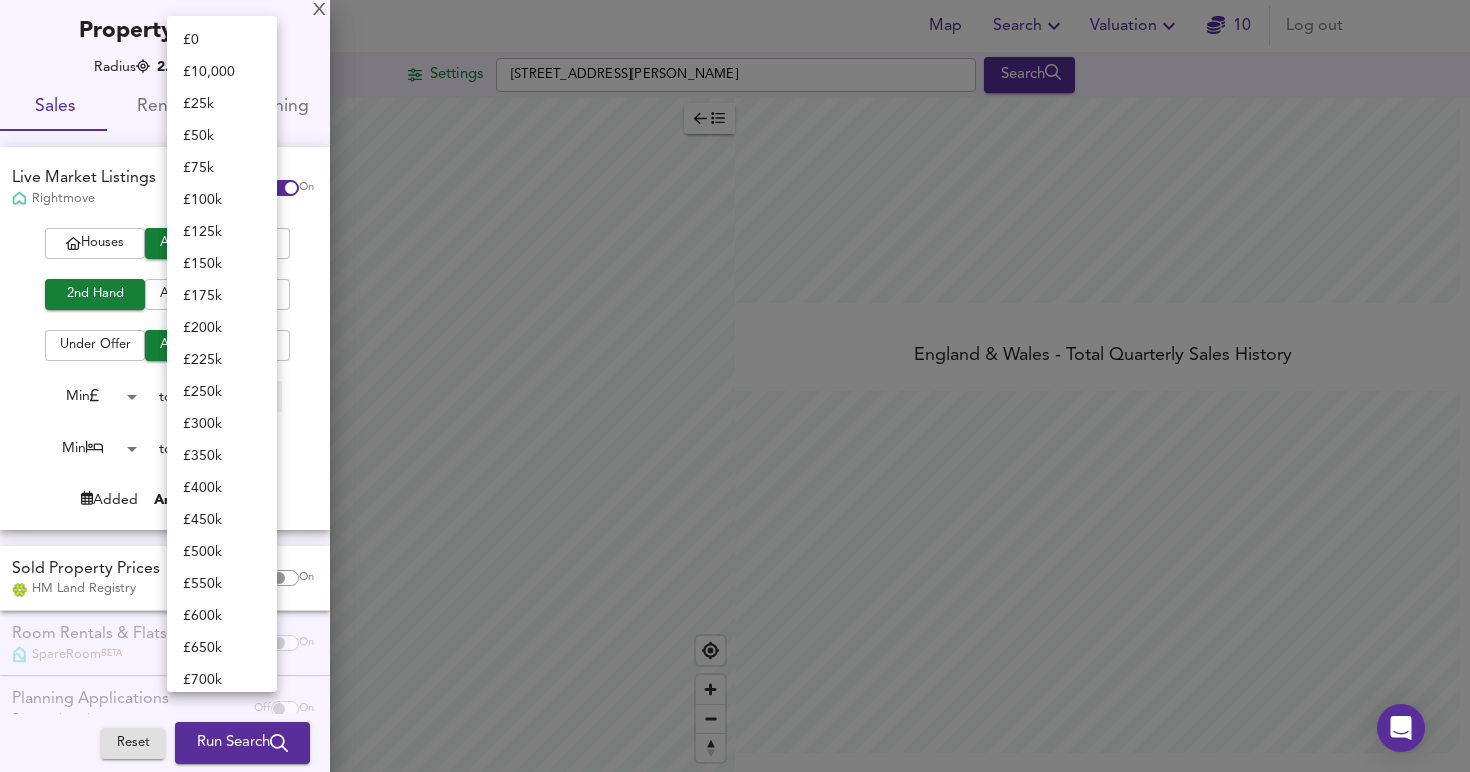 type on "150000" 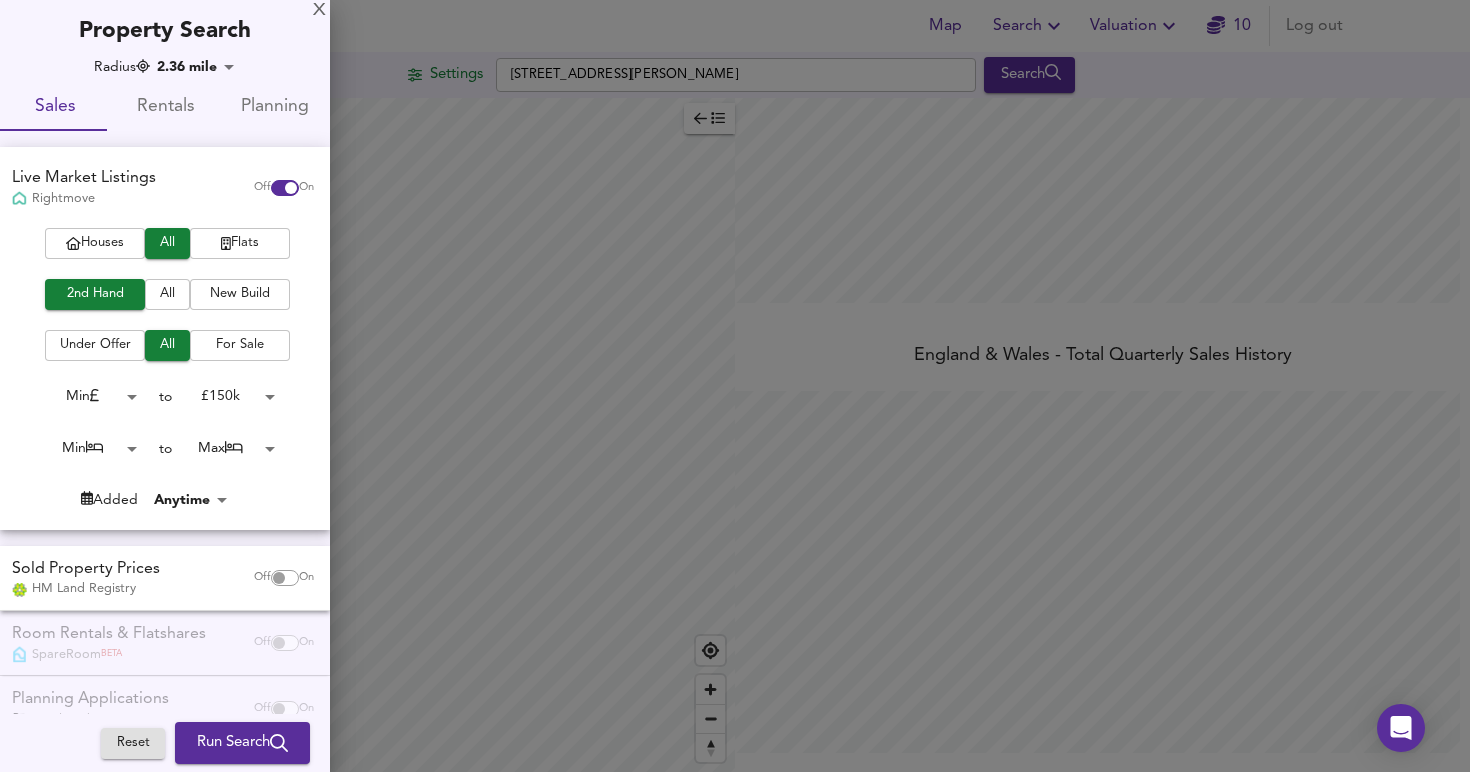 click on "Map Search Valuation    10 Log out        Settings     [GEOGRAPHIC_DATA][PERSON_NAME]        Search            Legend       UK Average Price   for [DATE] £ 338 / ft²      +6% Source:   Land Registry Data - [DATE] [GEOGRAPHIC_DATA] & [GEOGRAPHIC_DATA] - Average £/ ft²  History [GEOGRAPHIC_DATA] & [GEOGRAPHIC_DATA] - Total Quarterly Sales History X Map Settings Basemap          Default hybrid Heatmap          Average Price landworth 2D   View Dynamic Heatmap   On Show Postcodes Show Boroughs 2D 3D Find Me X Property Search Radius   2.36 mile 3794 Sales Rentals Planning    Live Market Listings   Rightmove Off   On    Houses All   Flats 2nd Hand All New Build Under Offer All For Sale Min   0 to £ 150k 150000   Min   0 to Max   50   Added Anytime -1    Sold Property Prices   HM Land Registry Off   On     Room Rentals & Flatshares   SpareRoom   BETA Off   On     Planning Applications Local Authorities Off   On  Reset Run Search" at bounding box center (735, 386) 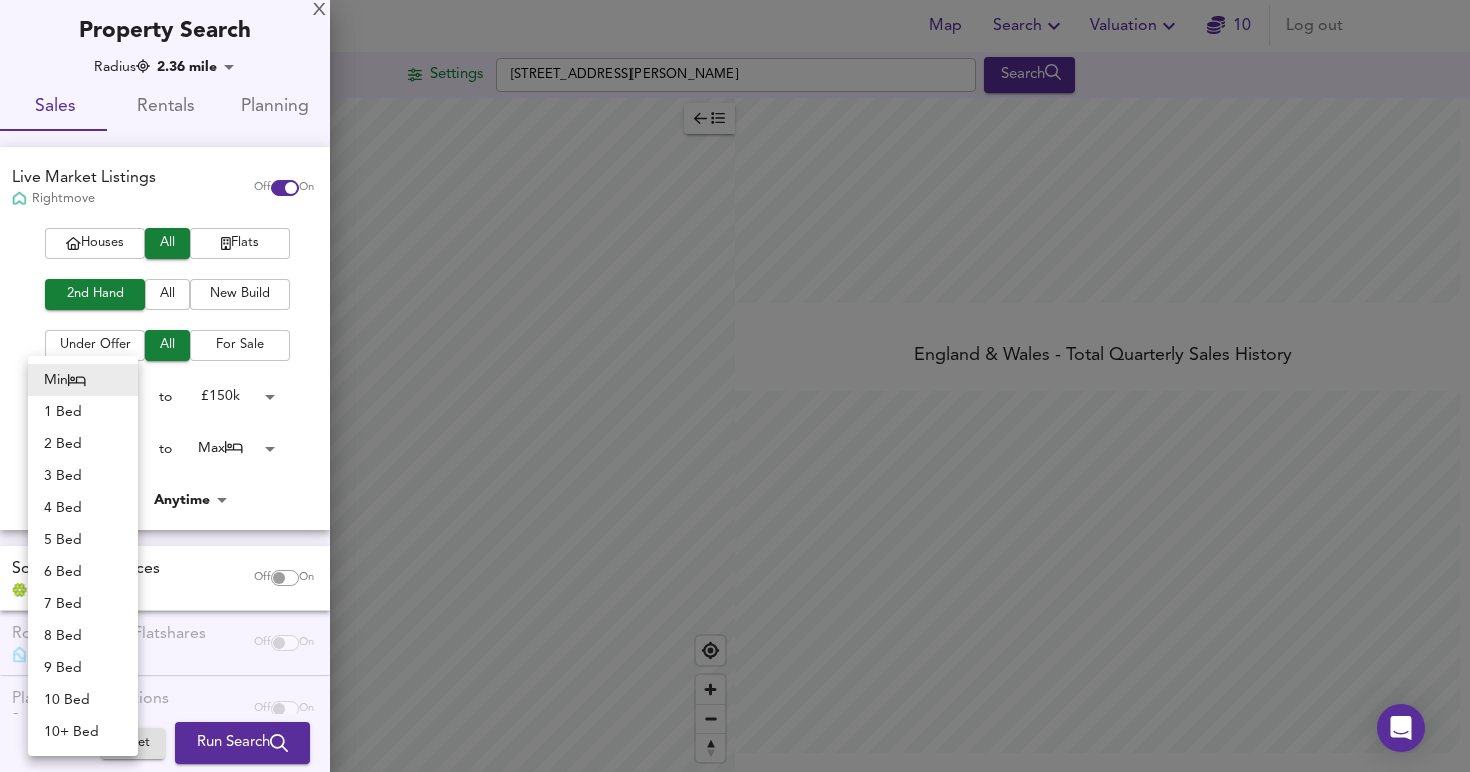 click on "1 Bed" at bounding box center [83, 412] 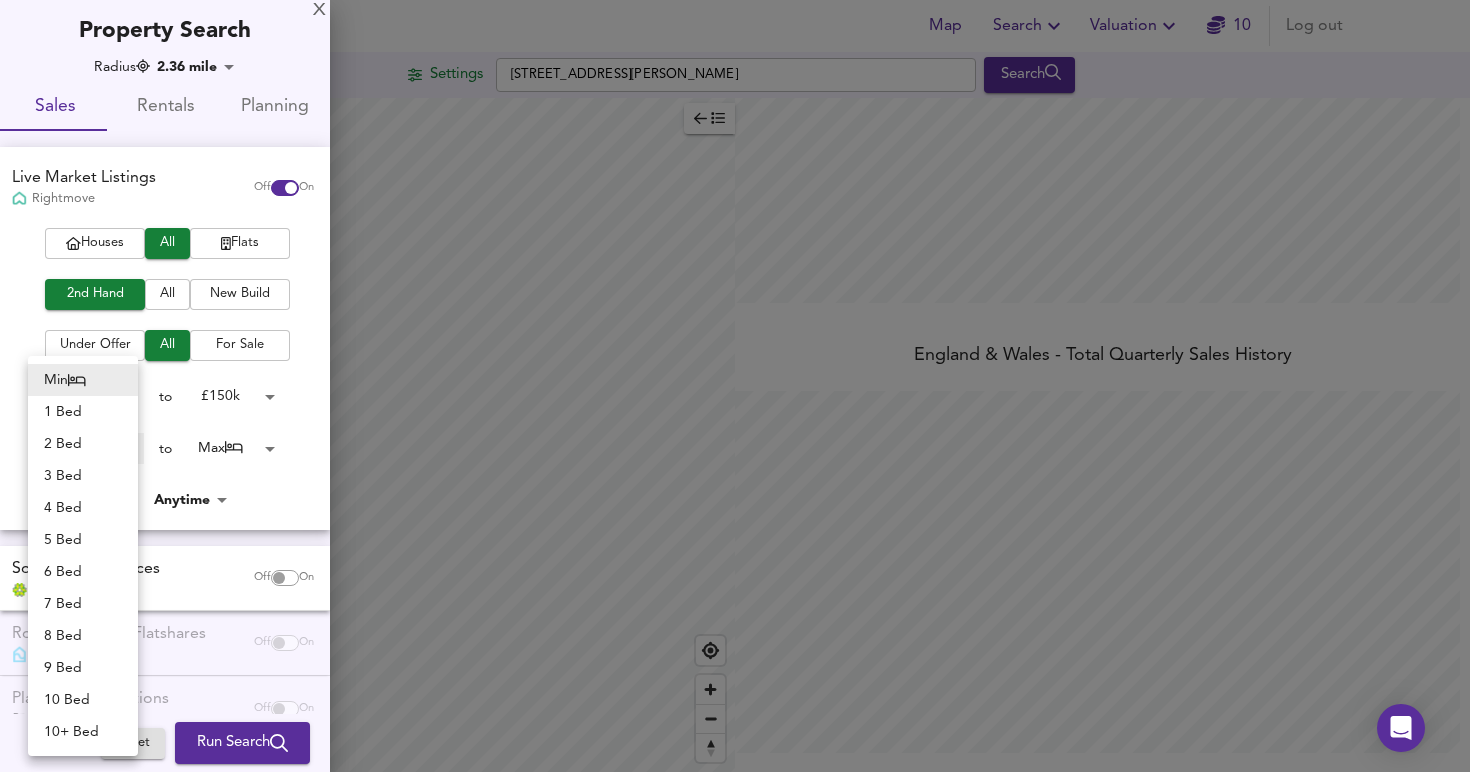 type on "1" 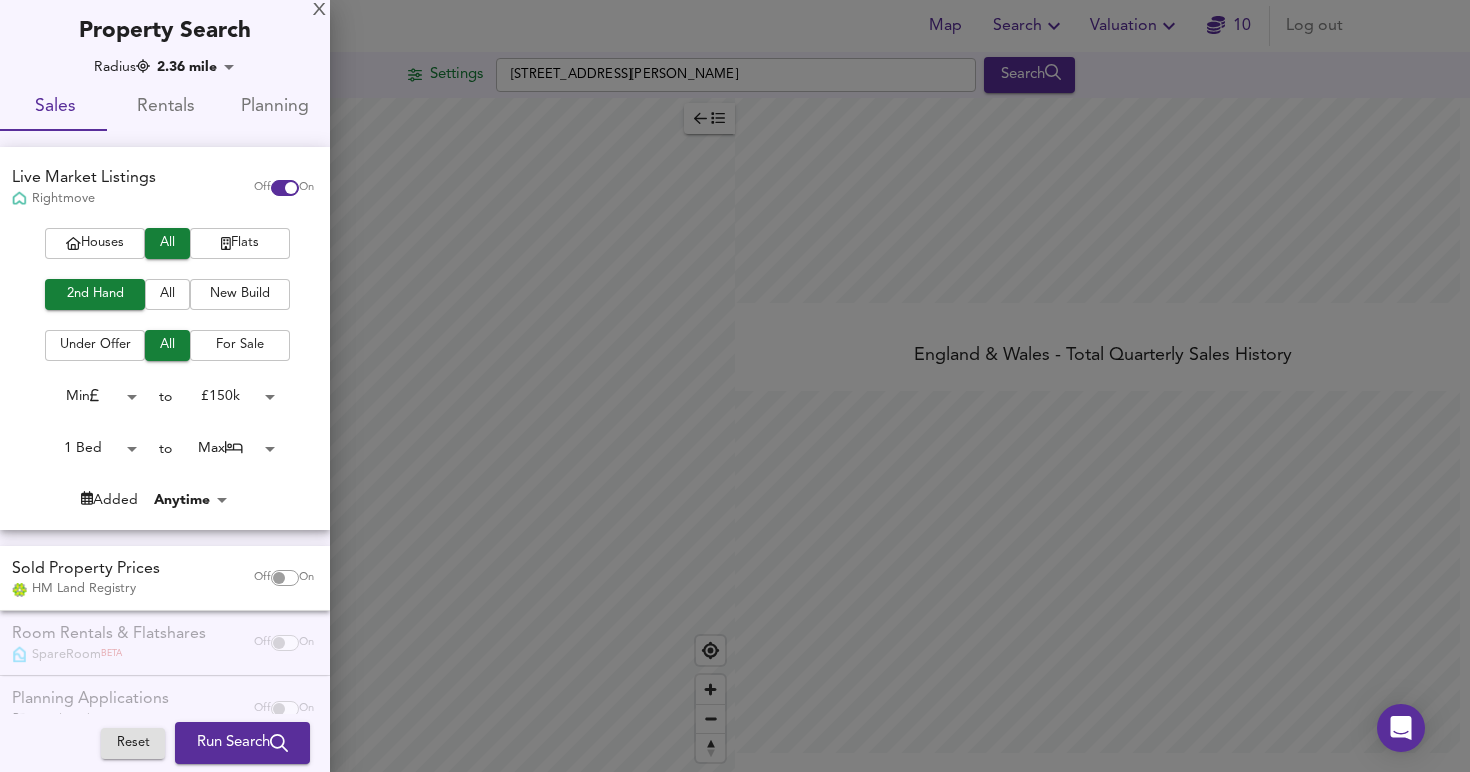 click on "Map Search Valuation    10 Log out        Settings     [GEOGRAPHIC_DATA][PERSON_NAME]        Search            Legend       UK Average Price   for [DATE] £ 338 / ft²      +6% Source:   Land Registry Data - [DATE] [GEOGRAPHIC_DATA] & [GEOGRAPHIC_DATA] - Average £/ ft²  History [GEOGRAPHIC_DATA] & [GEOGRAPHIC_DATA] - Total Quarterly Sales History X Map Settings Basemap          Default hybrid Heatmap          Average Price landworth 2D   View Dynamic Heatmap   On Show Postcodes Show Boroughs 2D 3D Find Me X Property Search Radius   2.36 mile 3794 Sales Rentals Planning    Live Market Listings   Rightmove Off   On    Houses All   Flats 2nd Hand All New Build Under Offer All For Sale Min   0 to £ 150k 150000   1 Bed 1 to Max   50   Added Anytime -1    Sold Property Prices   HM Land Registry Off   On     Room Rentals & Flatshares   SpareRoom   BETA Off   On     Planning Applications Local Authorities Off   On  Reset Run Search" at bounding box center [735, 386] 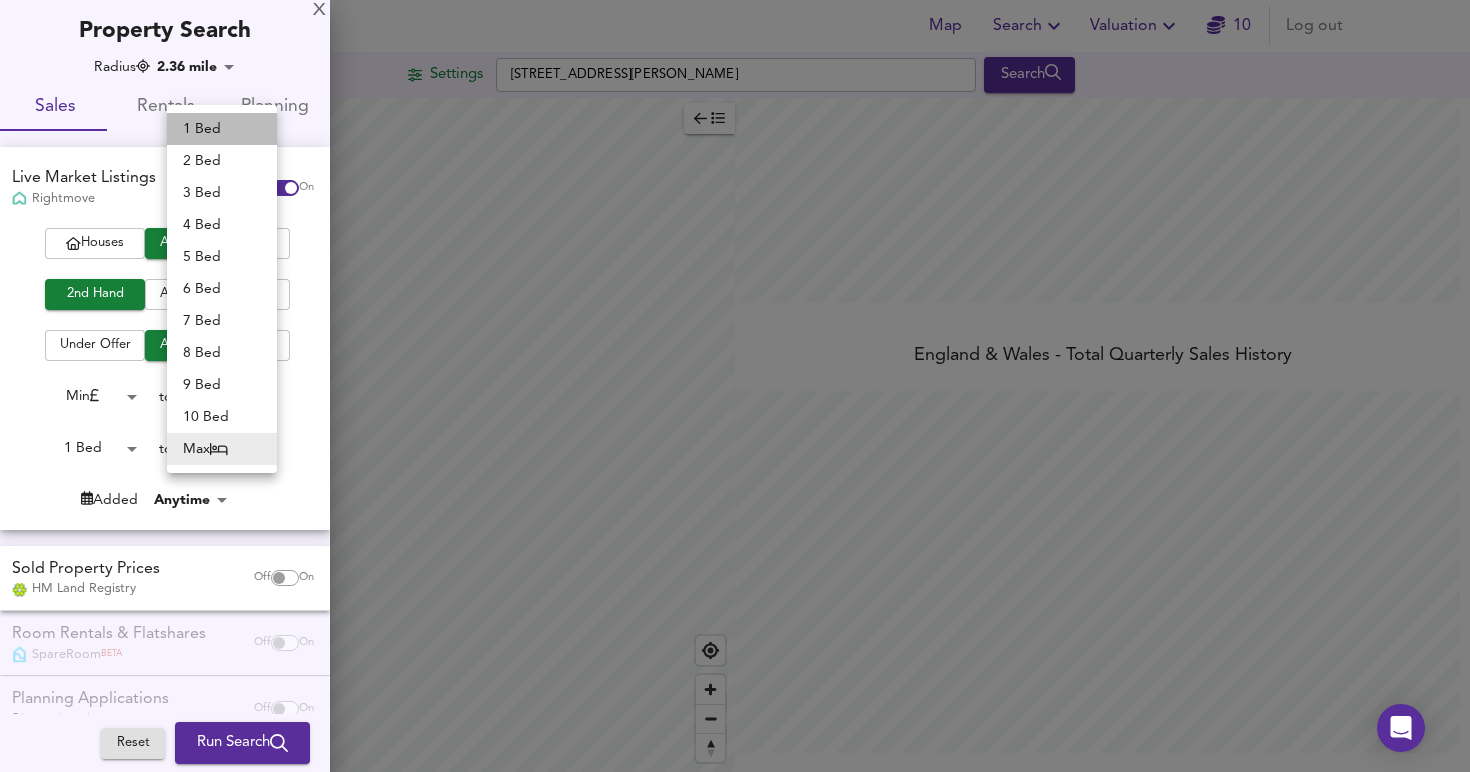 click on "1 Bed" at bounding box center [222, 129] 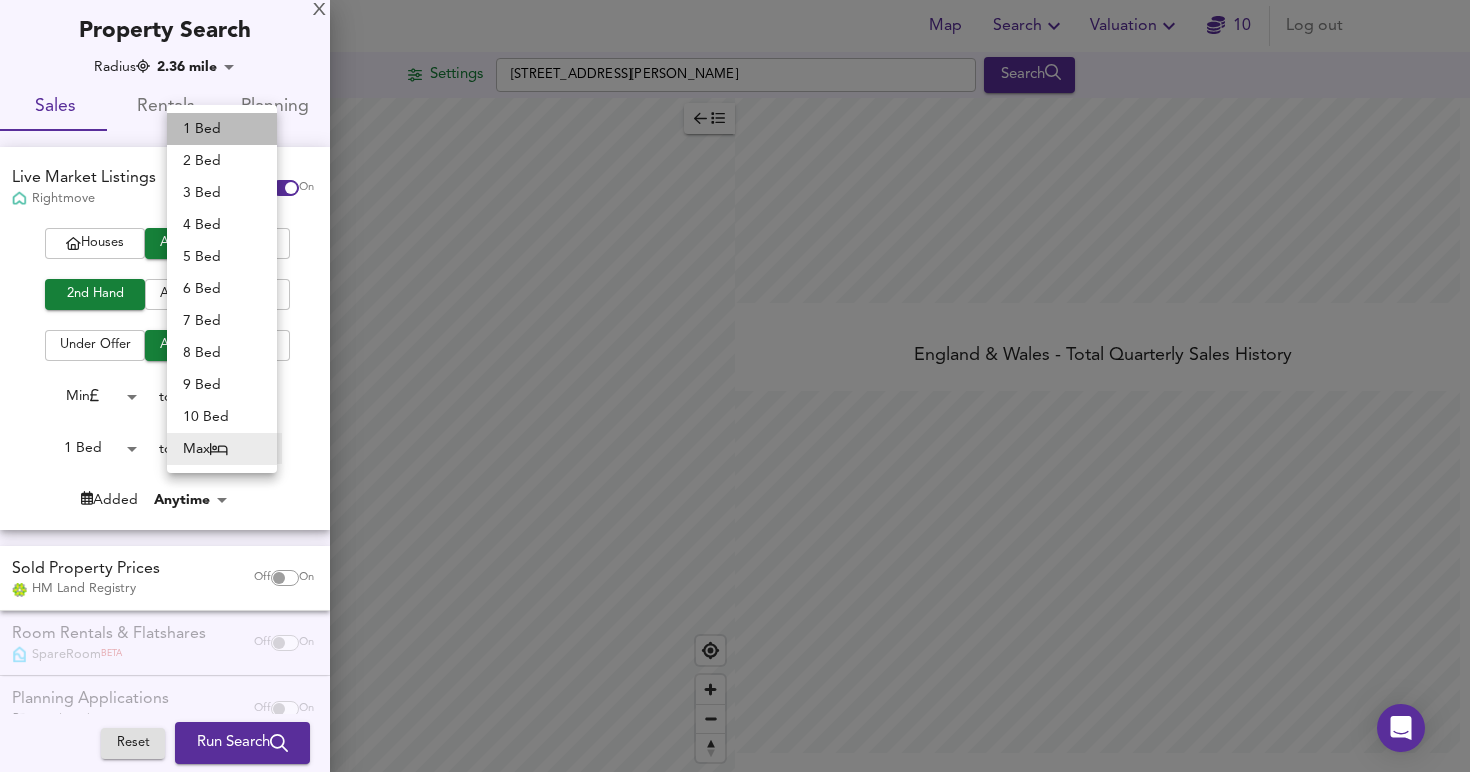 type on "1" 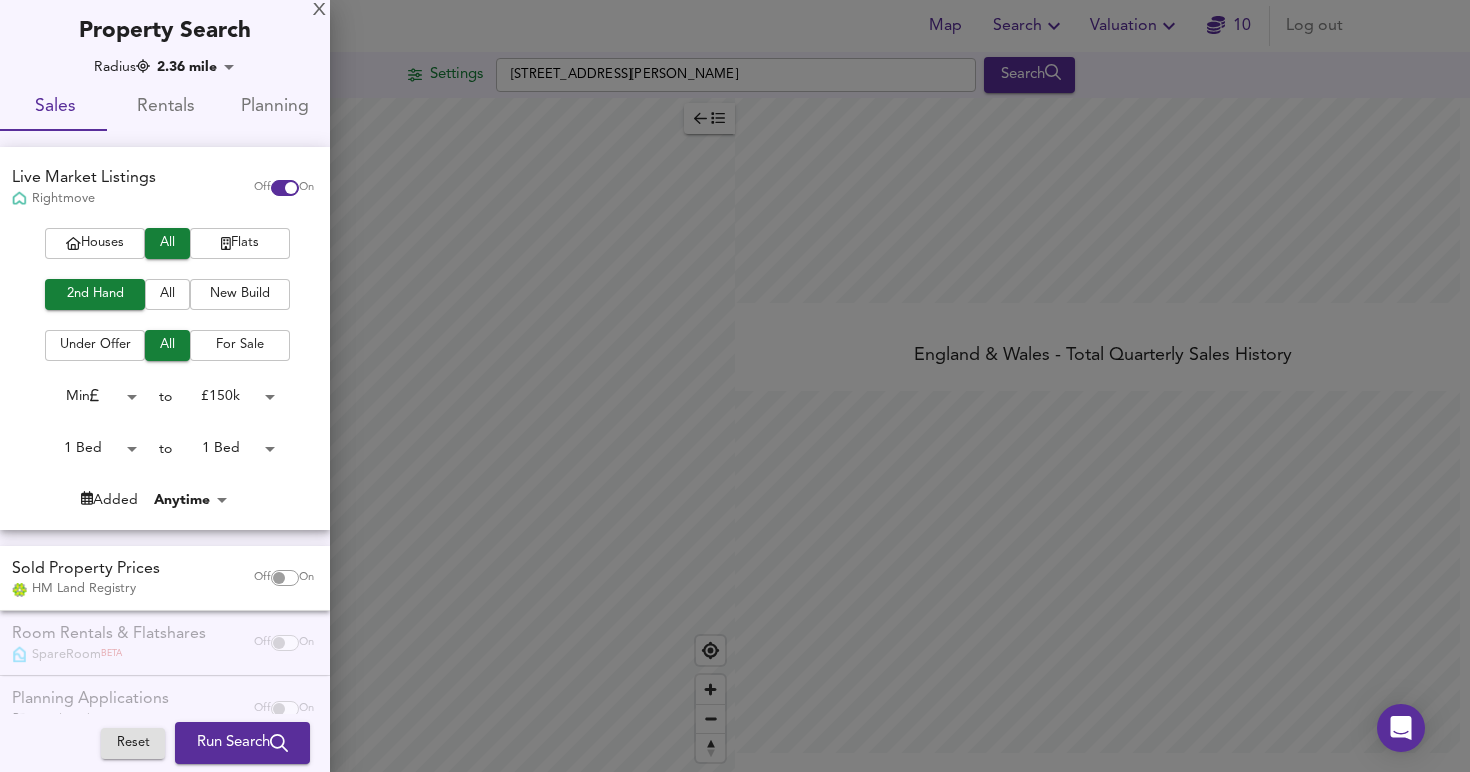 click on "Run Search" at bounding box center [242, 743] 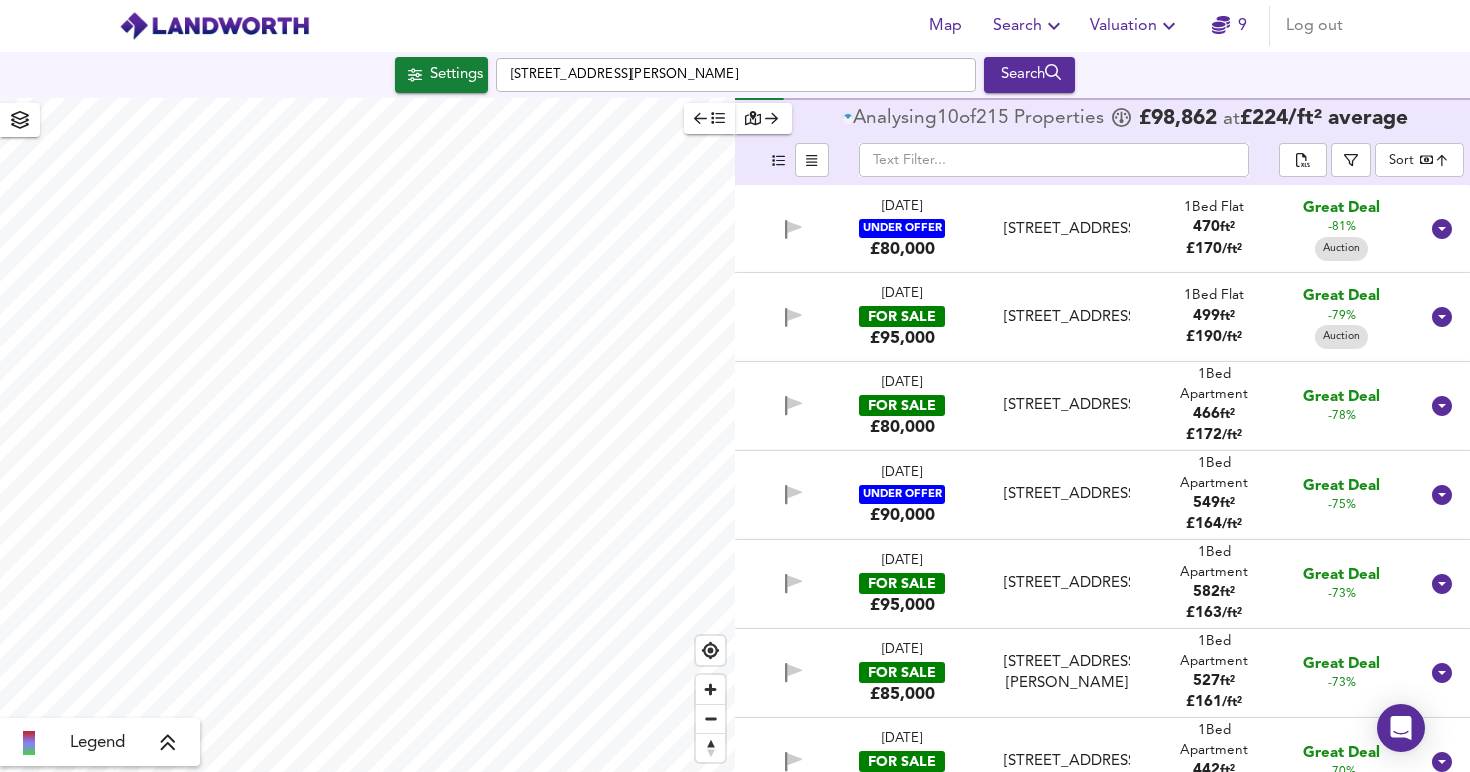 click on "Map Search Valuation    9 Log out        Settings     [GEOGRAPHIC_DATA][PERSON_NAME]        Search            Legend         Analysing  10  of  215   Propert ies     £ 98,862   at  £ 224 / ft²   average              ​         Sort   bestdeal ​ [DATE] UNDER OFFER £80,000   [STREET_ADDRESS]  Bed   Flat 470 ft² £ 170 / ft²   Great Deal -81% Auction [DATE] FOR SALE £95,000   [STREET_ADDRESS]  Bed   Flat 499 ft² £ 190 / ft²   Great Deal -79% Auction [DATE] FOR SALE £80,000   [STREET_ADDRESS][GEOGRAPHIC_DATA] 1  Bed   Apartment 466 ft² £ 172 / ft²   Great Deal -78% [DATE] UNDER OFFER £90,000   [GEOGRAPHIC_DATA] [GEOGRAPHIC_DATA], [GEOGRAPHIC_DATA] 1  Bed   Apartment 549 ft² £ 164 / ft²   Great Deal -75% [DATE] FOR SALE £95,000   1  Bed   £" at bounding box center (735, 386) 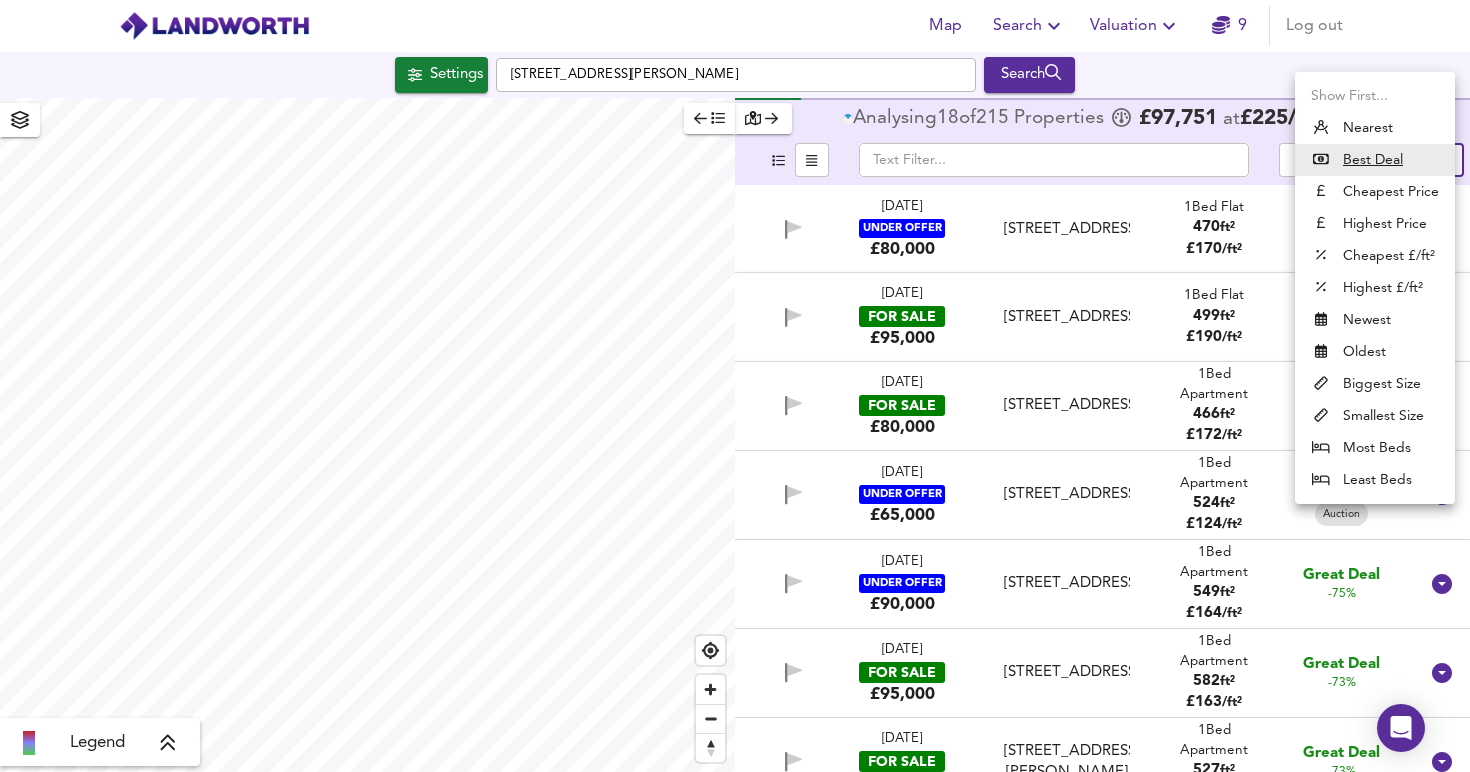click on "Biggest Size" at bounding box center (1375, 384) 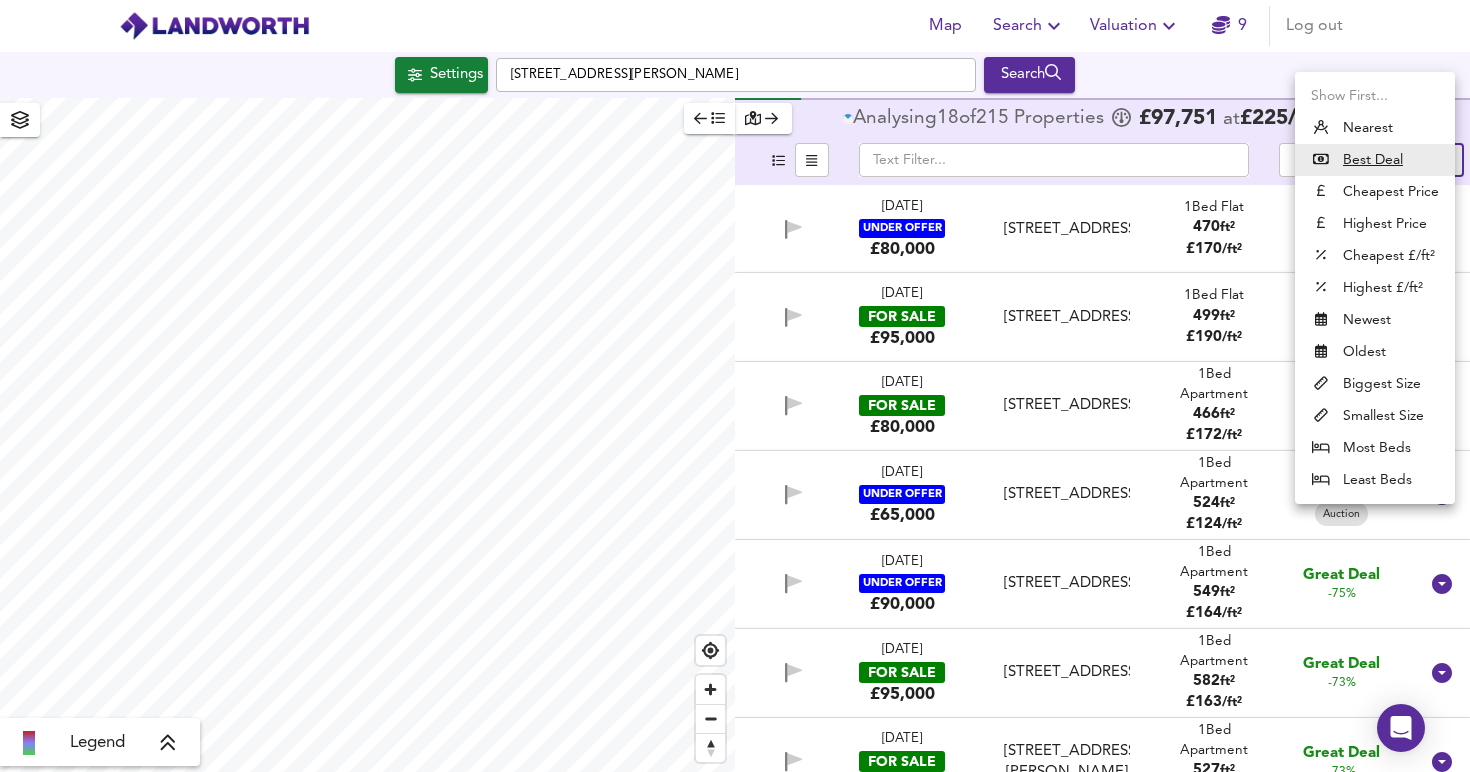 type on "biggest" 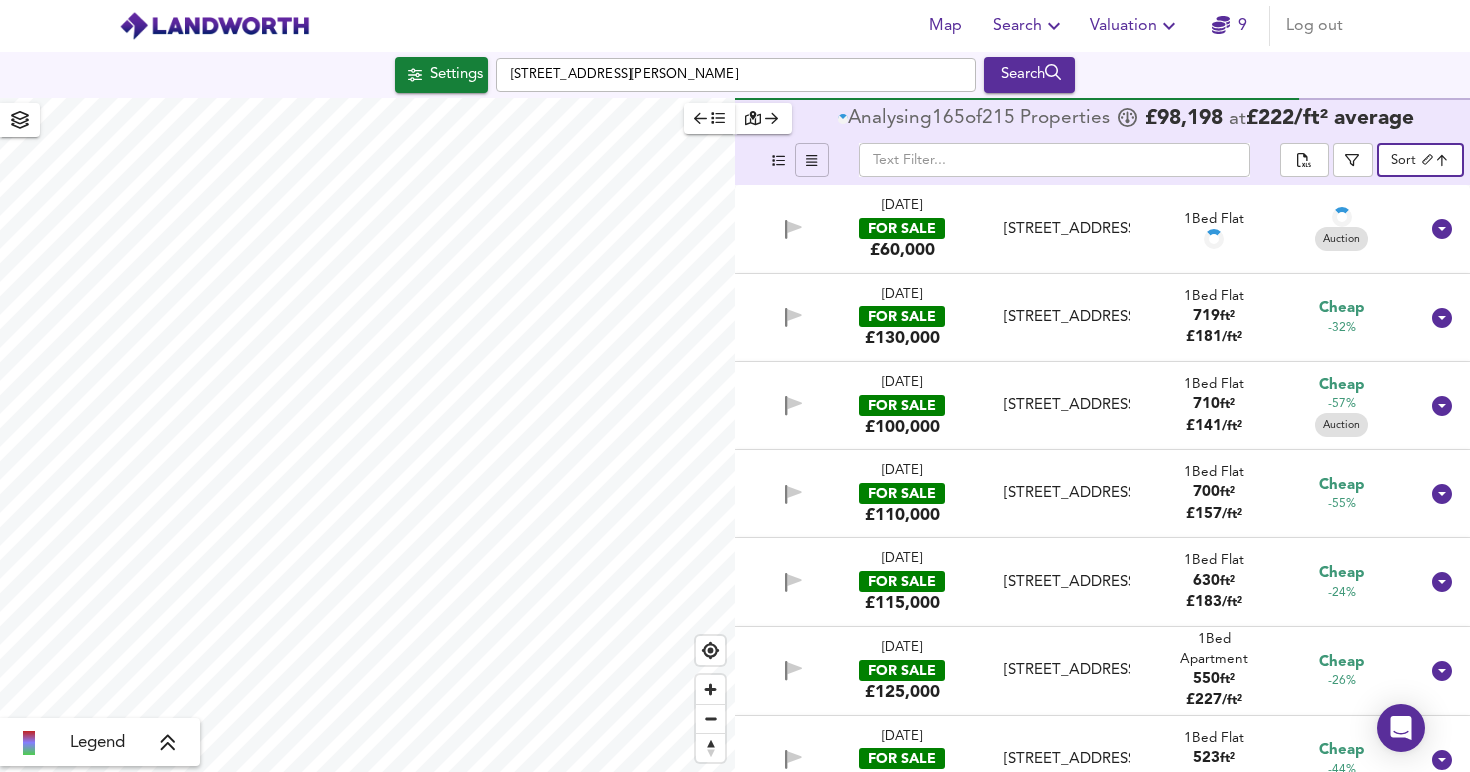 click at bounding box center (812, 160) 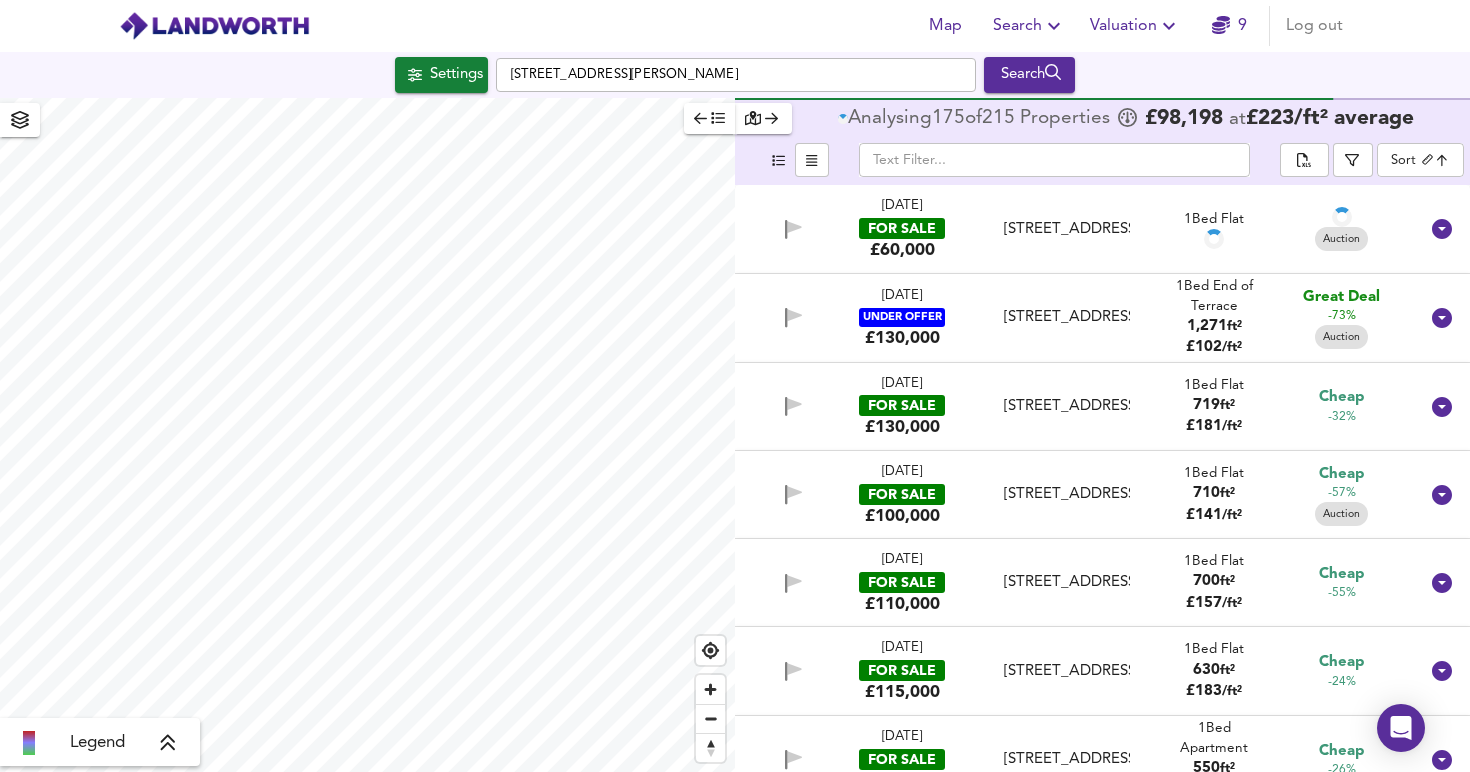 click on "​" at bounding box center [1054, 160] 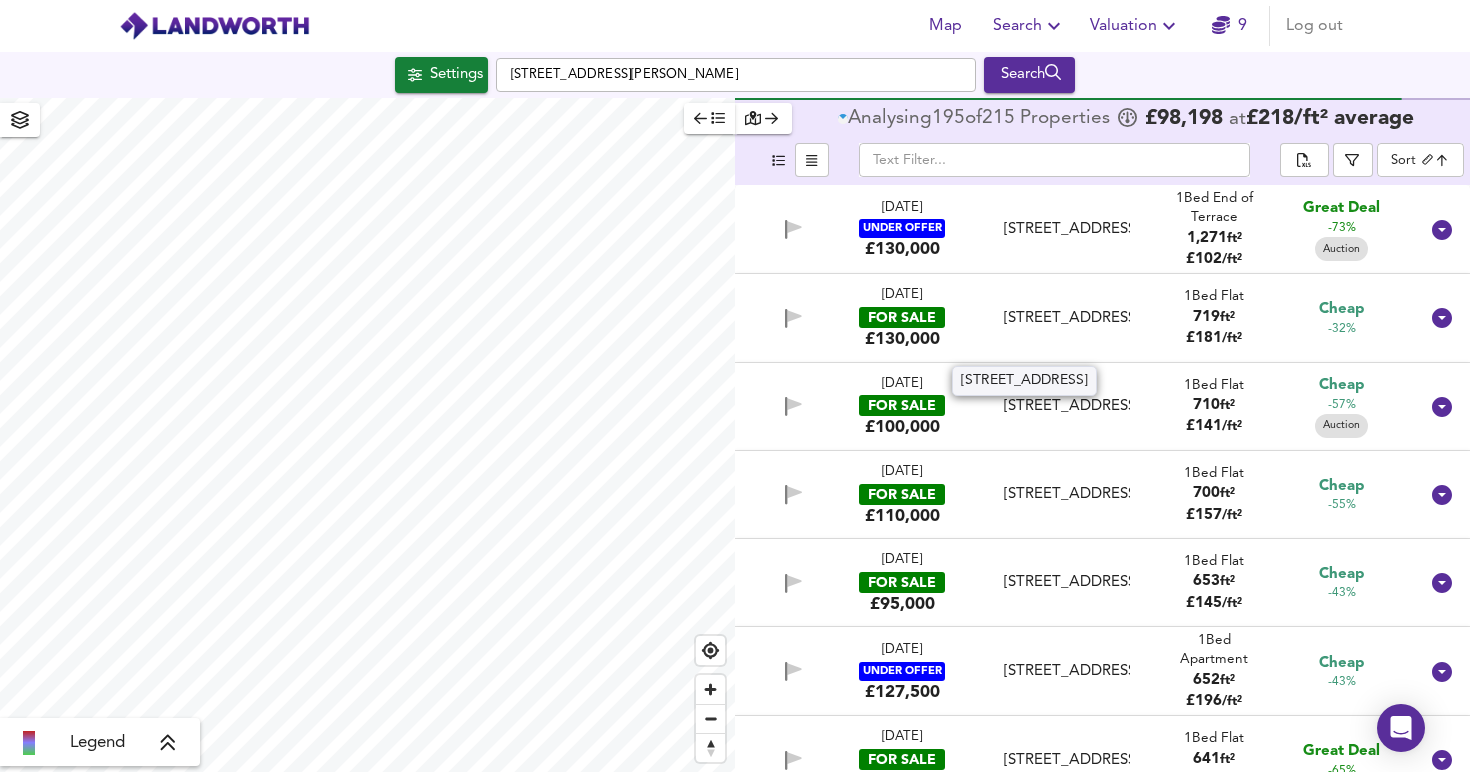 click on "[STREET_ADDRESS]" at bounding box center (1067, 318) 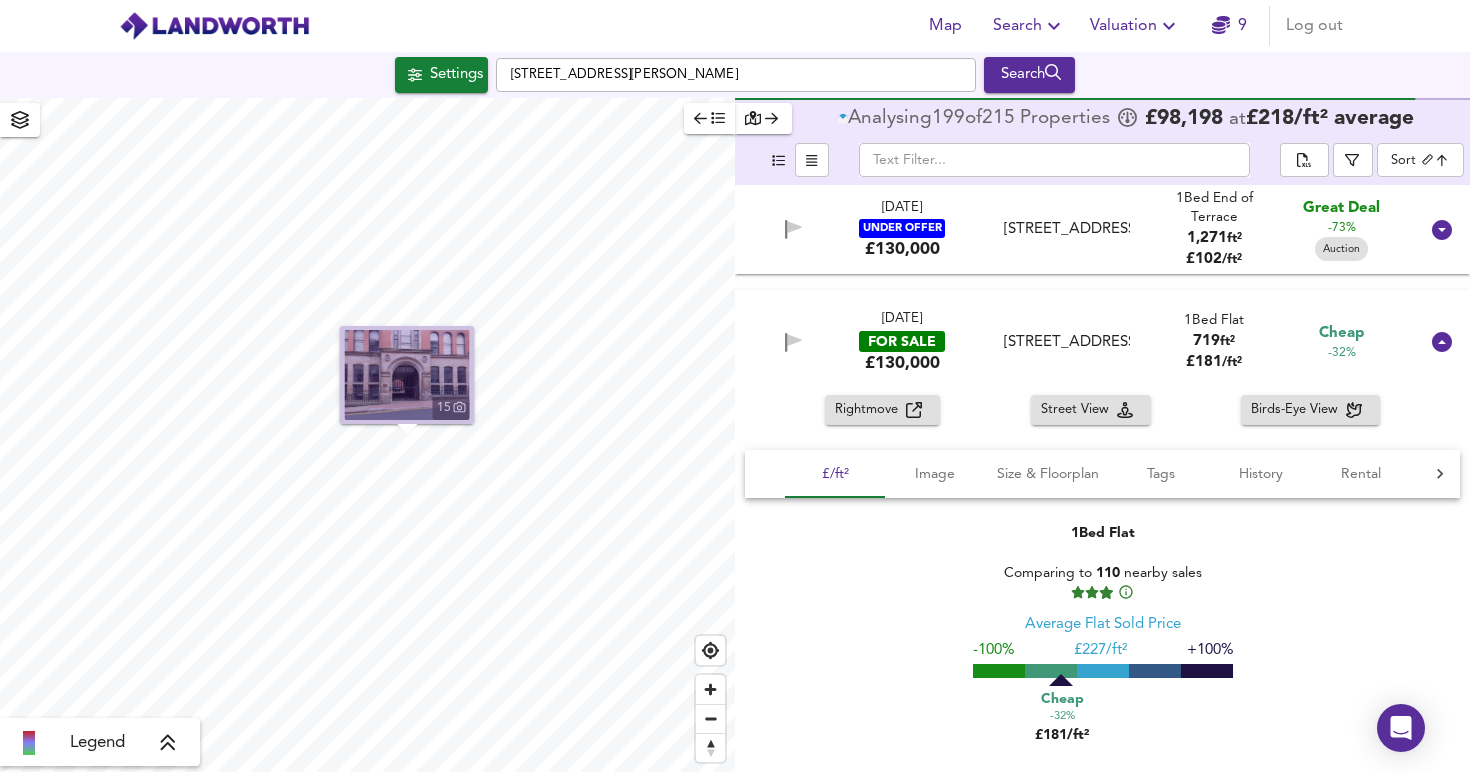 click at bounding box center [407, 375] 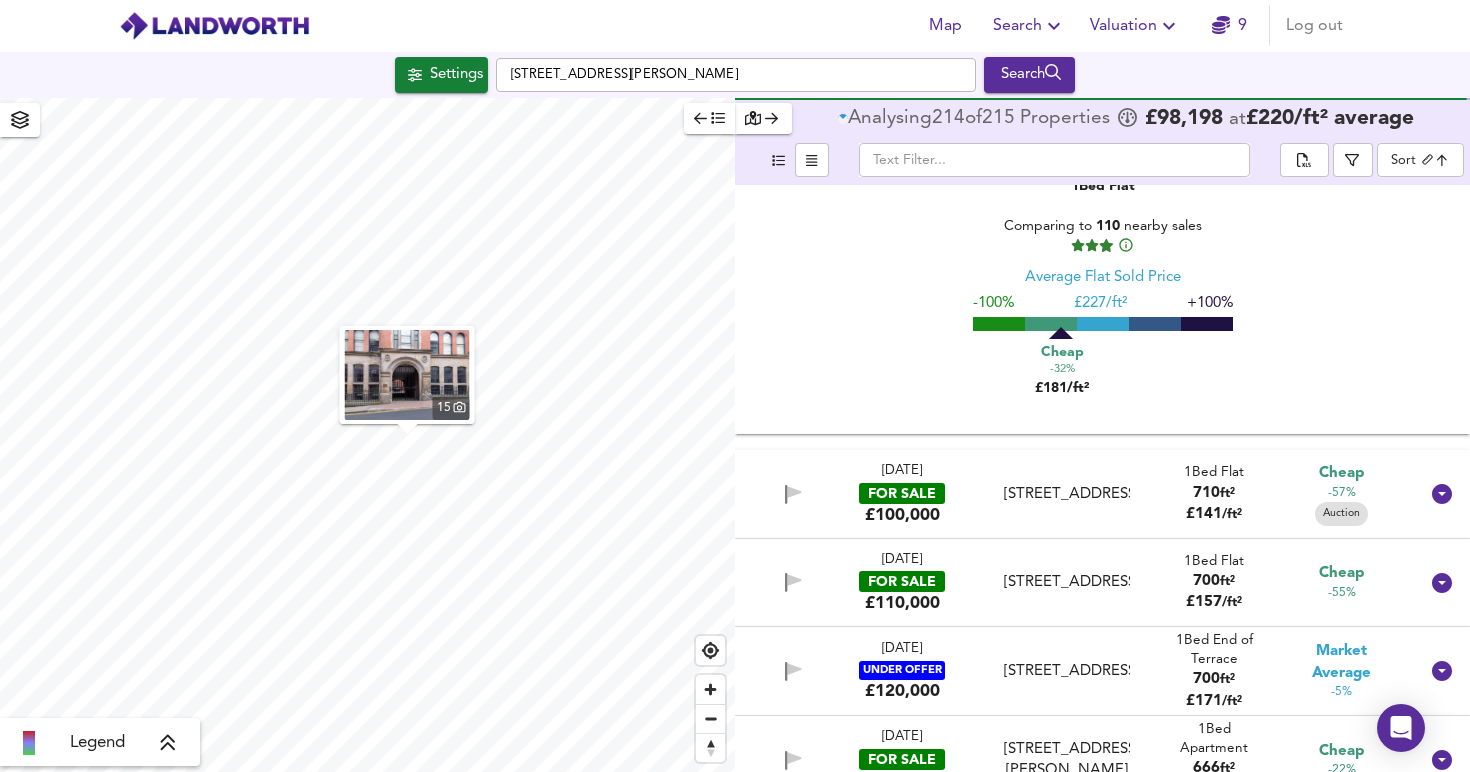 scroll, scrollTop: 444, scrollLeft: 0, axis: vertical 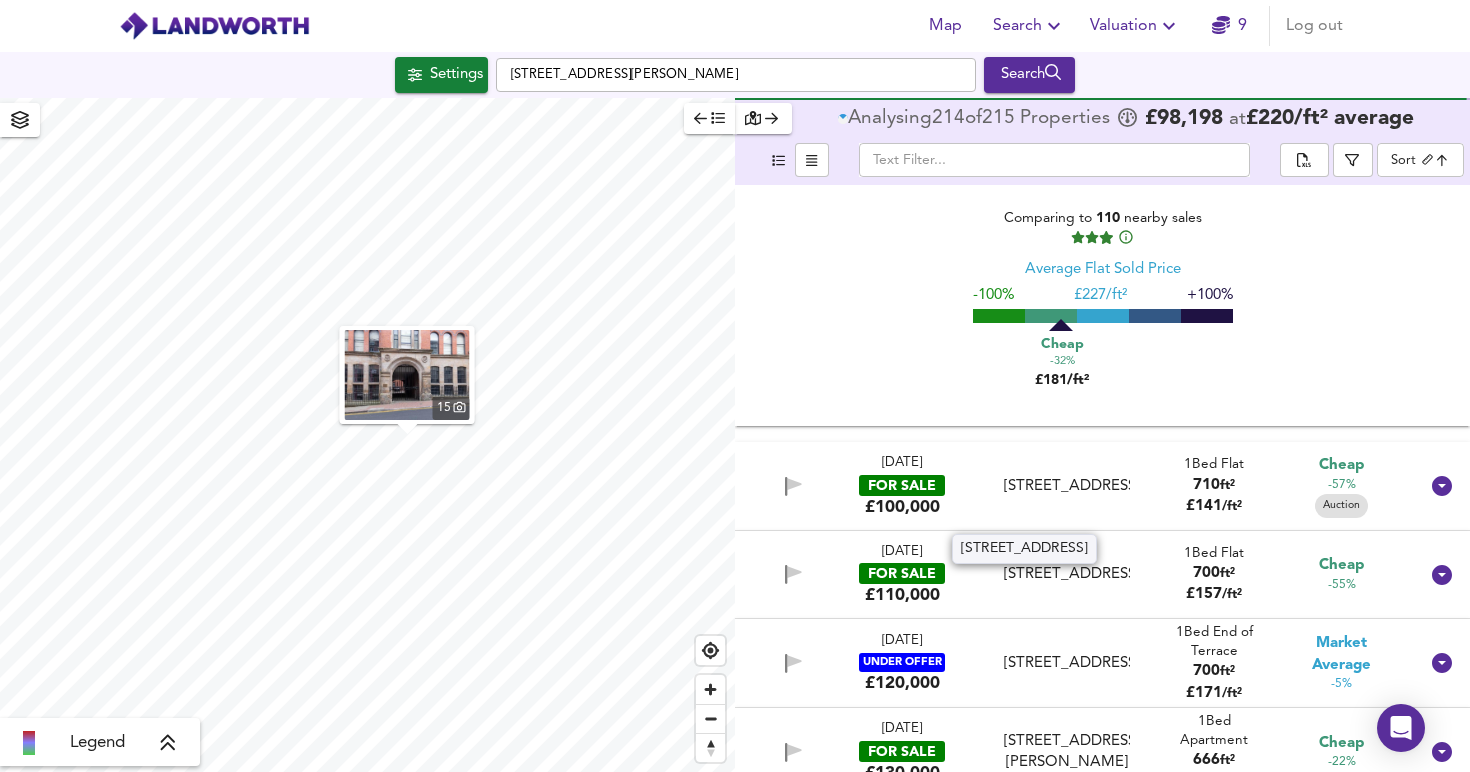 click on "[STREET_ADDRESS]" at bounding box center [1067, 486] 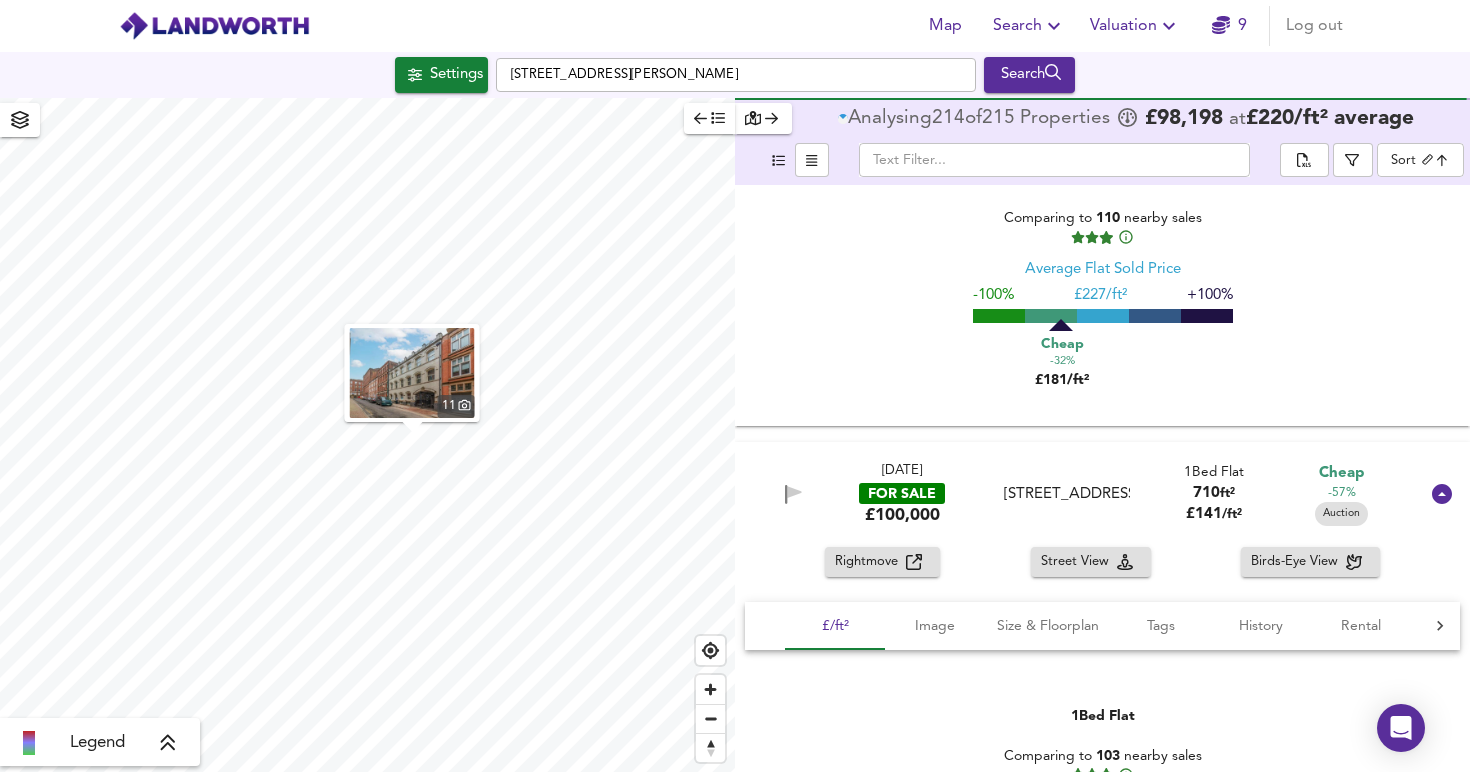 click on "Rightmove" at bounding box center (882, 562) 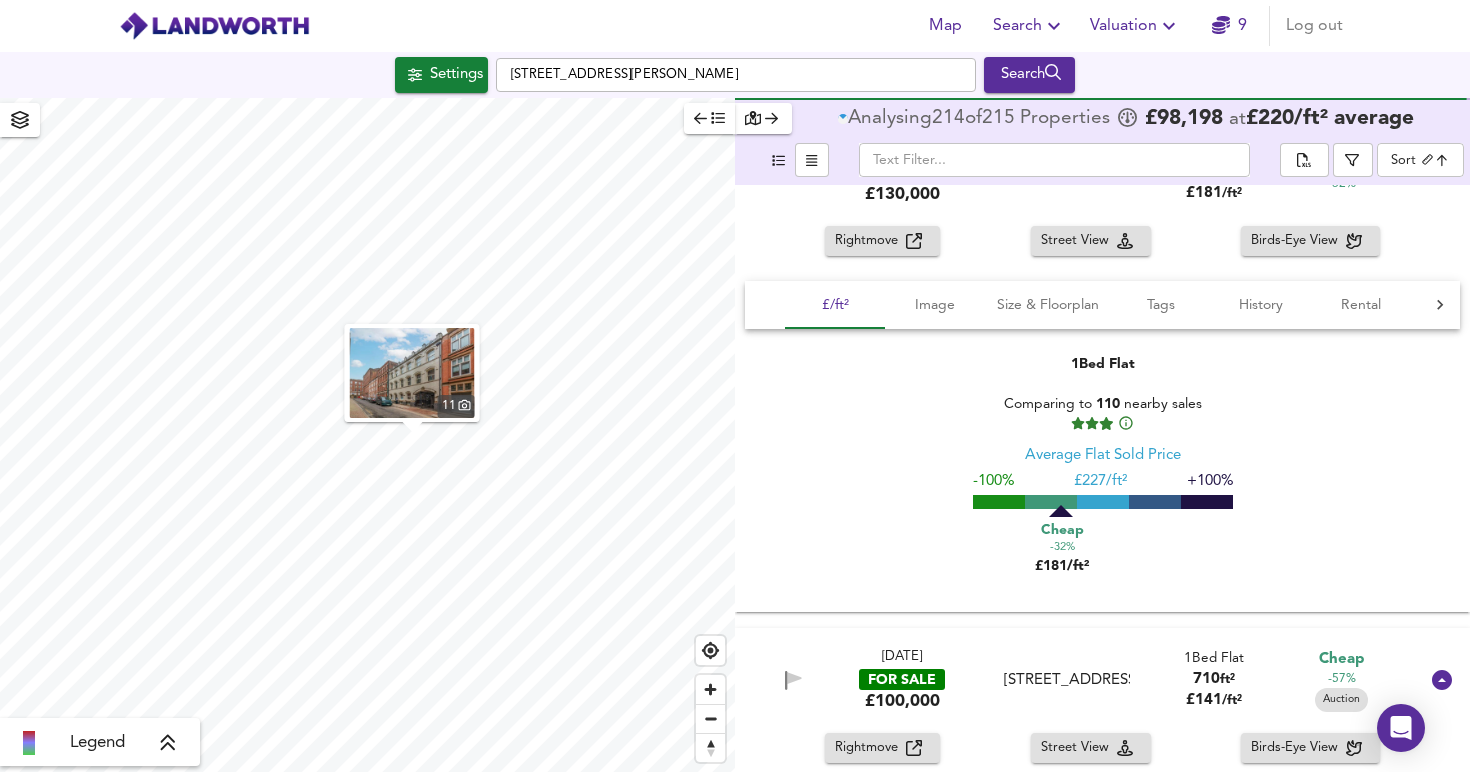 scroll, scrollTop: 0, scrollLeft: 0, axis: both 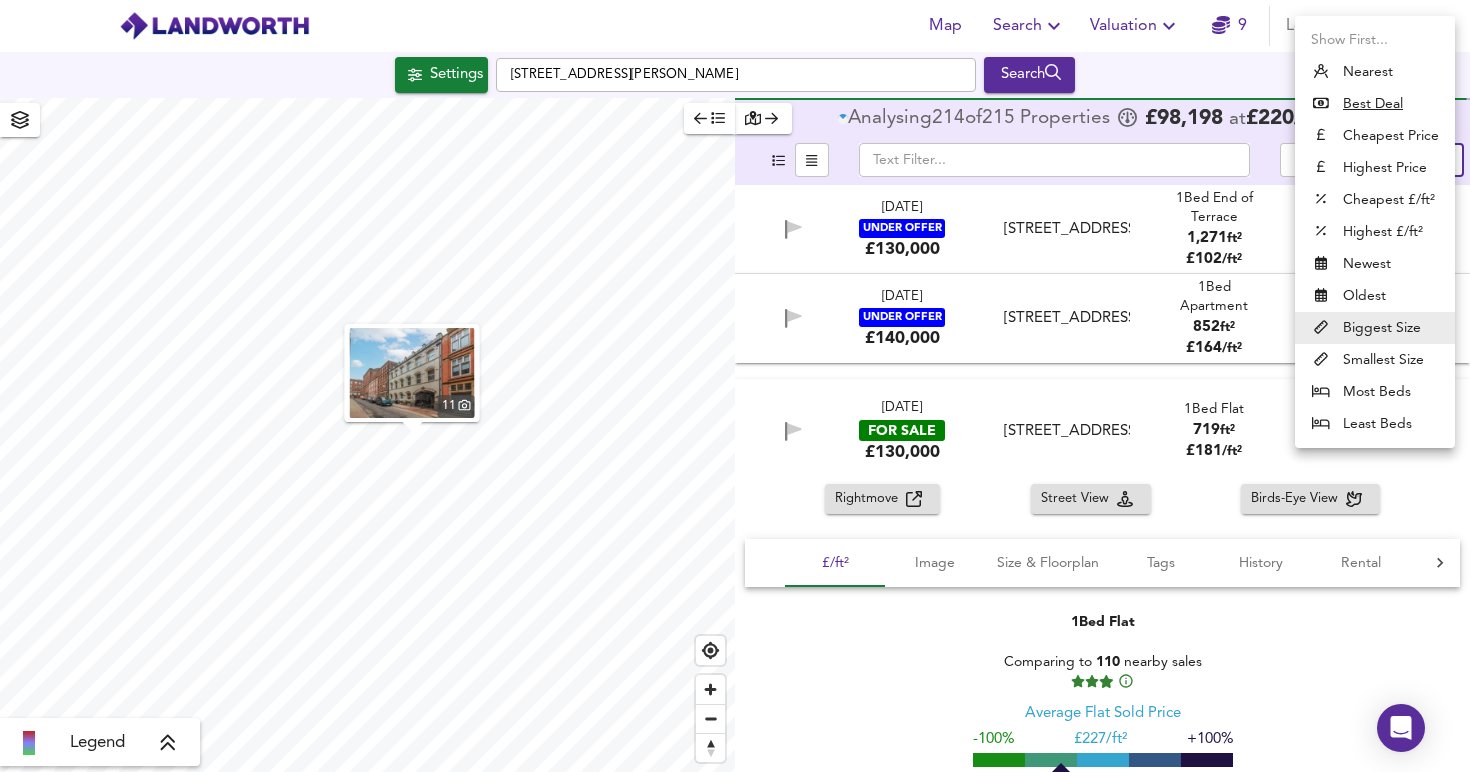 click on "Map Search Valuation    9 Log out        Settings     [STREET_ADDRESS][PERSON_NAME]        Search        11           Legend         Analysing  214  of  215   Propert ies     £ 98,198   at  £ 220 / ft²   average              ​         Sort   biggest ​ [DATE] UNDER OFFER £130,000   [GEOGRAPHIC_DATA][STREET_ADDRESS] 1  Bed   End of Terrace 1,271 ft² £ 102 / ft²   Great Deal -73% Auction [DATE] UNDER OFFER £140,000   [GEOGRAPHIC_DATA] 1  Bed   Apartment 852 ft² £ 164 / ft²   Cheap -39% [DATE] FOR SALE £130,000   [GEOGRAPHIC_DATA][STREET_ADDRESS] 1  Bed   Flat 719 ft² £ 181 / ft²   Cheap -32% Rightmove       Street View       Birds-Eye View       £/ft² Image Size & Floorplan Tags History Rental Agent 1  Bed   Flat Comparing to   110   nearby sales   Average Flat Sold Price -100% £ 227/ft²" at bounding box center (735, 386) 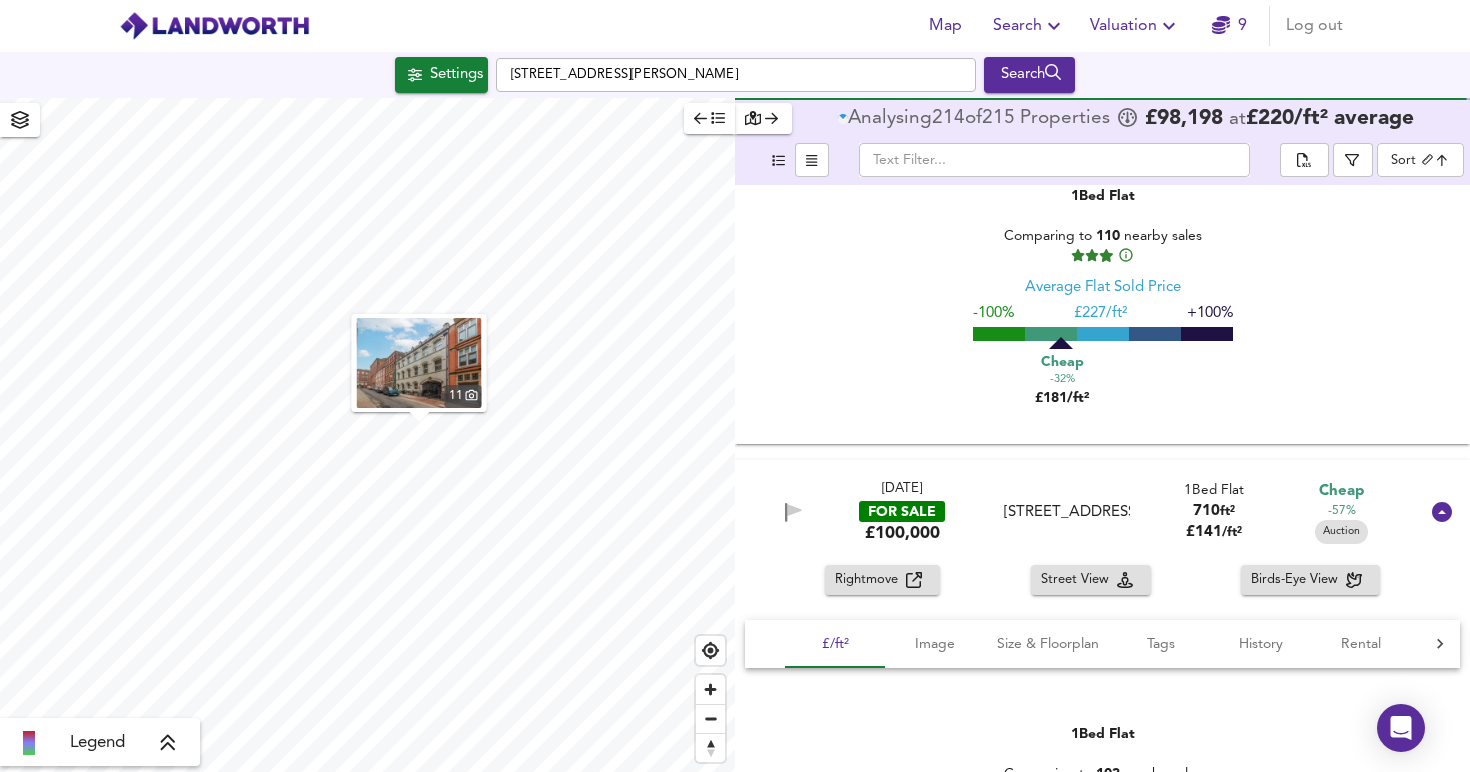 scroll, scrollTop: 454, scrollLeft: 0, axis: vertical 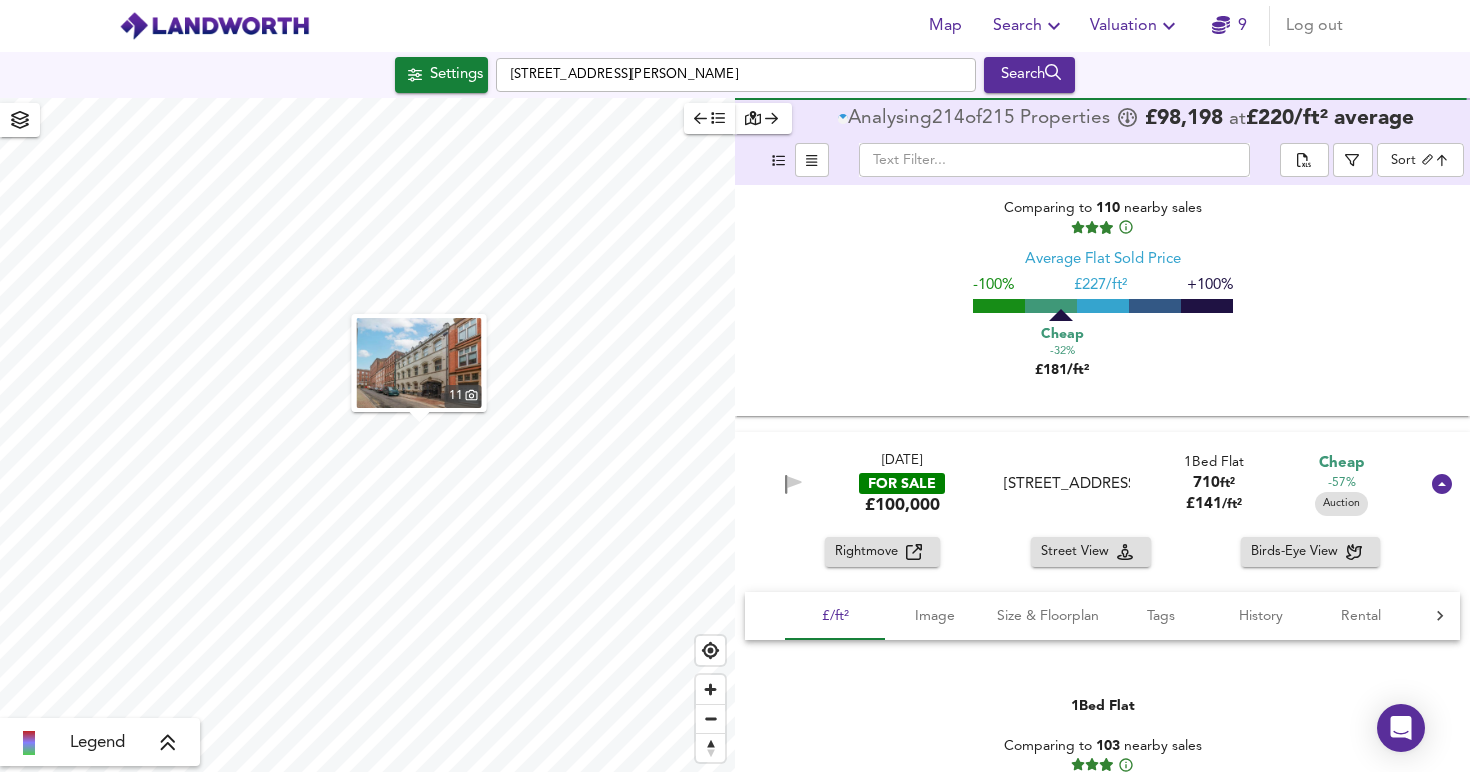 click on "Rightmove       Street View       Birds-Eye View       £/ft² Image Size & Floorplan Tags History Rental Agent 1  Bed   Flat Comparing to   103   nearby sales   Average Flat Sold Price -100% £ 224/ft² +100% Cheap -57% Auction £141/ft²   11     Floorplan Size: 66m² = 710ft² Auction En-suite Fitted Kitchen Investment Property Planning Private Entrance Spacious [DATE] :  Reduced to  £ 100,000 You can find average rental prices for  NG1  on   [DOMAIN_NAME] [PERSON_NAME] - [GEOGRAPHIC_DATA] 0115 855 9720" at bounding box center [1102, 772] 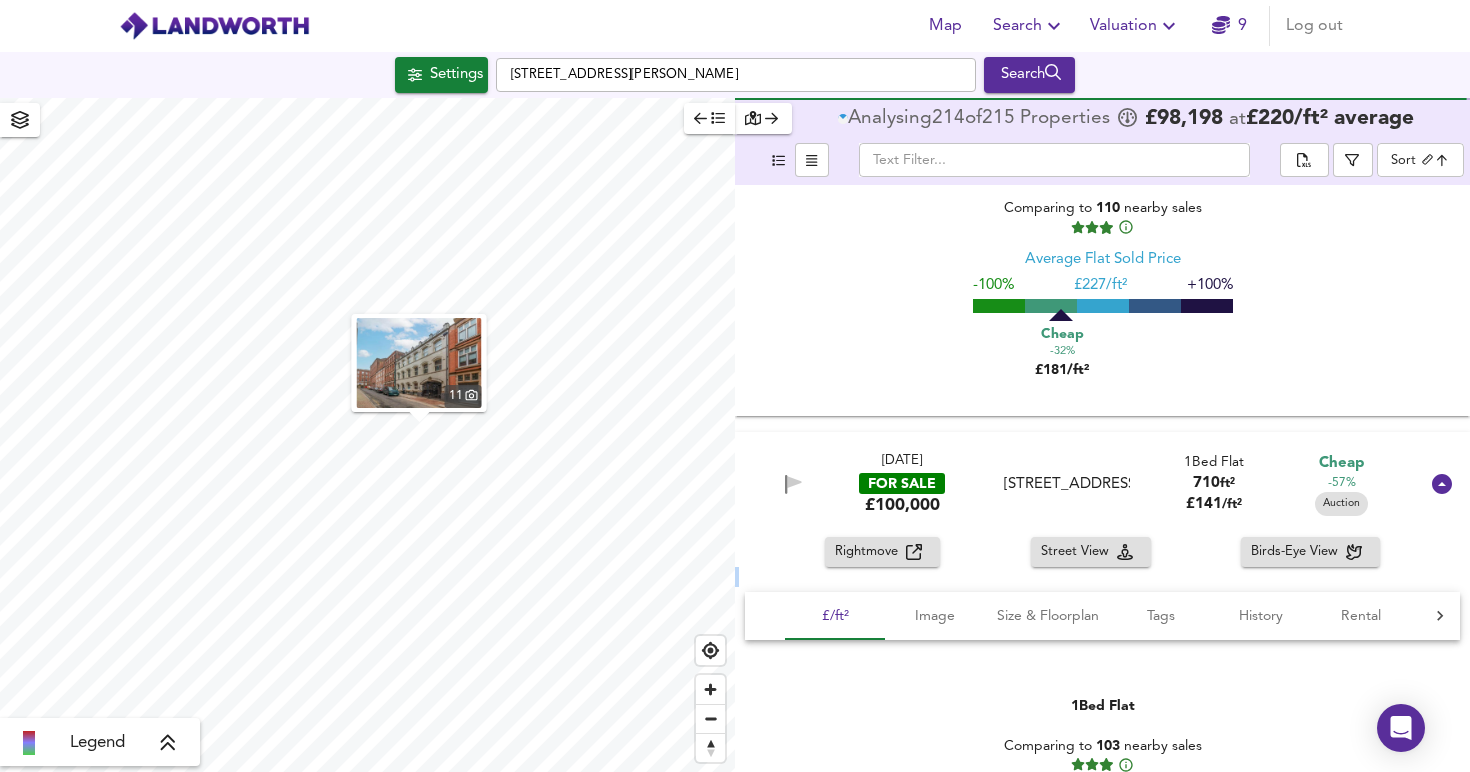 click on "Rightmove       Street View       Birds-Eye View       £/ft² Image Size & Floorplan Tags History Rental Agent 1  Bed   Flat Comparing to   103   nearby sales   Average Flat Sold Price -100% £ 224/ft² +100% Cheap -57% Auction £141/ft²   11     Floorplan Size: 66m² = 710ft² Auction En-suite Fitted Kitchen Investment Property Planning Private Entrance Spacious [DATE] :  Reduced to  £ 100,000 You can find average rental prices for  NG1  on   [DOMAIN_NAME] [PERSON_NAME] - [GEOGRAPHIC_DATA] 0115 855 9720" at bounding box center [1102, 772] 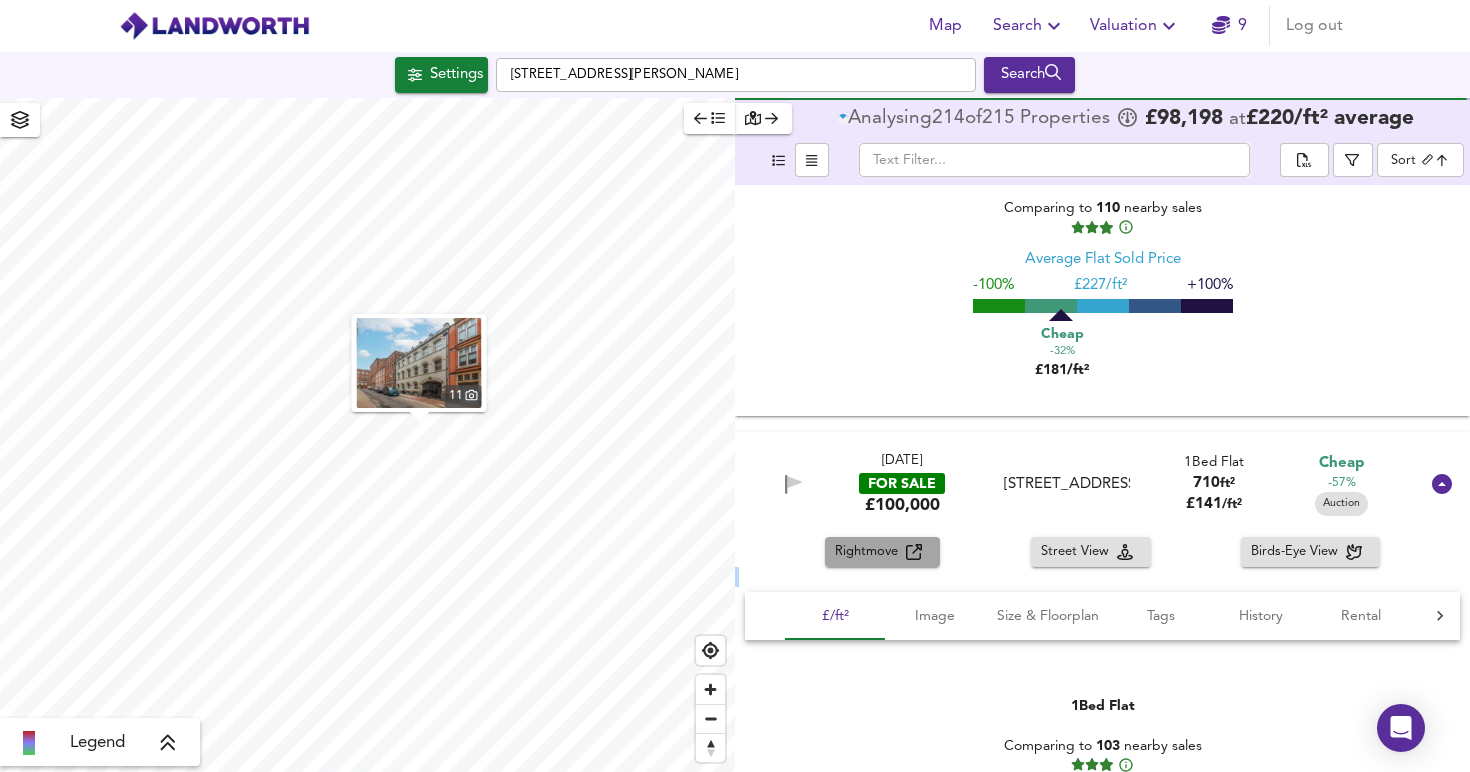 click on "Rightmove" at bounding box center [870, 552] 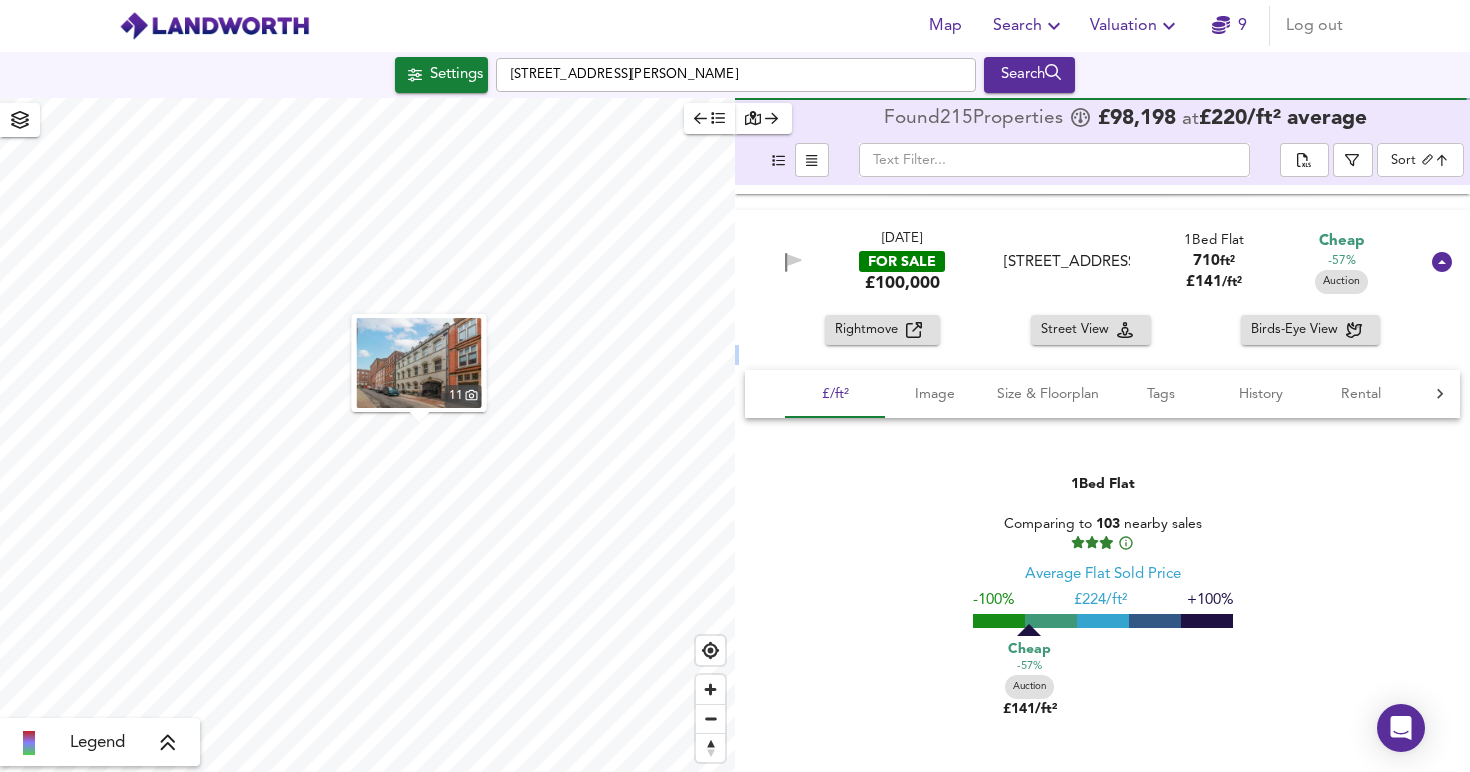 scroll, scrollTop: 682, scrollLeft: 0, axis: vertical 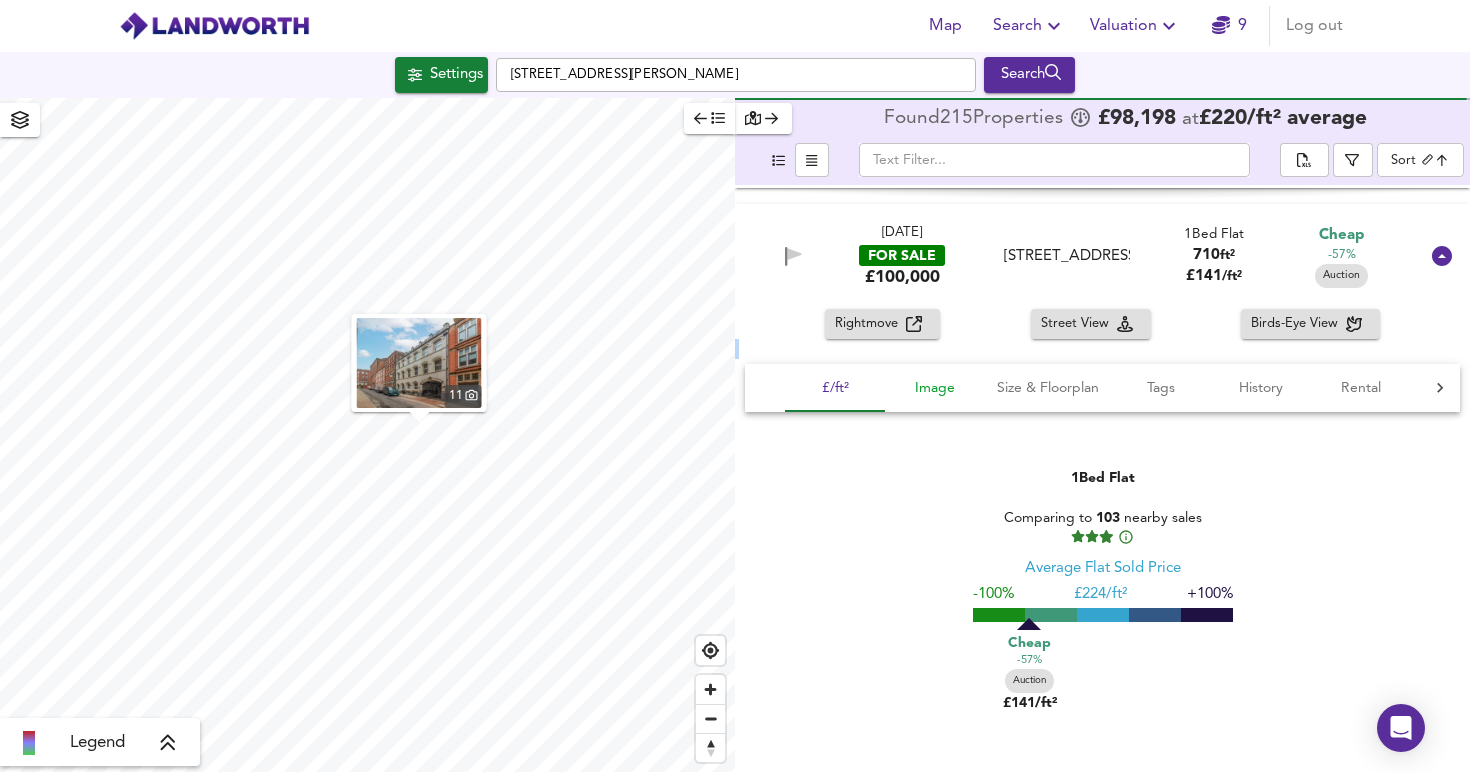 click on "Image" at bounding box center [935, 388] 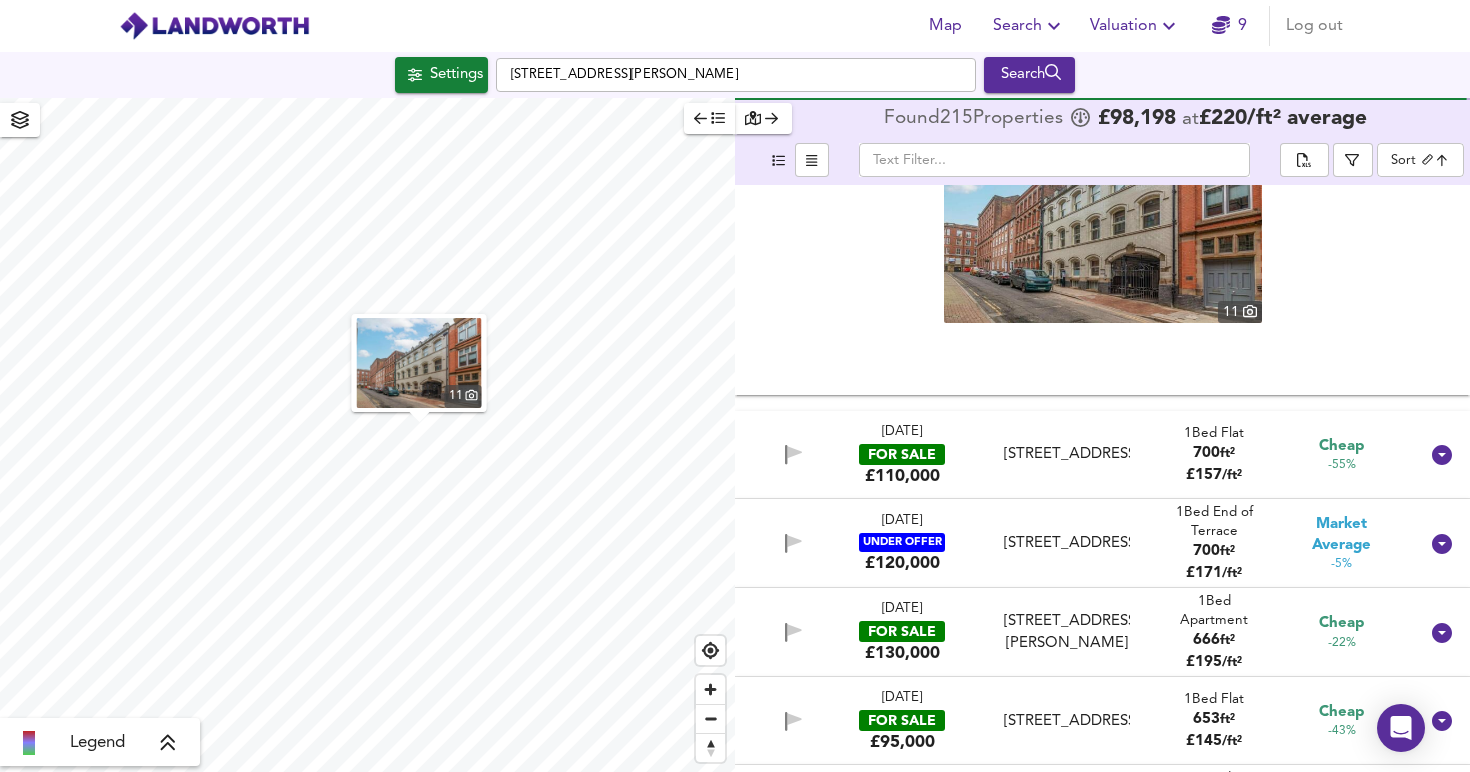 scroll, scrollTop: 1027, scrollLeft: 0, axis: vertical 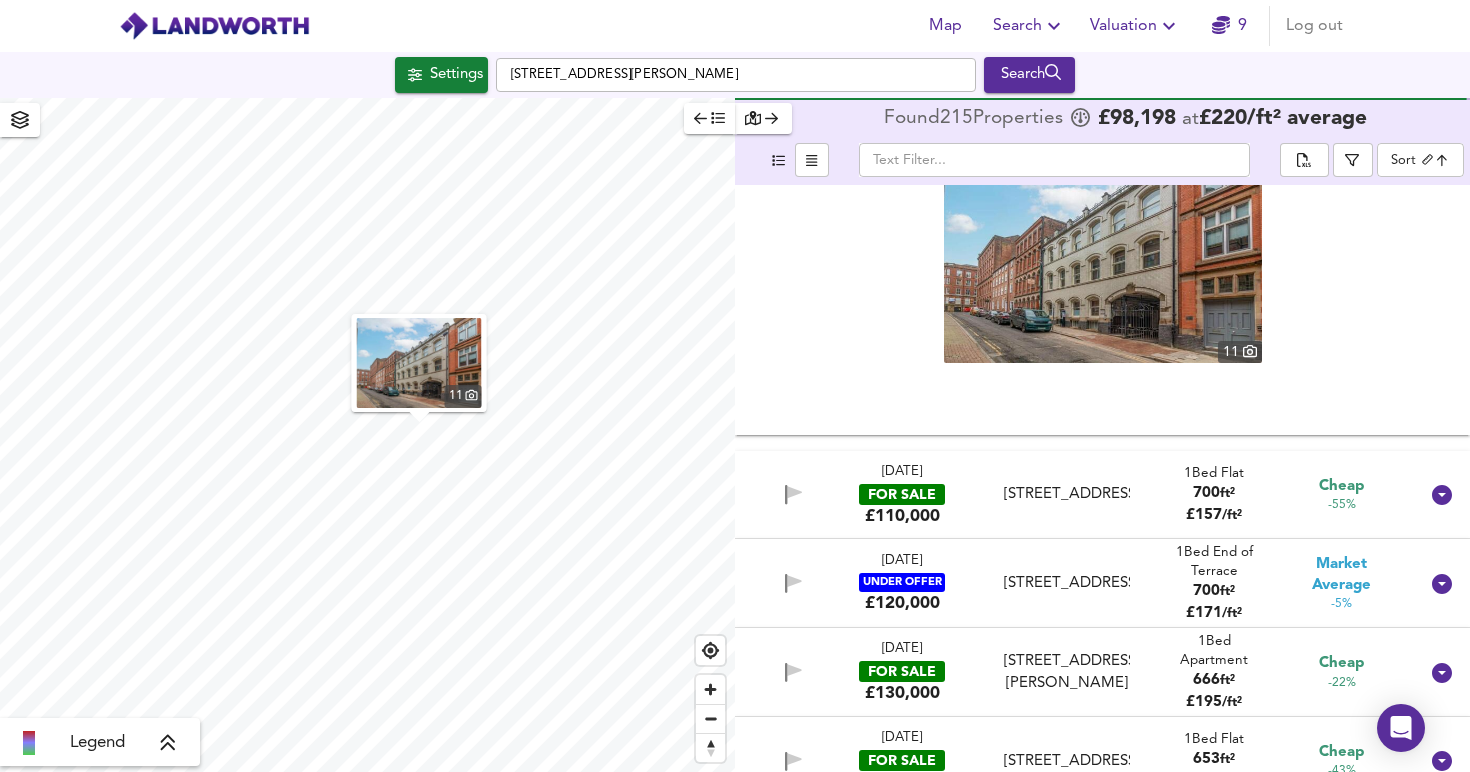 click on "[STREET_ADDRESS]" at bounding box center (1067, 494) 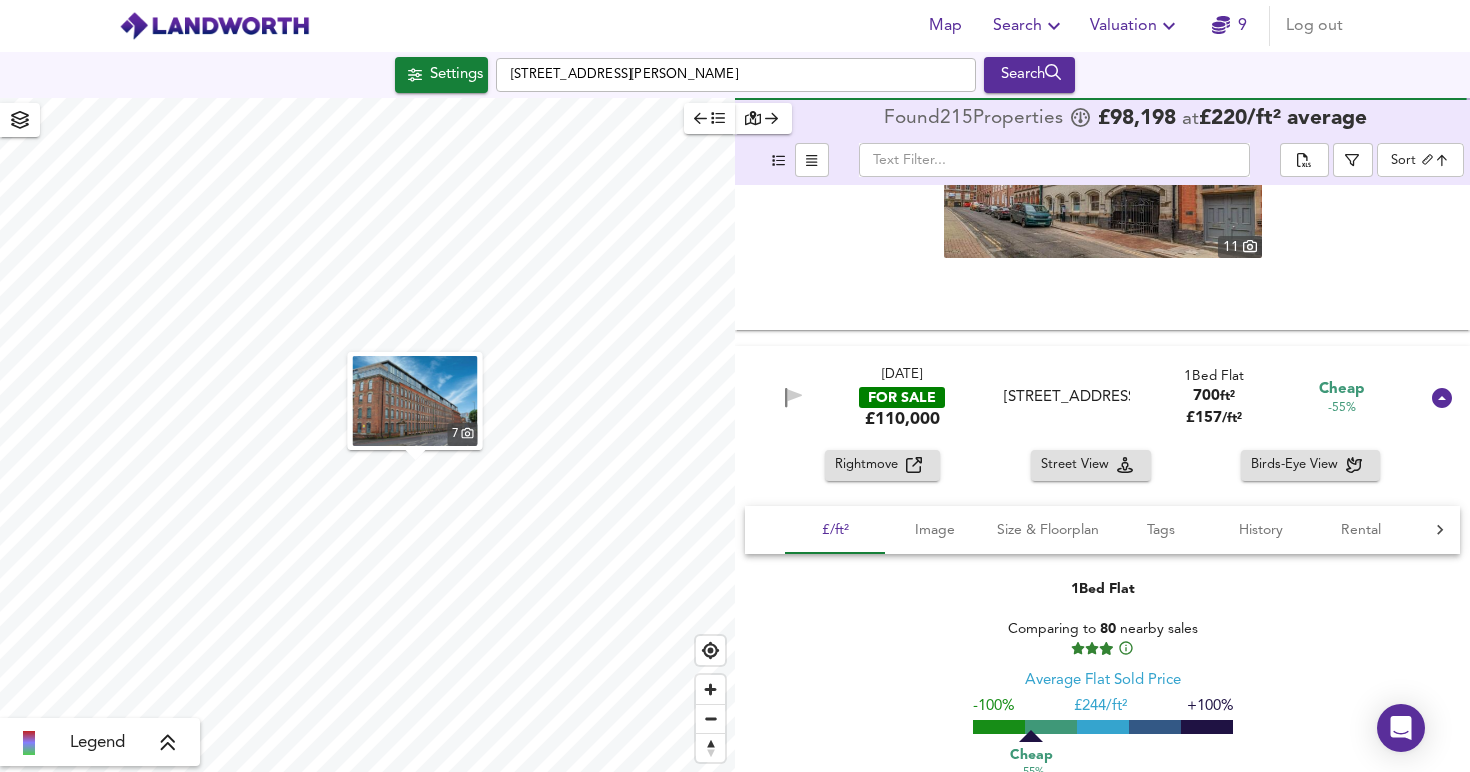 scroll, scrollTop: 1147, scrollLeft: 0, axis: vertical 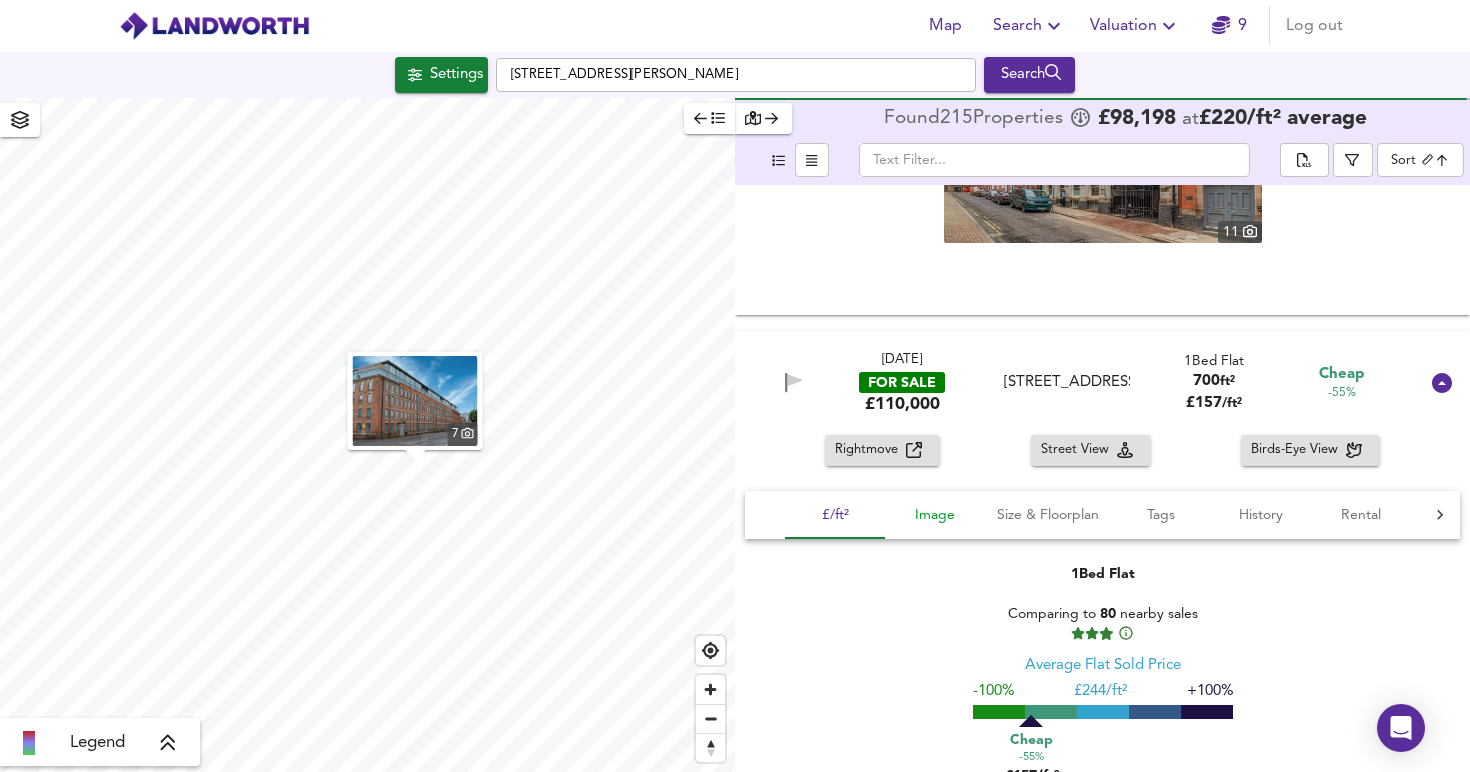 click on "Image" at bounding box center (935, 515) 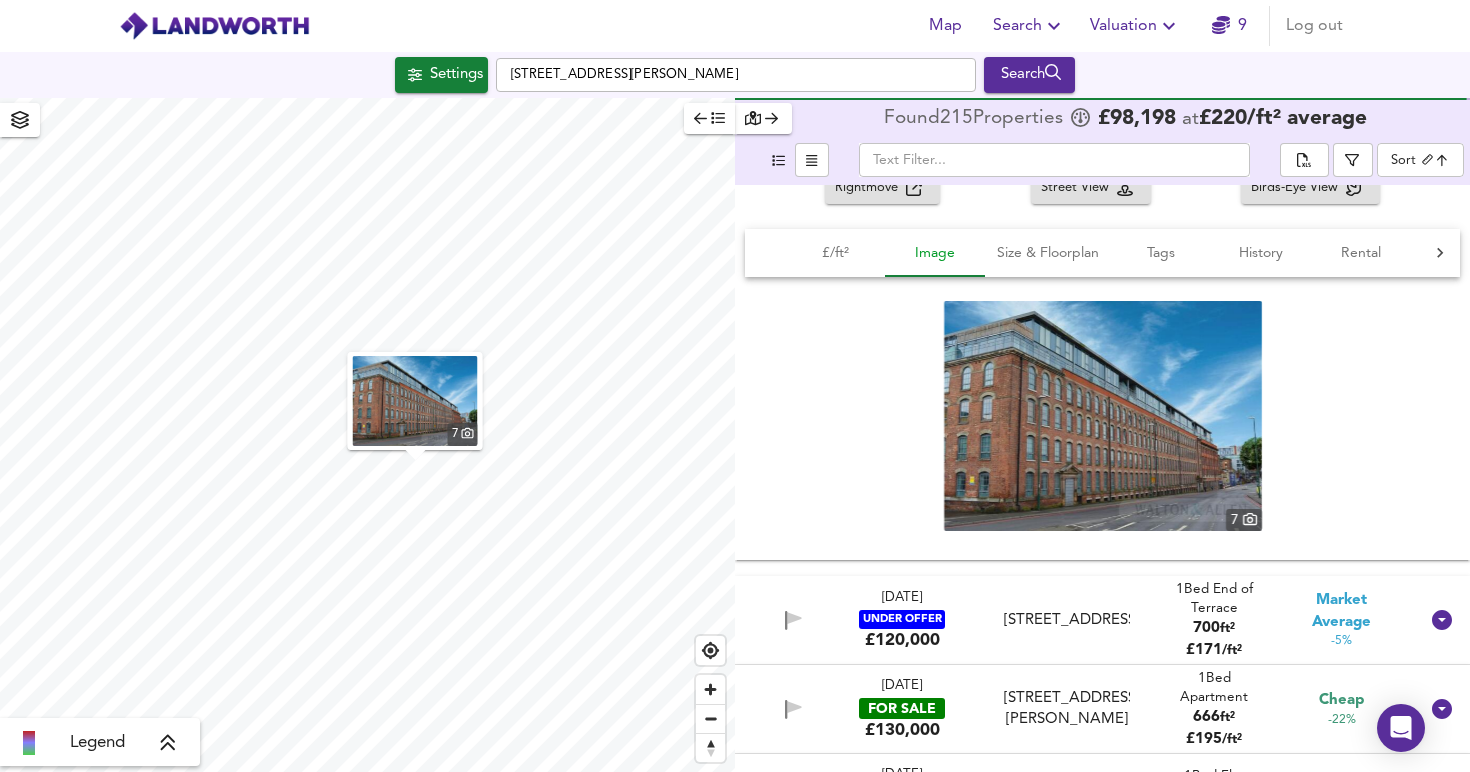 scroll, scrollTop: 1430, scrollLeft: 0, axis: vertical 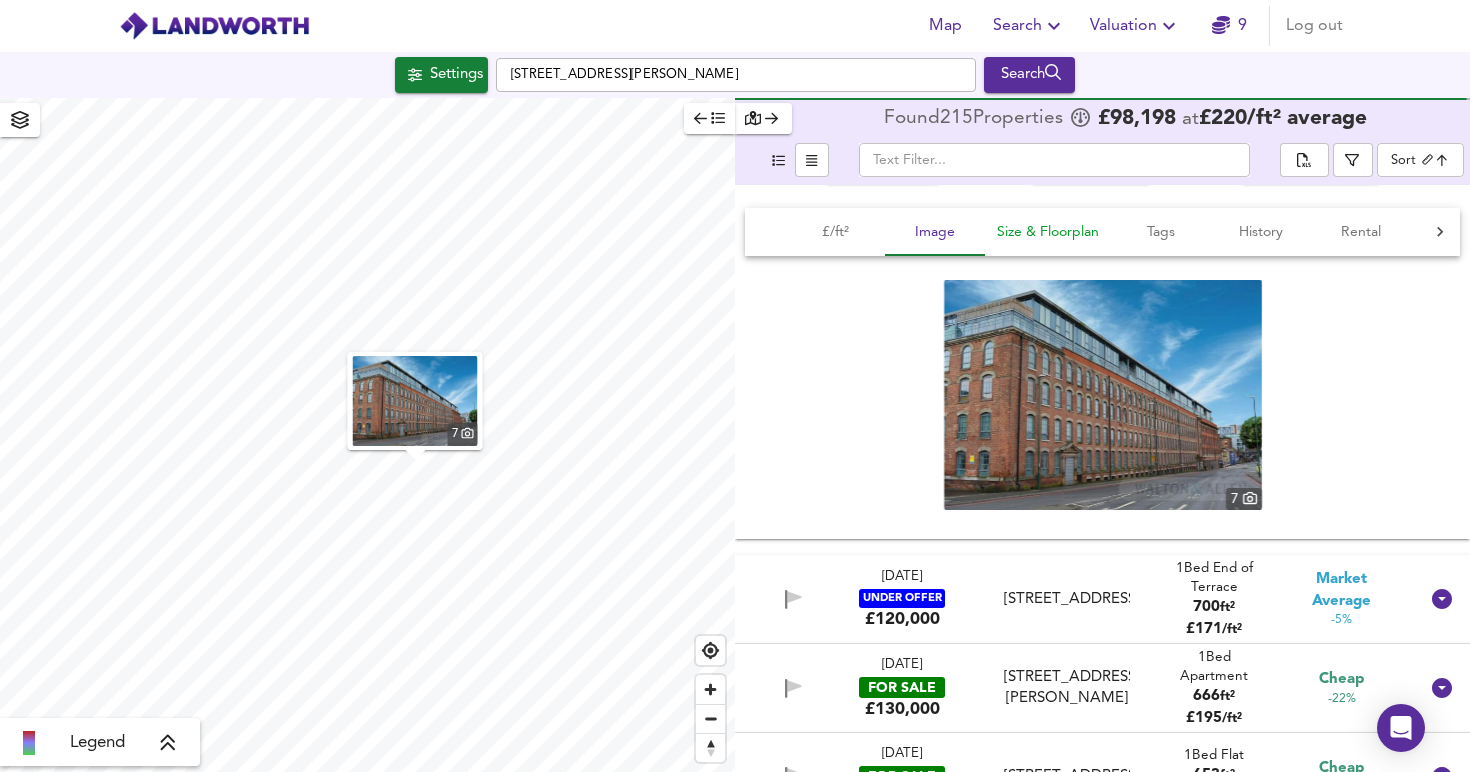 click on "Size & Floorplan" at bounding box center (1048, 232) 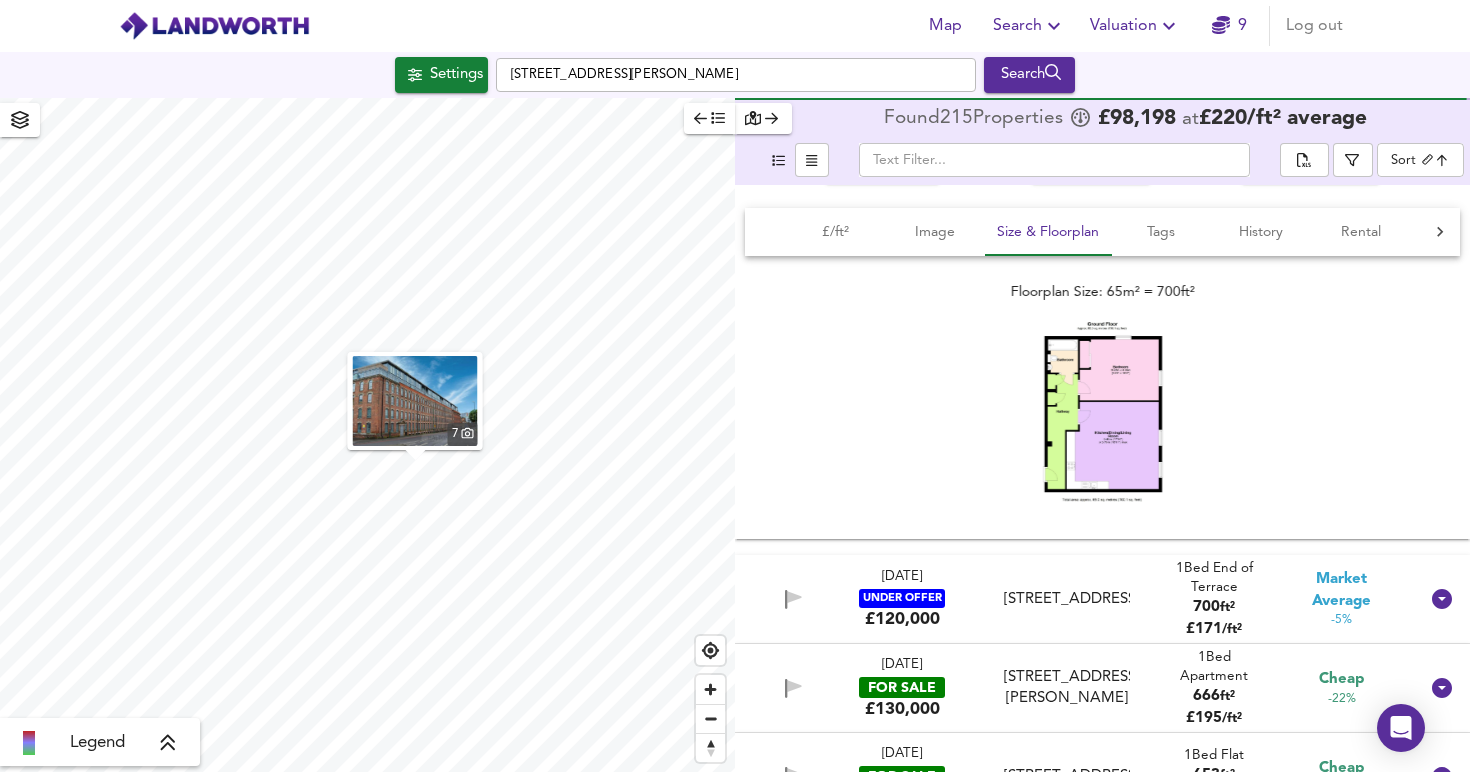 scroll, scrollTop: 1517, scrollLeft: 0, axis: vertical 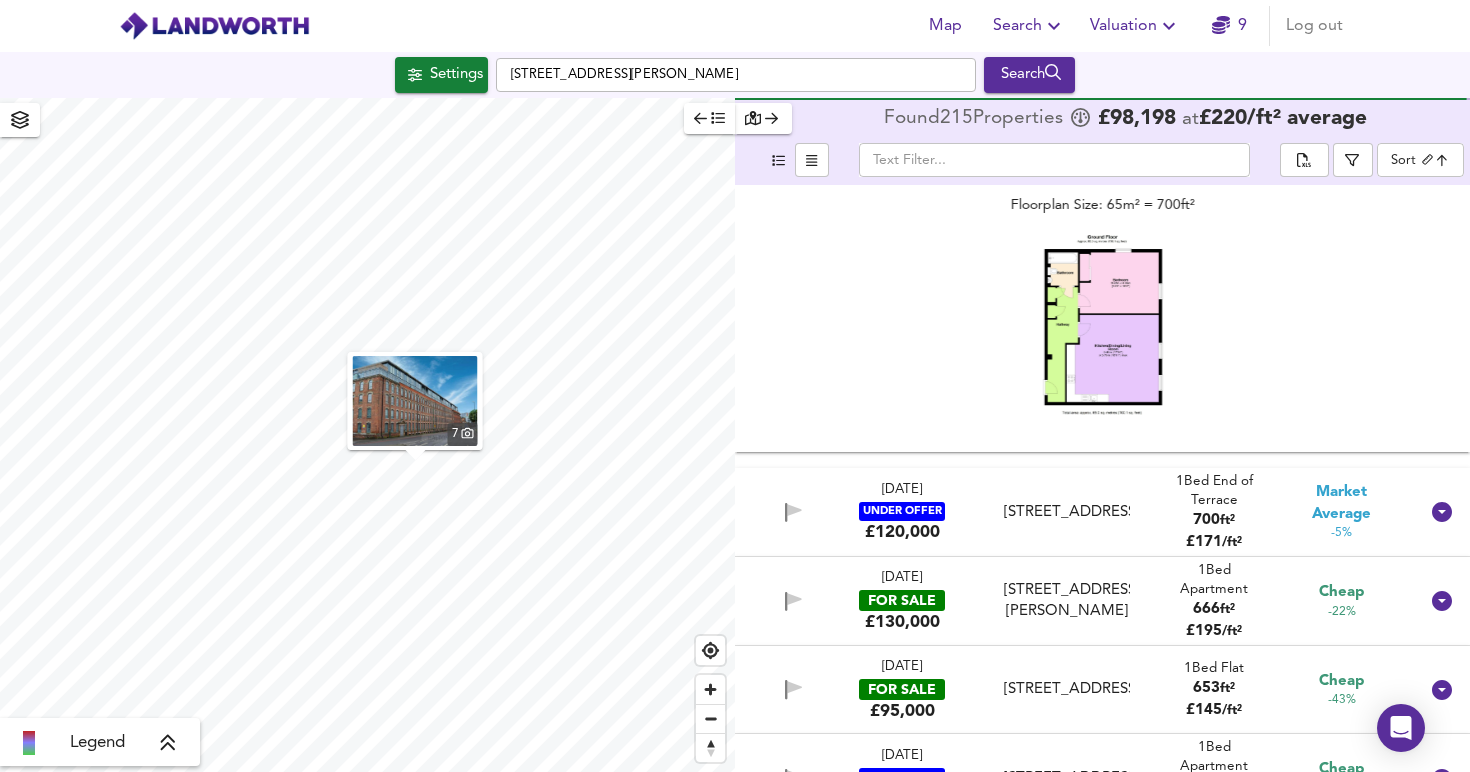 click on "[DATE] UNDER OFFER £120,000   [STREET_ADDRESS] 1  Bed   End of Terrace 700 ft² £ 171 / ft²   Market Average -5%" at bounding box center (1078, 512) 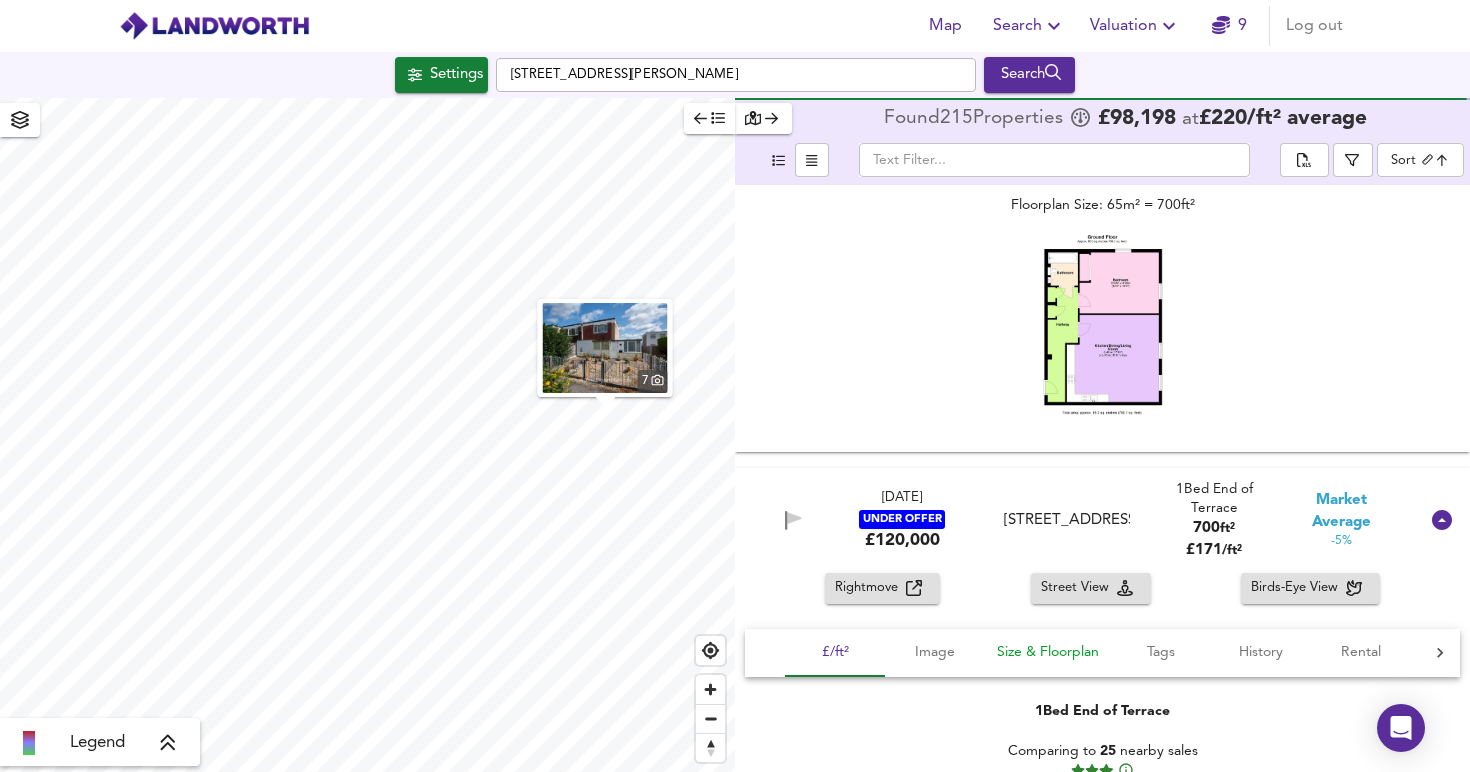 click on "Size & Floorplan" at bounding box center [1048, 653] 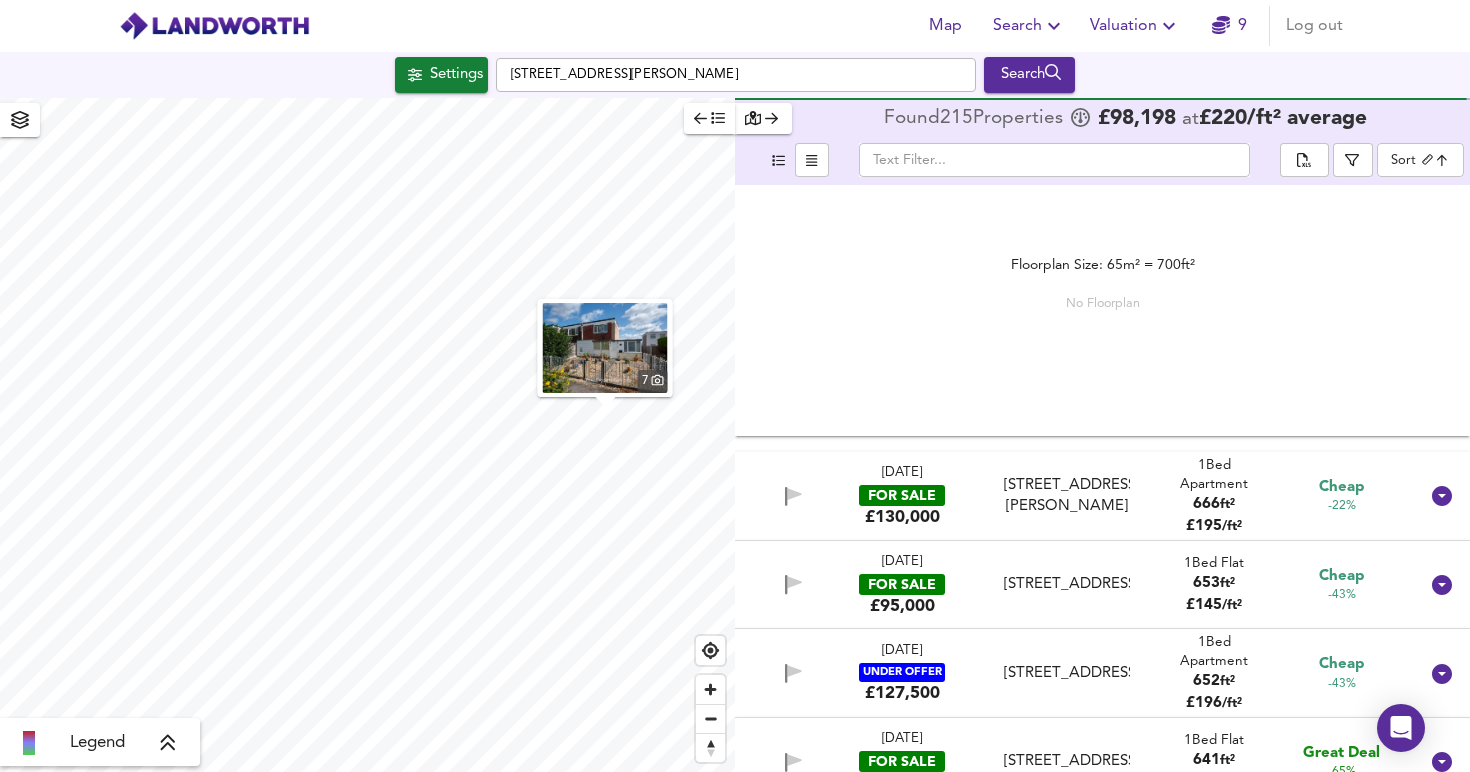 scroll, scrollTop: 2062, scrollLeft: 0, axis: vertical 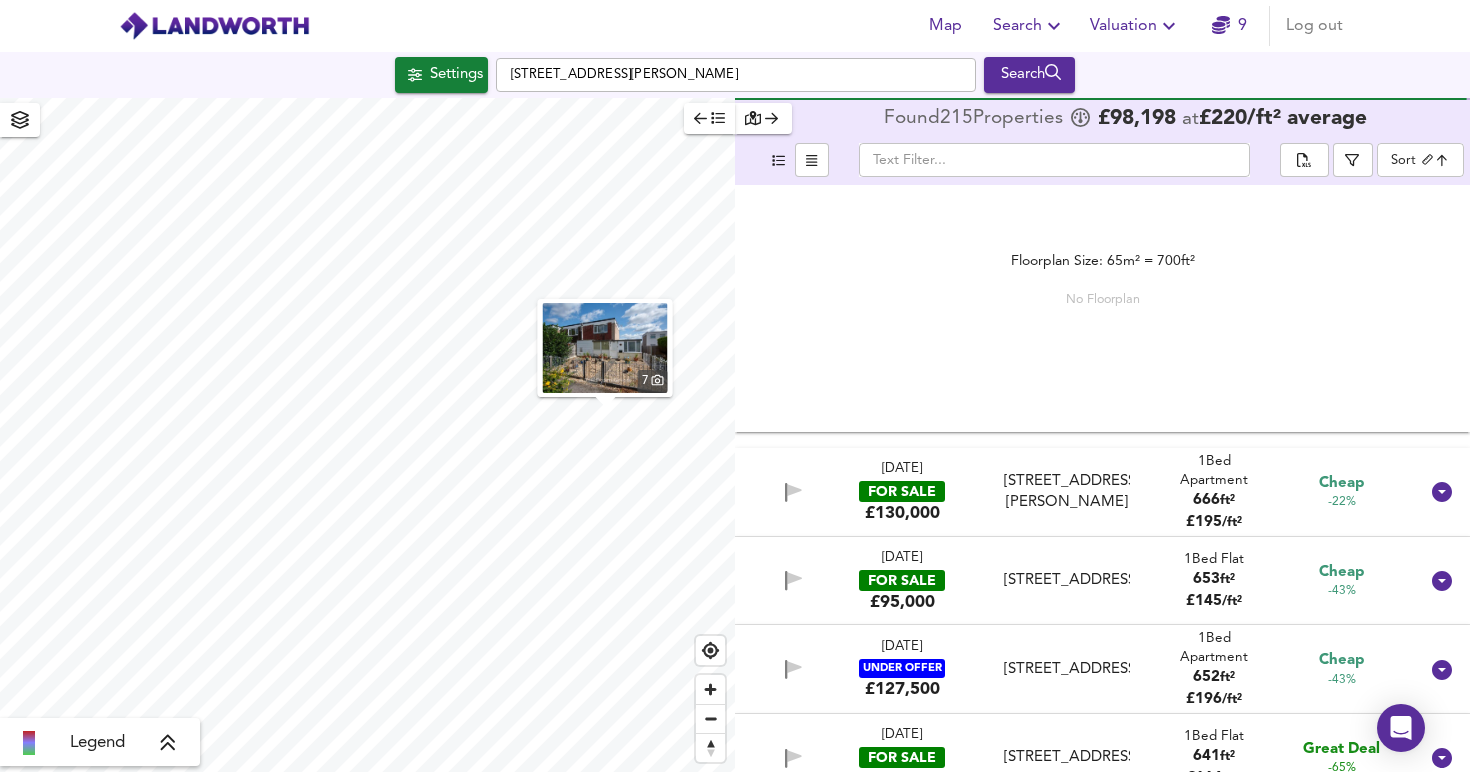 click on "[STREET_ADDRESS][PERSON_NAME]" at bounding box center (1067, 492) 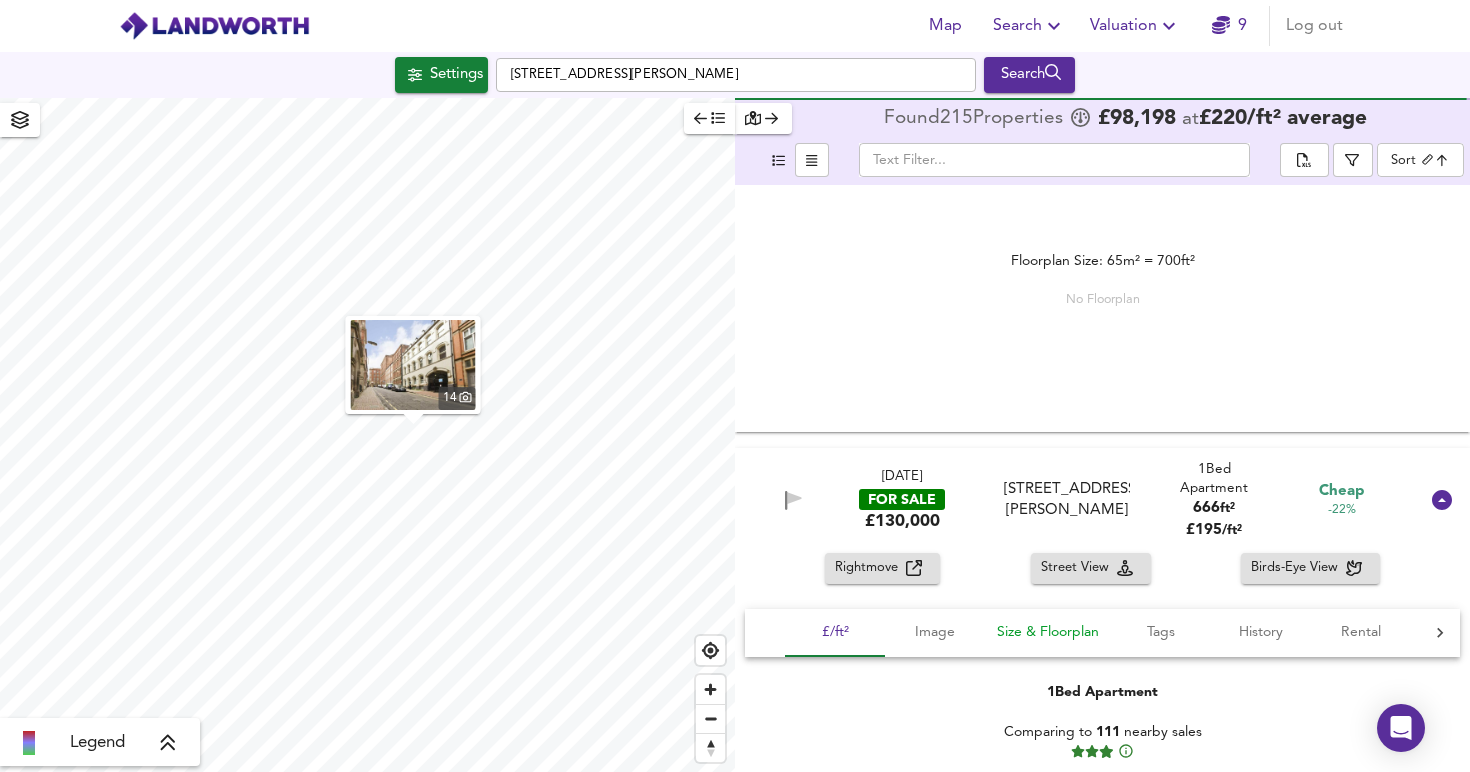 click on "Size & Floorplan" at bounding box center [1048, 632] 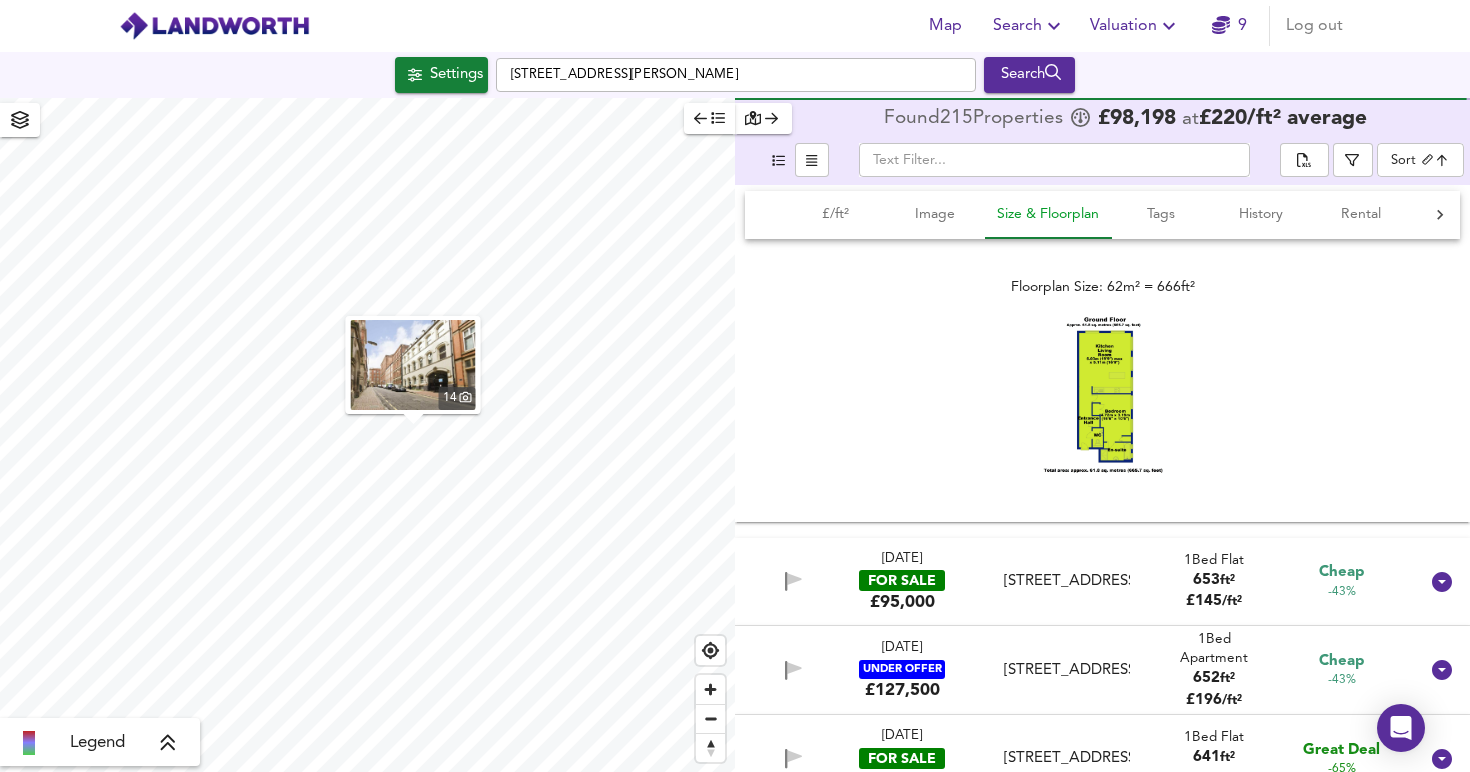 scroll, scrollTop: 2483, scrollLeft: 0, axis: vertical 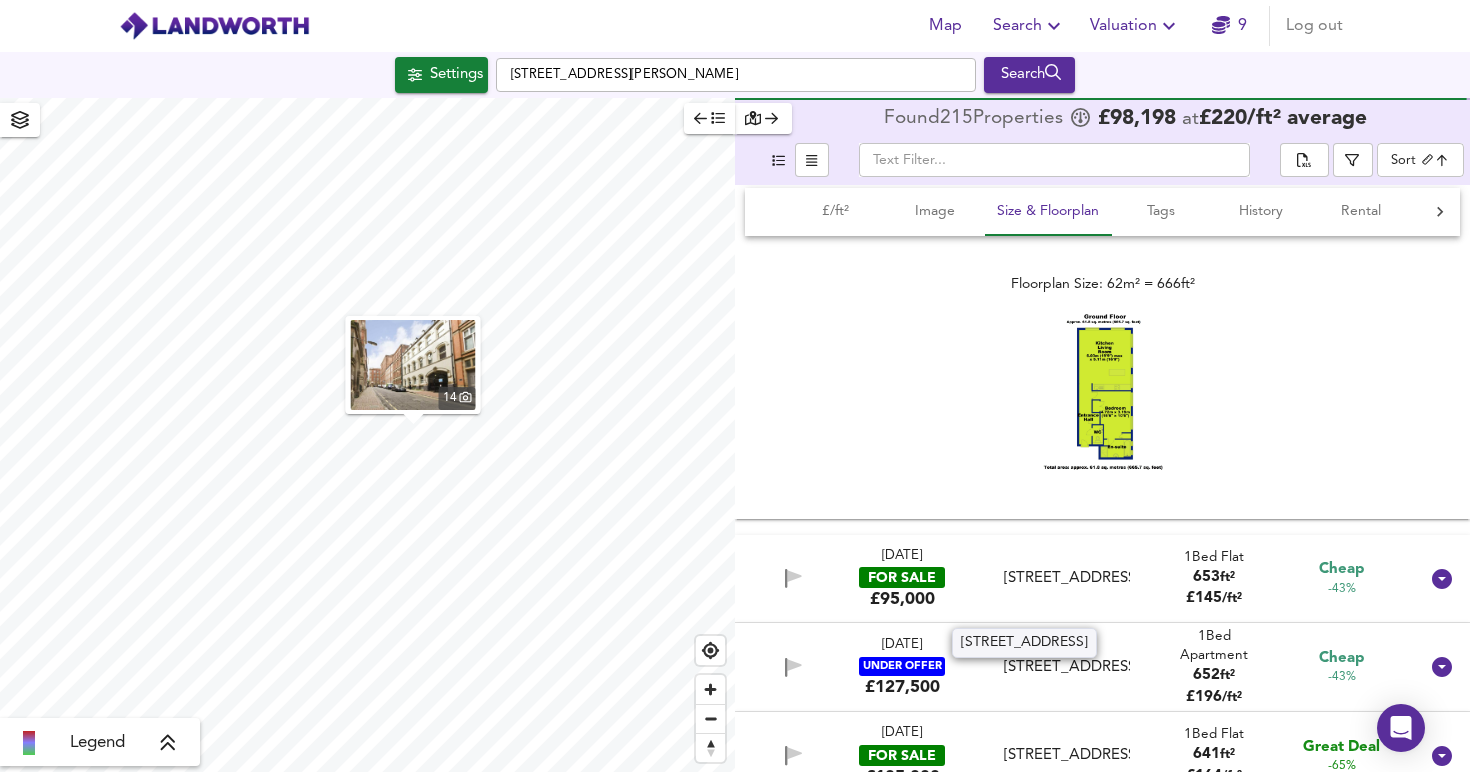 click on "[STREET_ADDRESS]" at bounding box center [1067, 578] 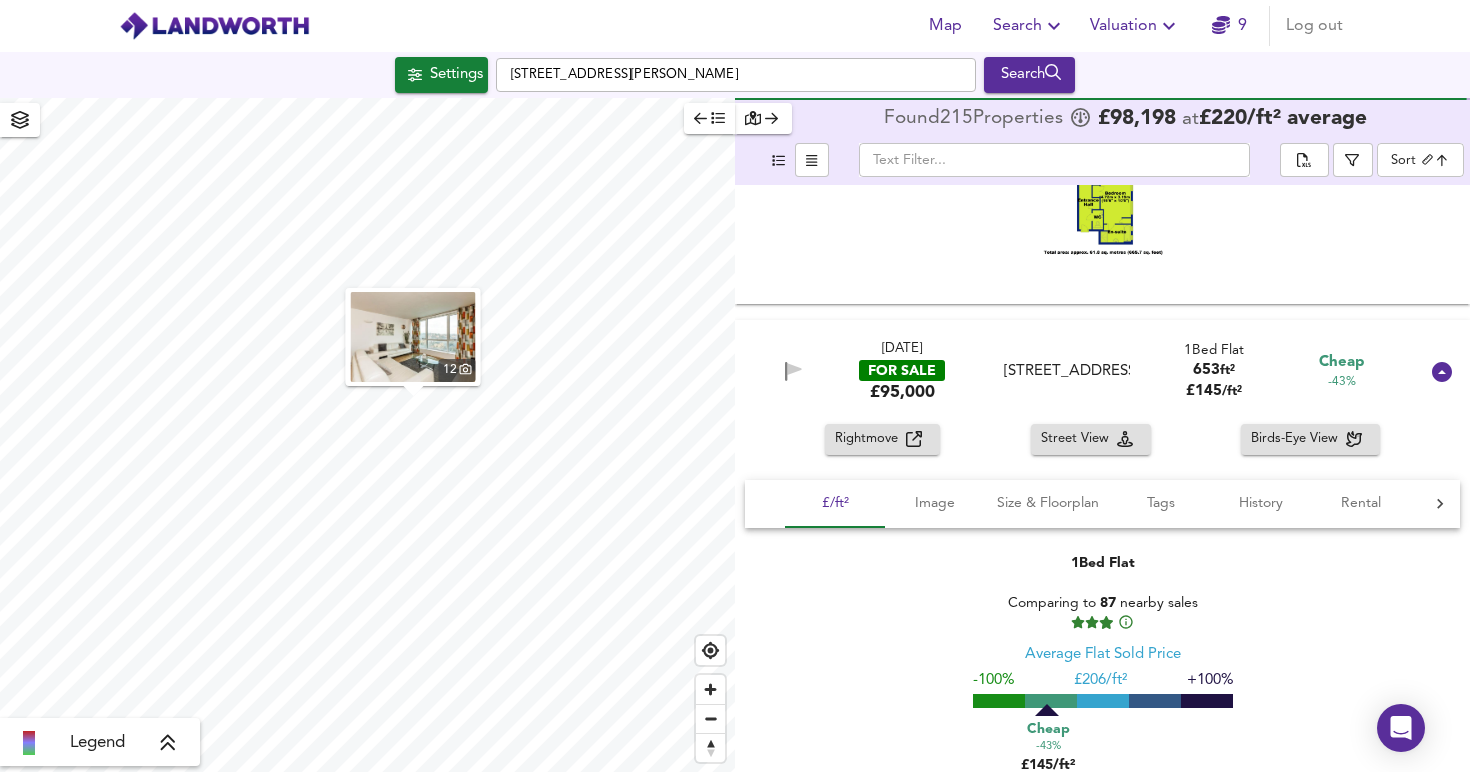 scroll, scrollTop: 2705, scrollLeft: 0, axis: vertical 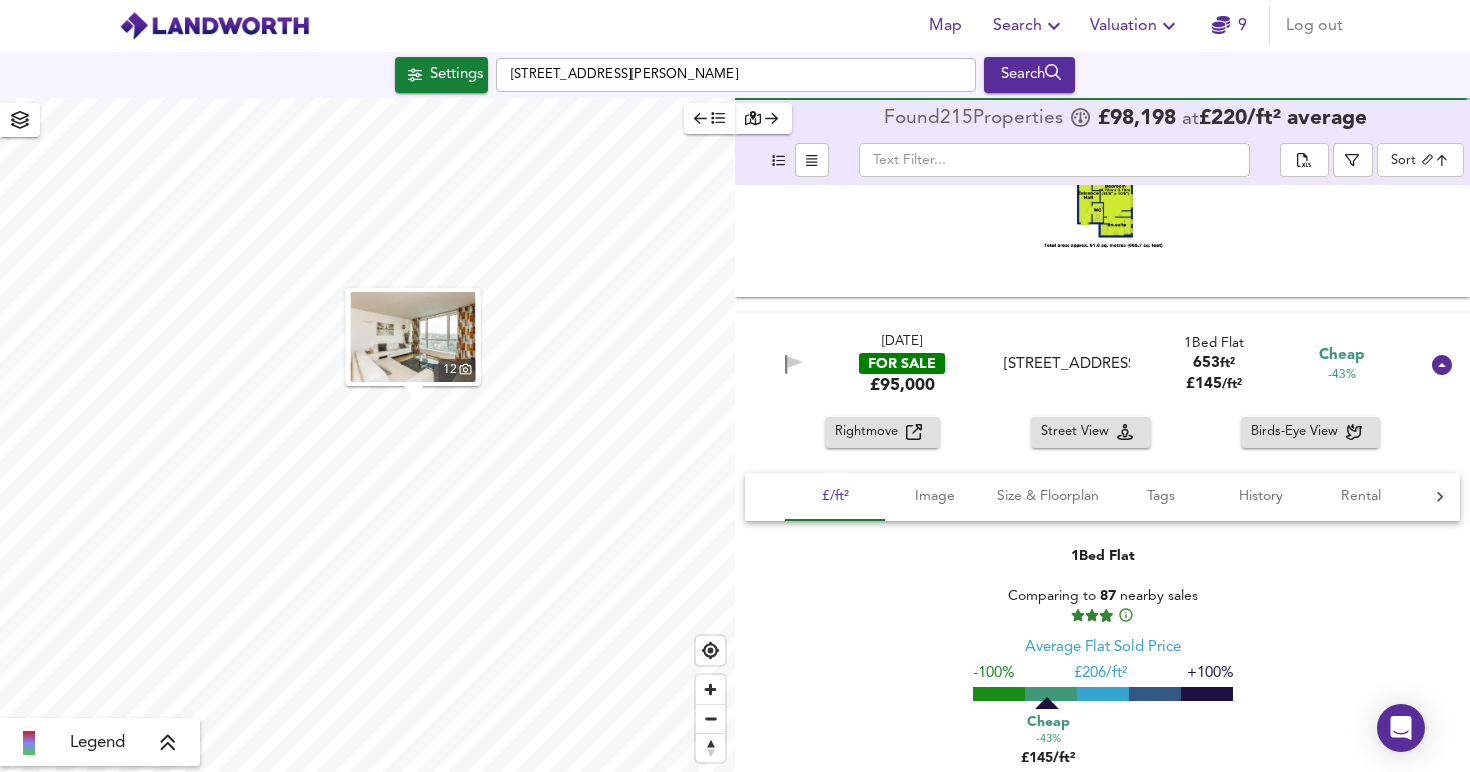 click on "Street View" at bounding box center [1079, 432] 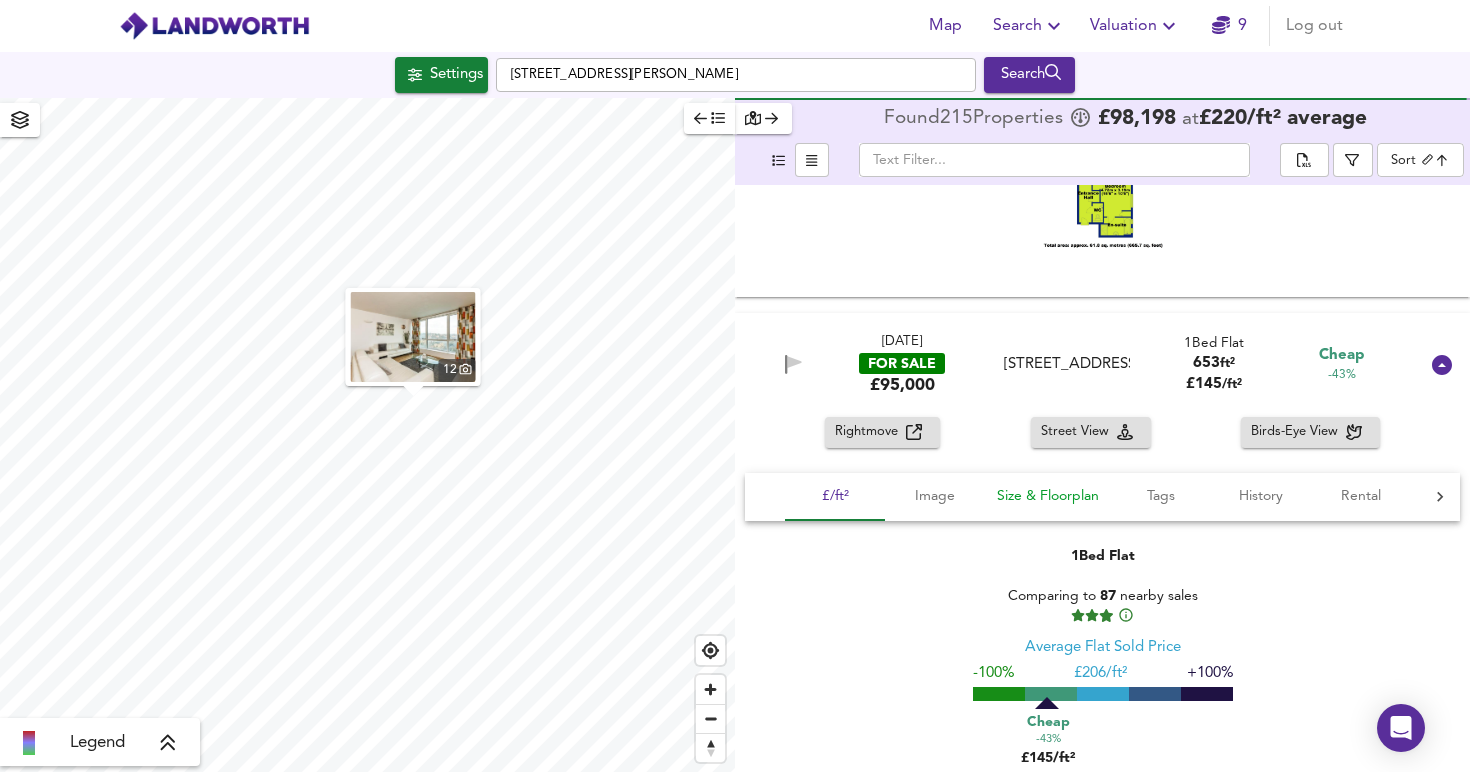 click on "Size & Floorplan" at bounding box center [1048, 496] 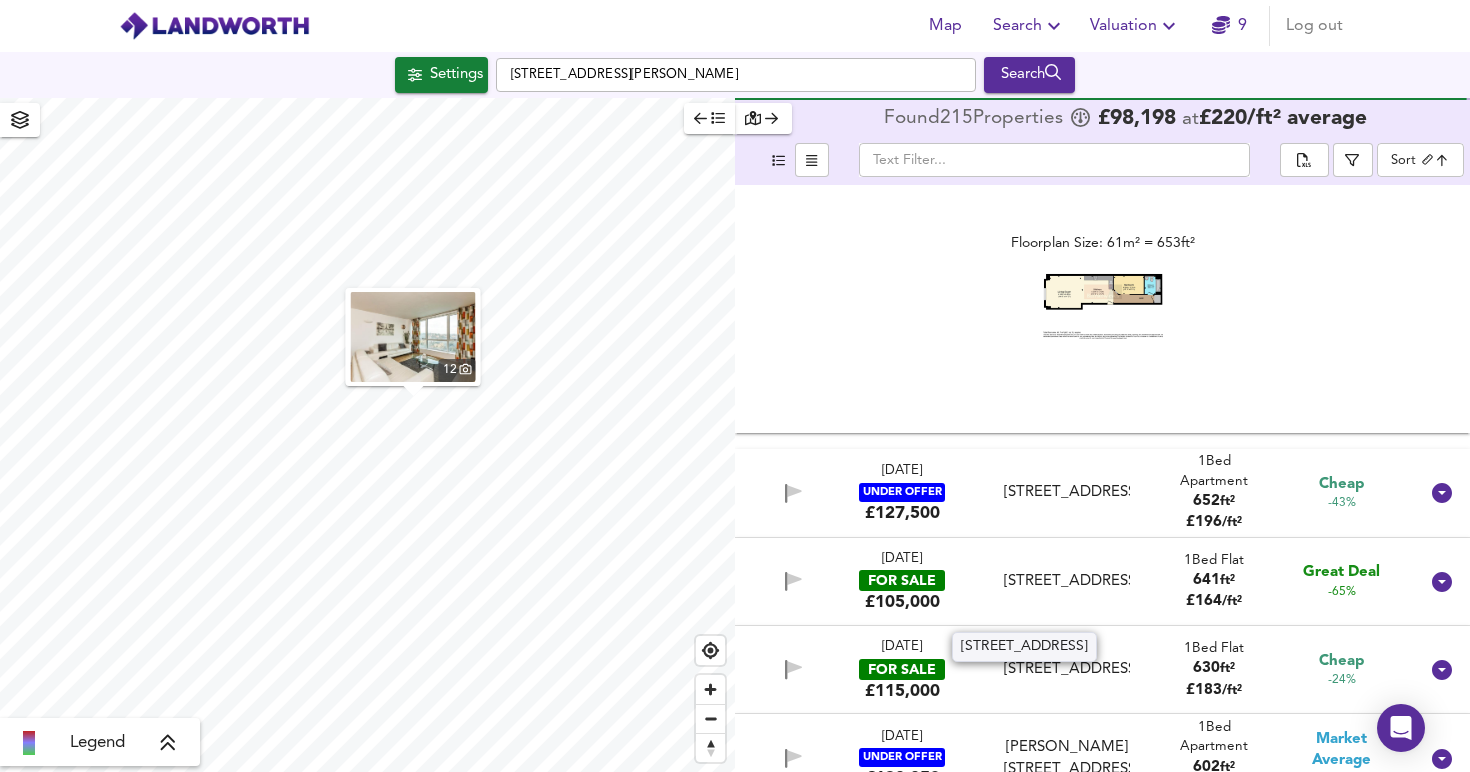 scroll, scrollTop: 3188, scrollLeft: 0, axis: vertical 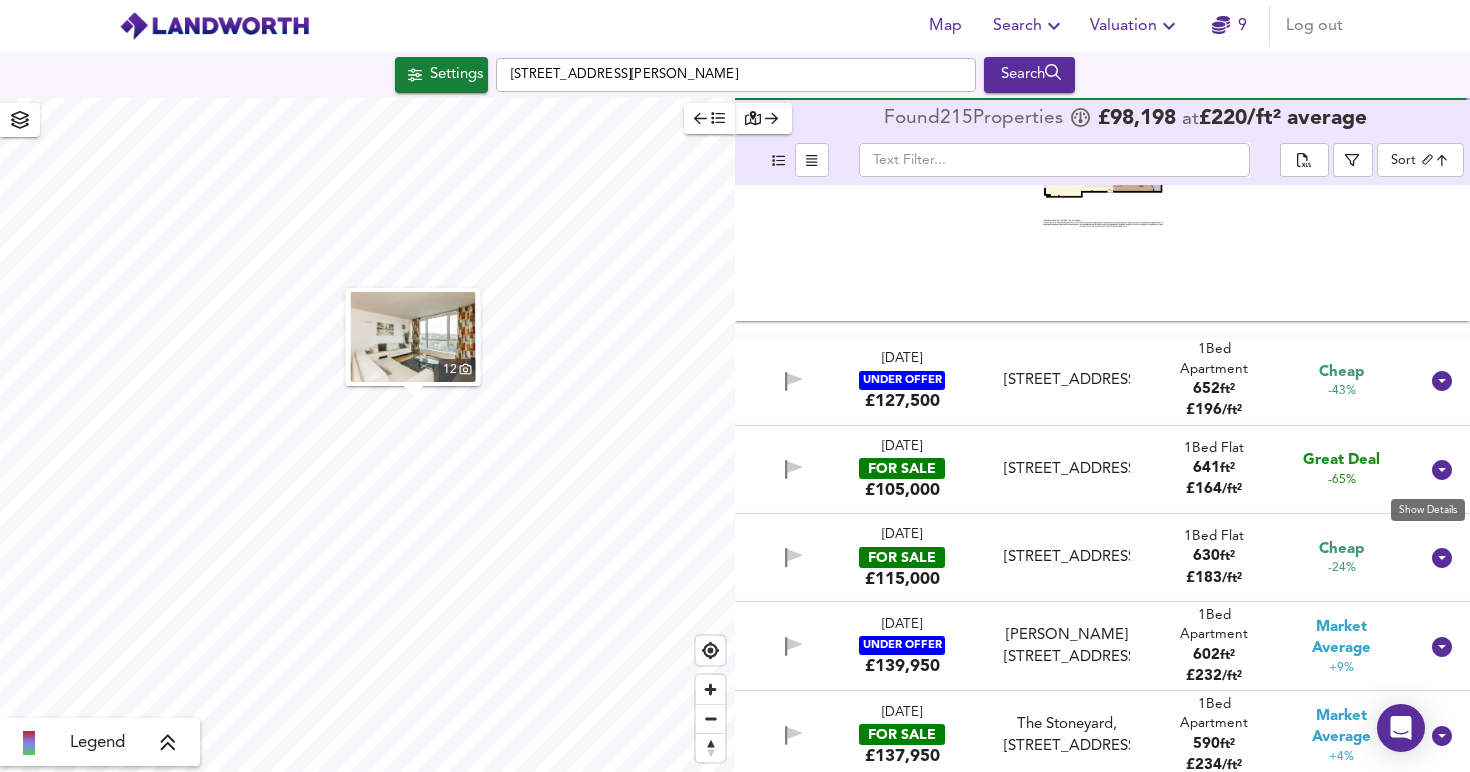 click 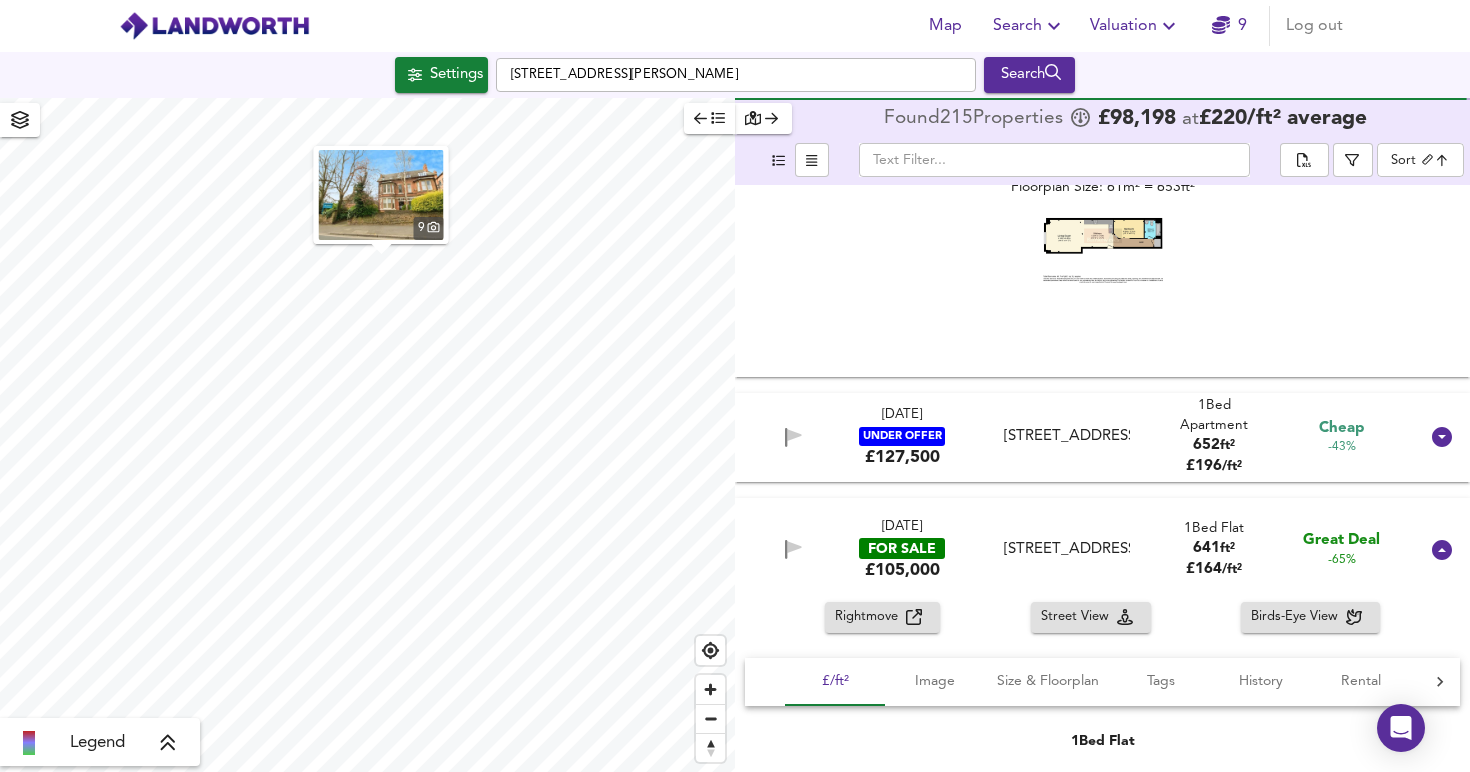 scroll, scrollTop: 3131, scrollLeft: 0, axis: vertical 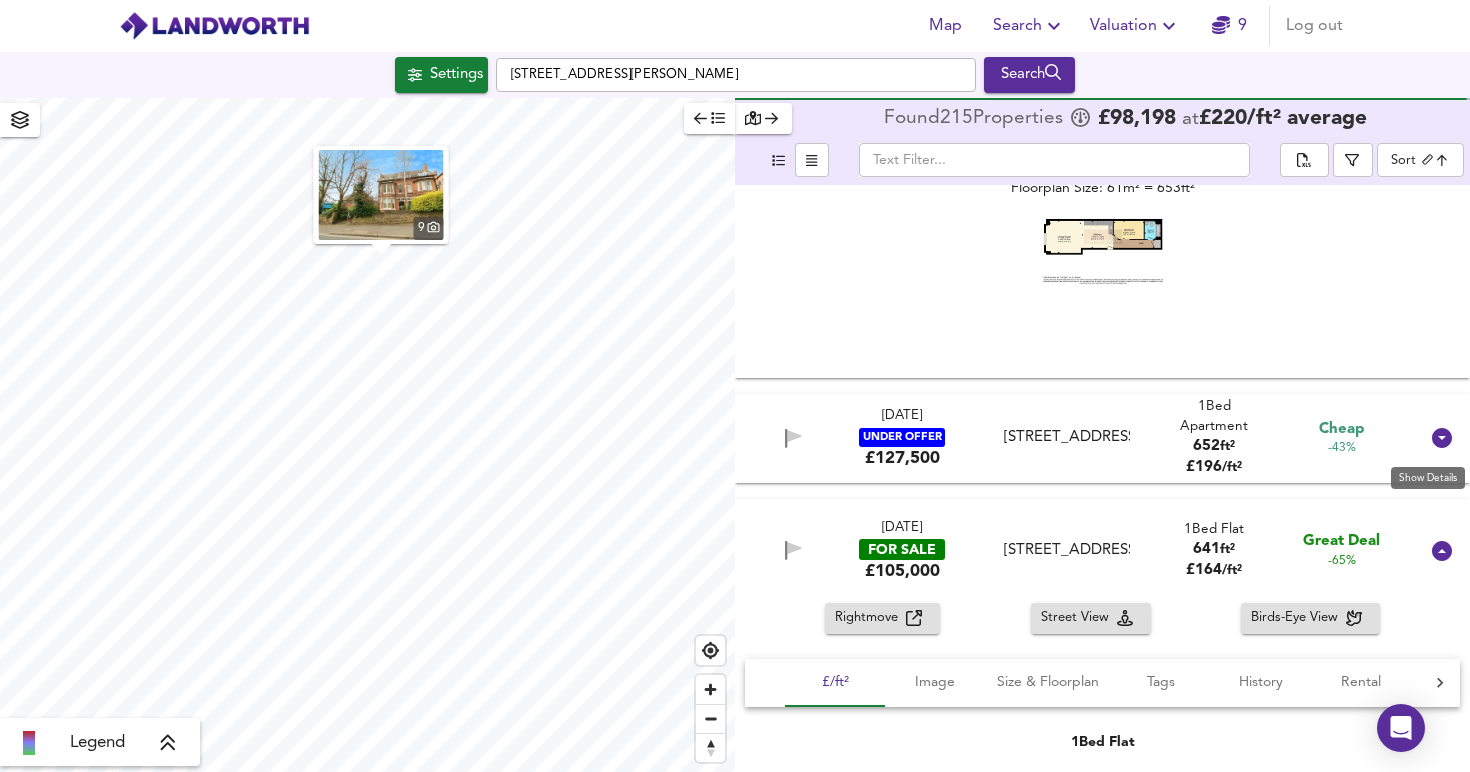 click 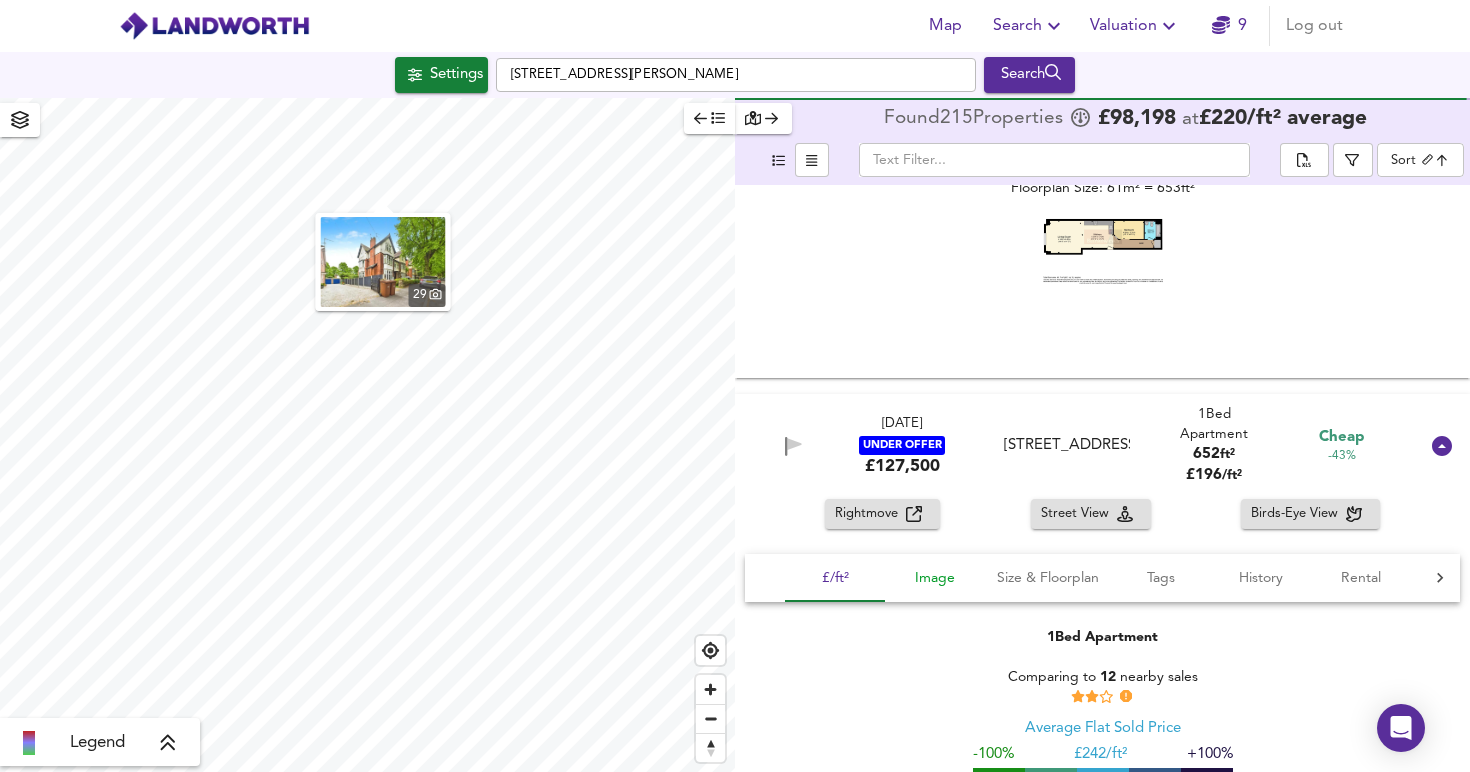 click on "Image" at bounding box center (935, 578) 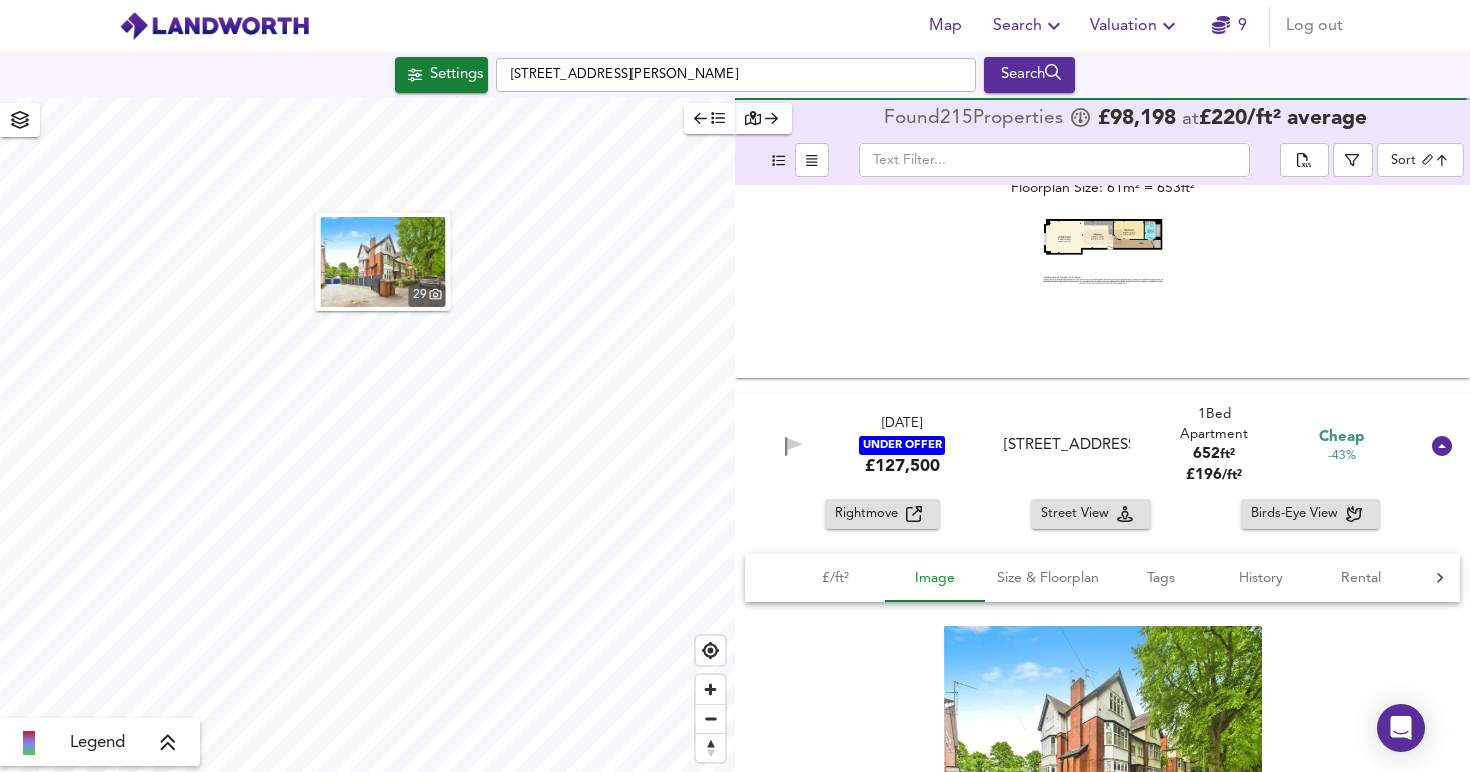 scroll, scrollTop: 3160, scrollLeft: 0, axis: vertical 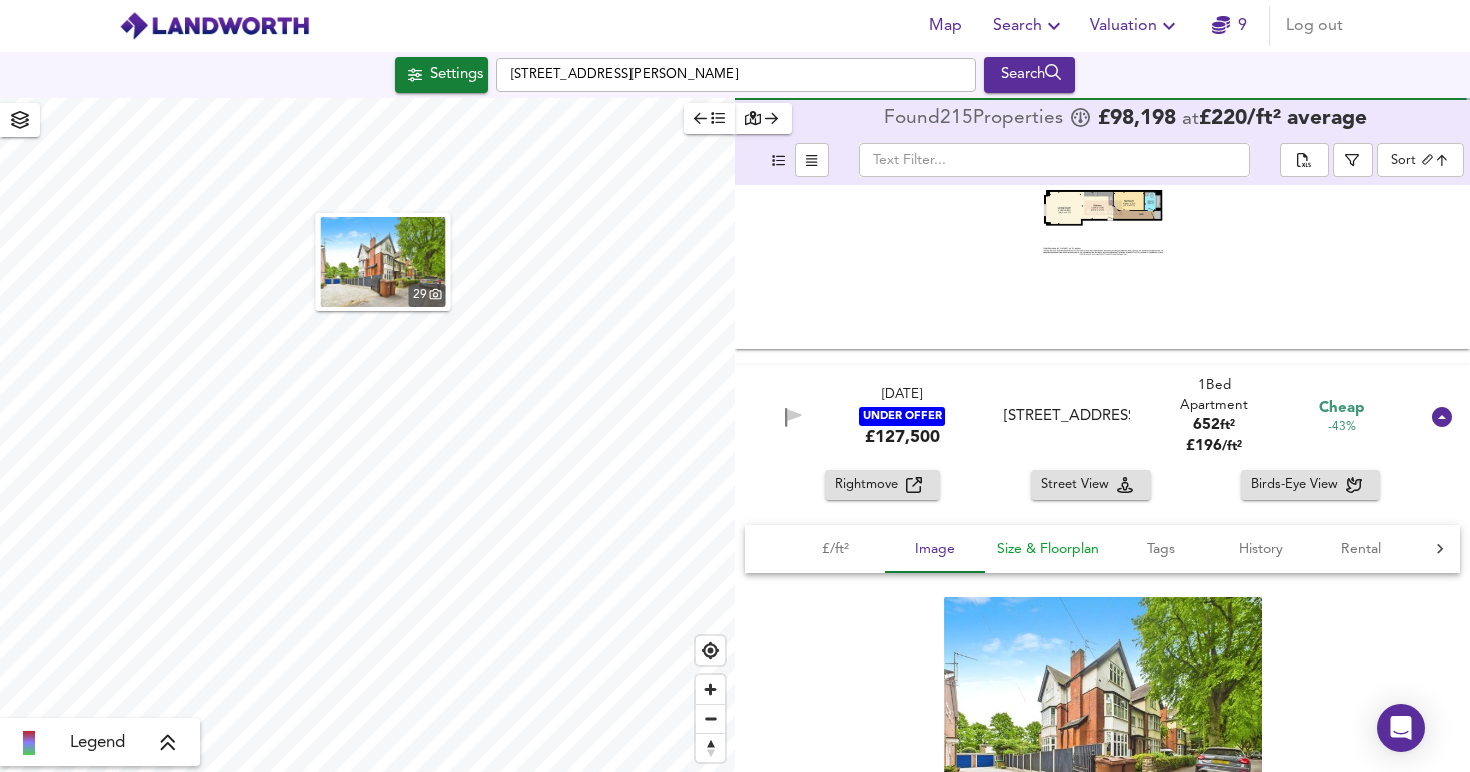 click on "Size & Floorplan" at bounding box center (1048, 549) 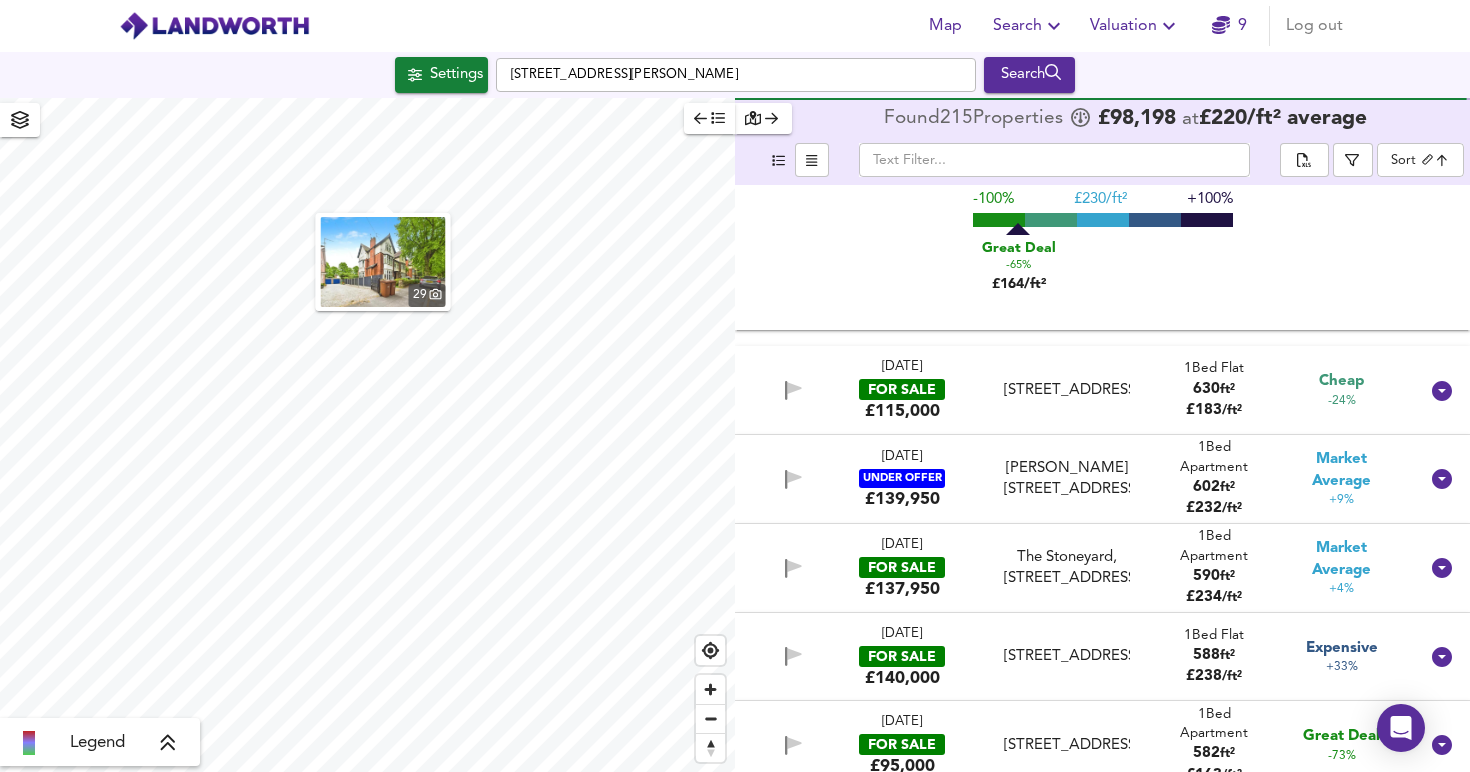scroll, scrollTop: 4204, scrollLeft: 0, axis: vertical 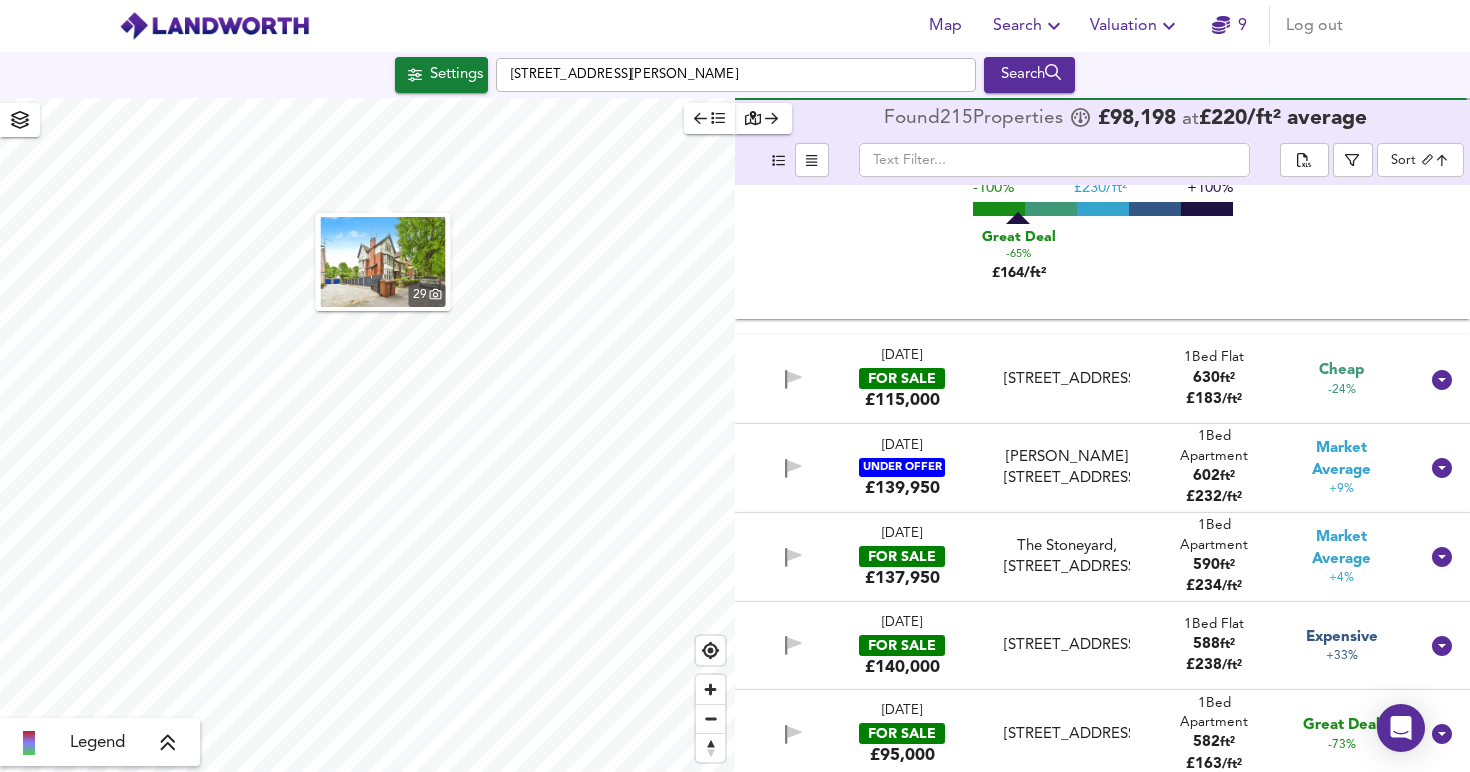 click 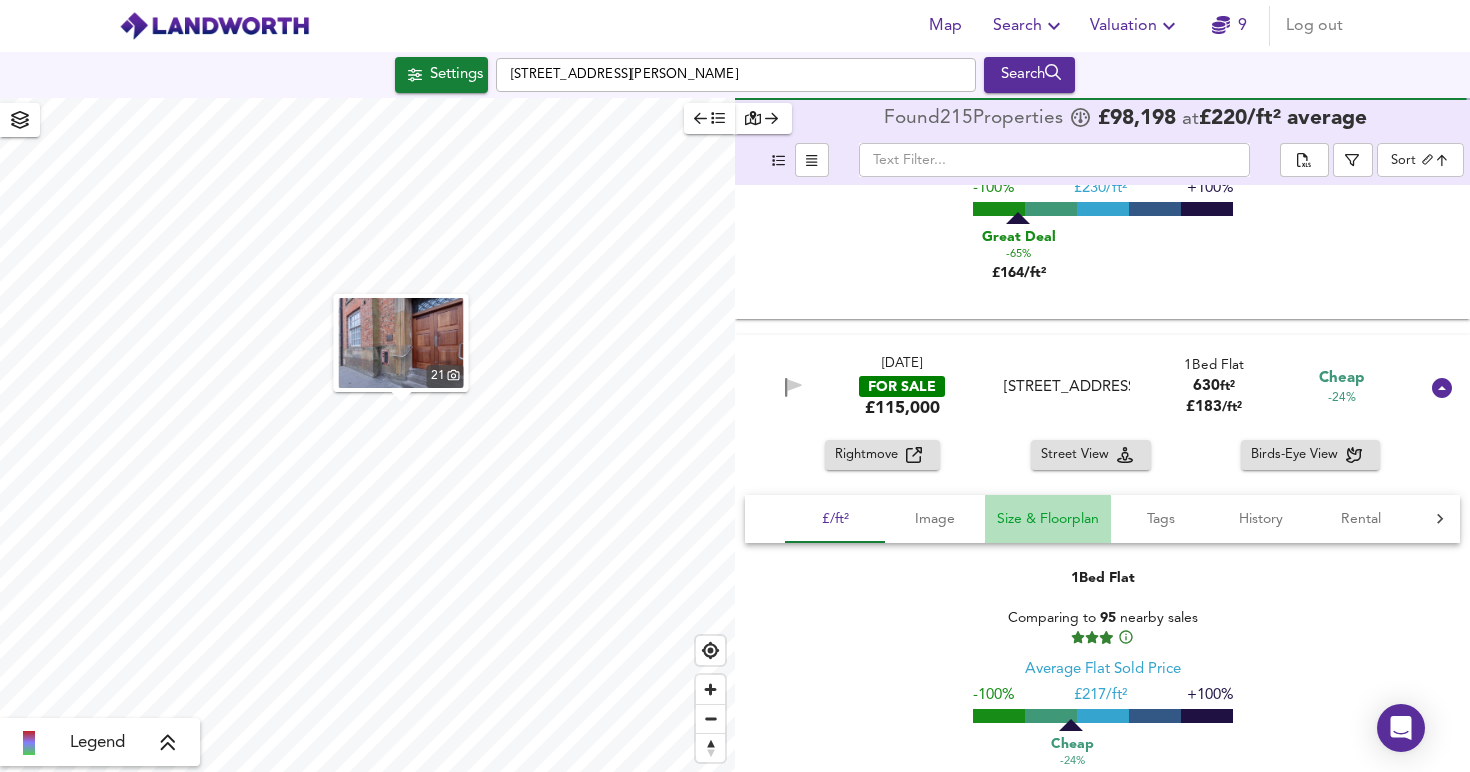 click on "Size & Floorplan" at bounding box center (1048, 519) 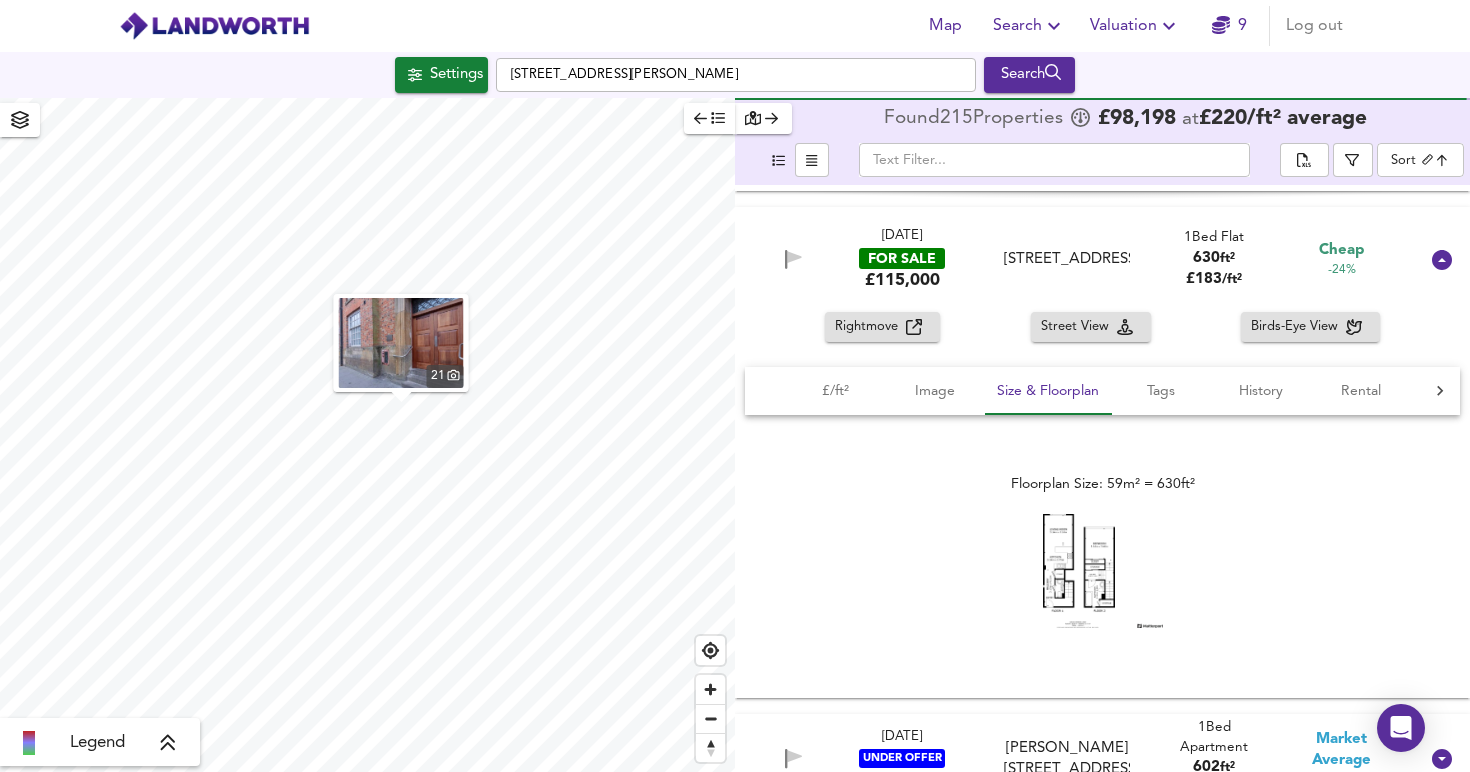 scroll, scrollTop: 4321, scrollLeft: 0, axis: vertical 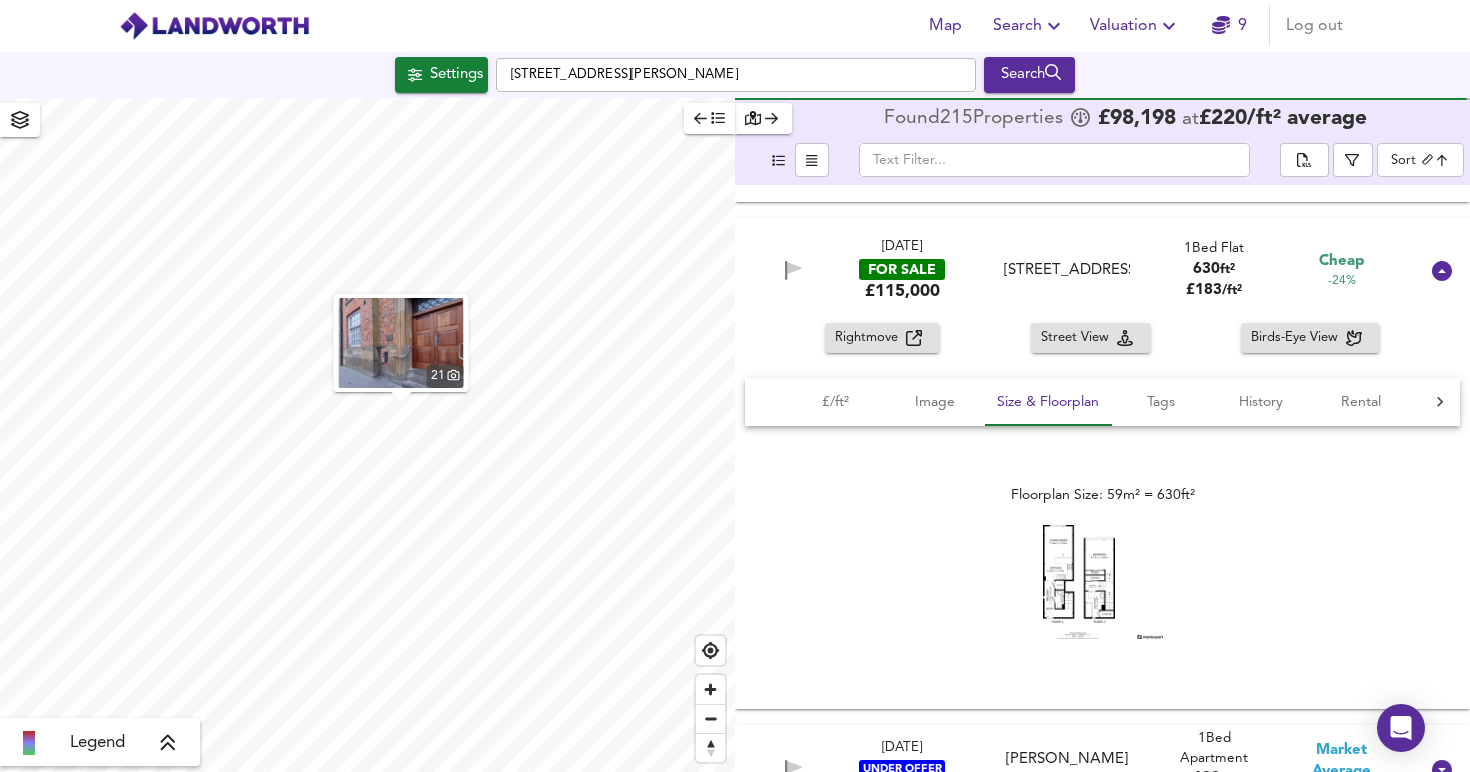 click 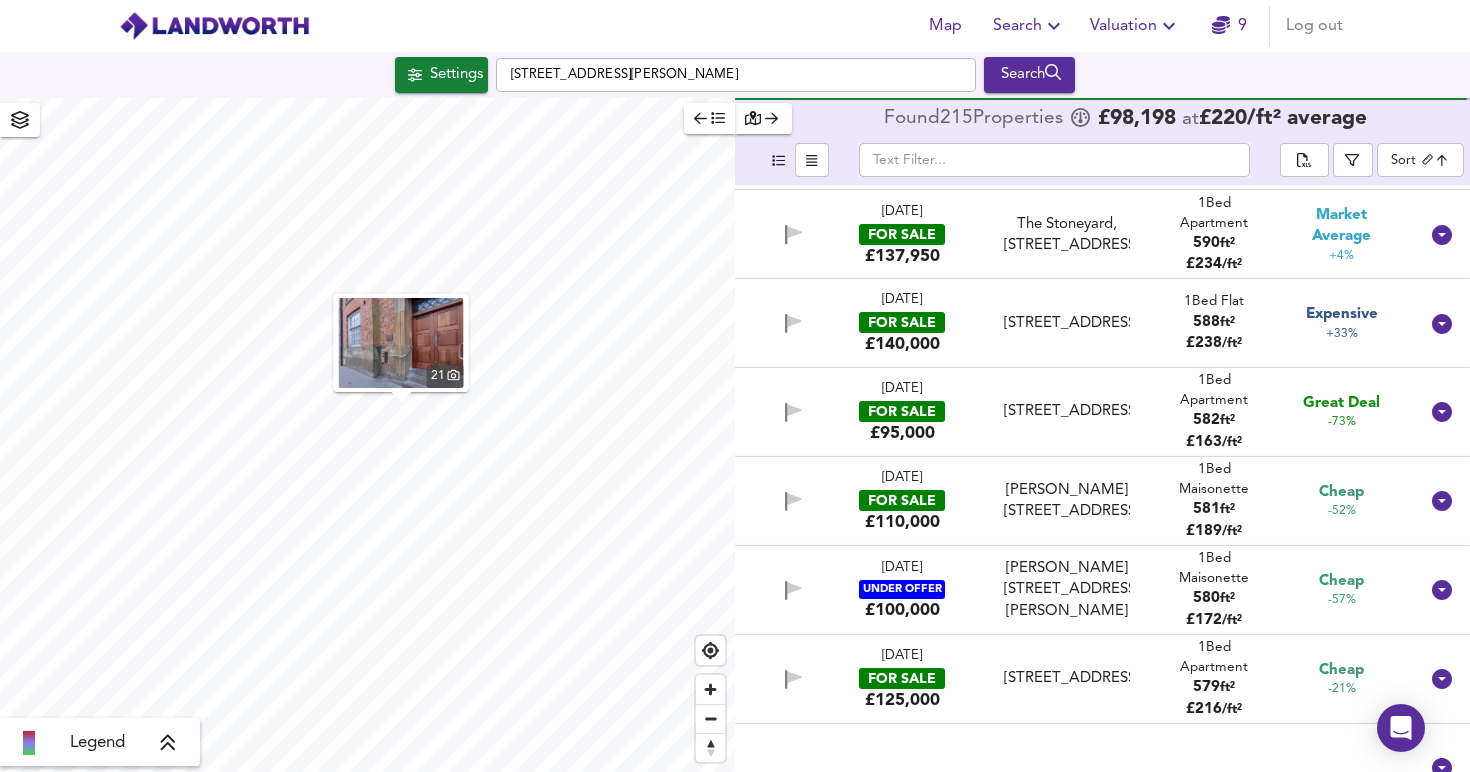 scroll, scrollTop: 4898, scrollLeft: 0, axis: vertical 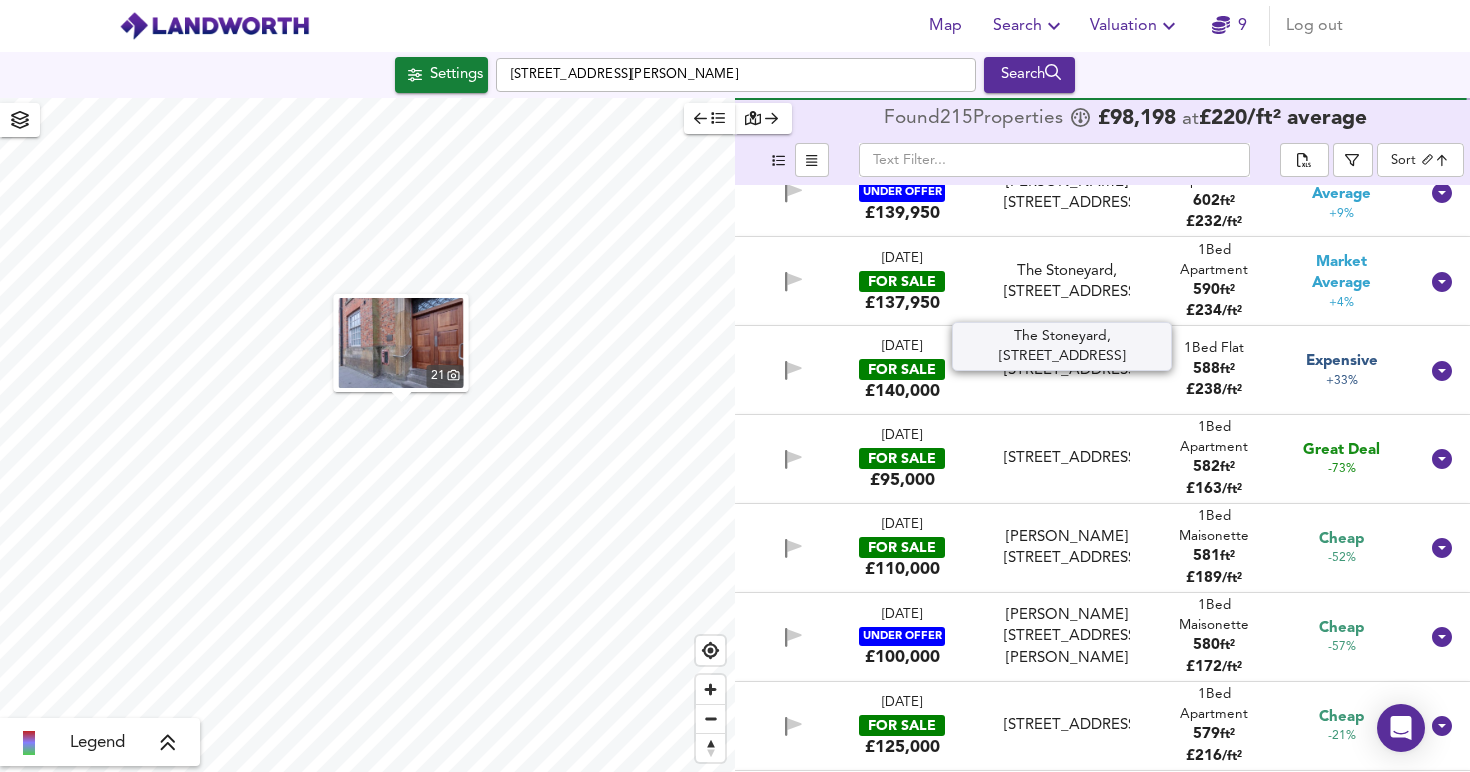 click on "The Stoneyard, [STREET_ADDRESS]" at bounding box center [1067, 282] 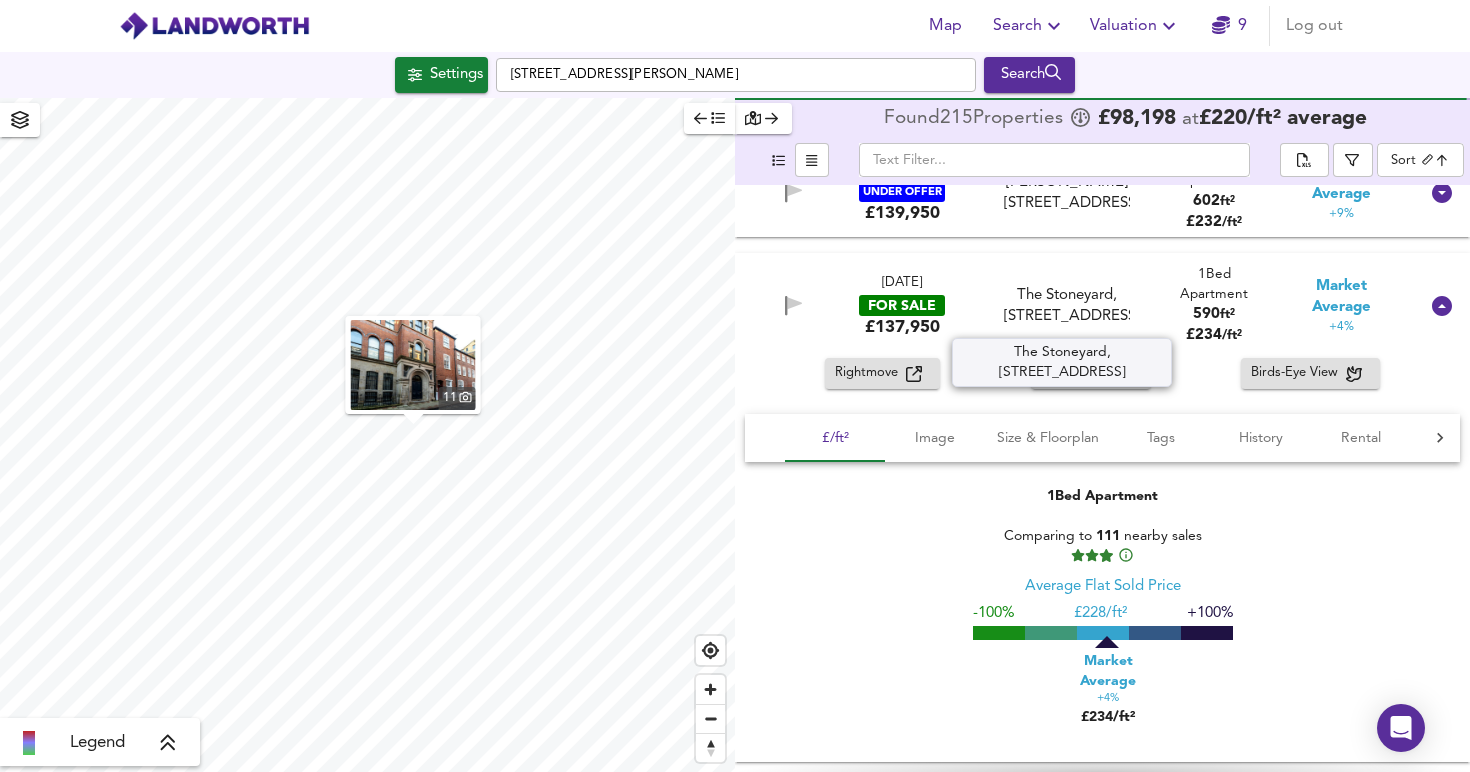 scroll, scrollTop: 4802, scrollLeft: 0, axis: vertical 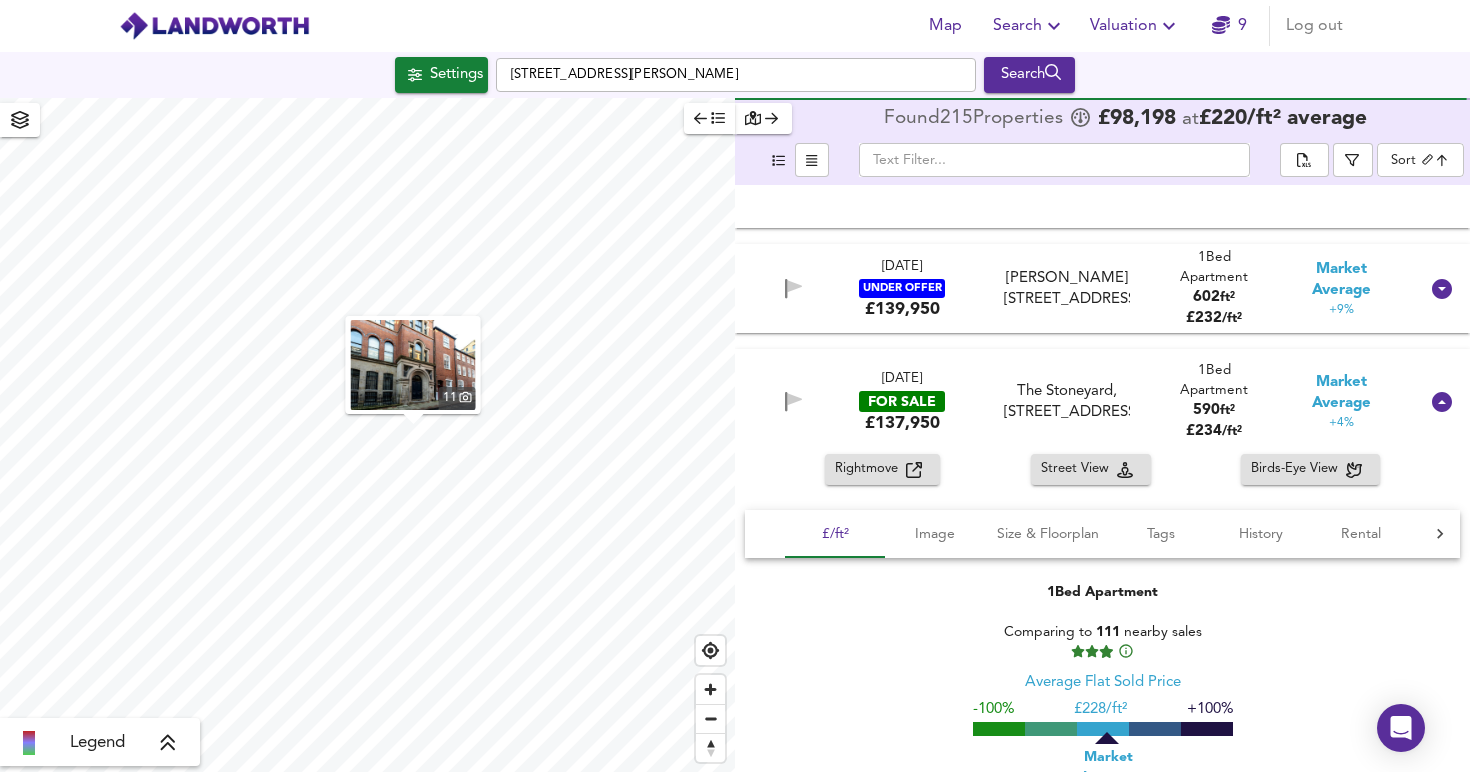 click on "[PERSON_NAME][STREET_ADDRESS]" at bounding box center (1067, 289) 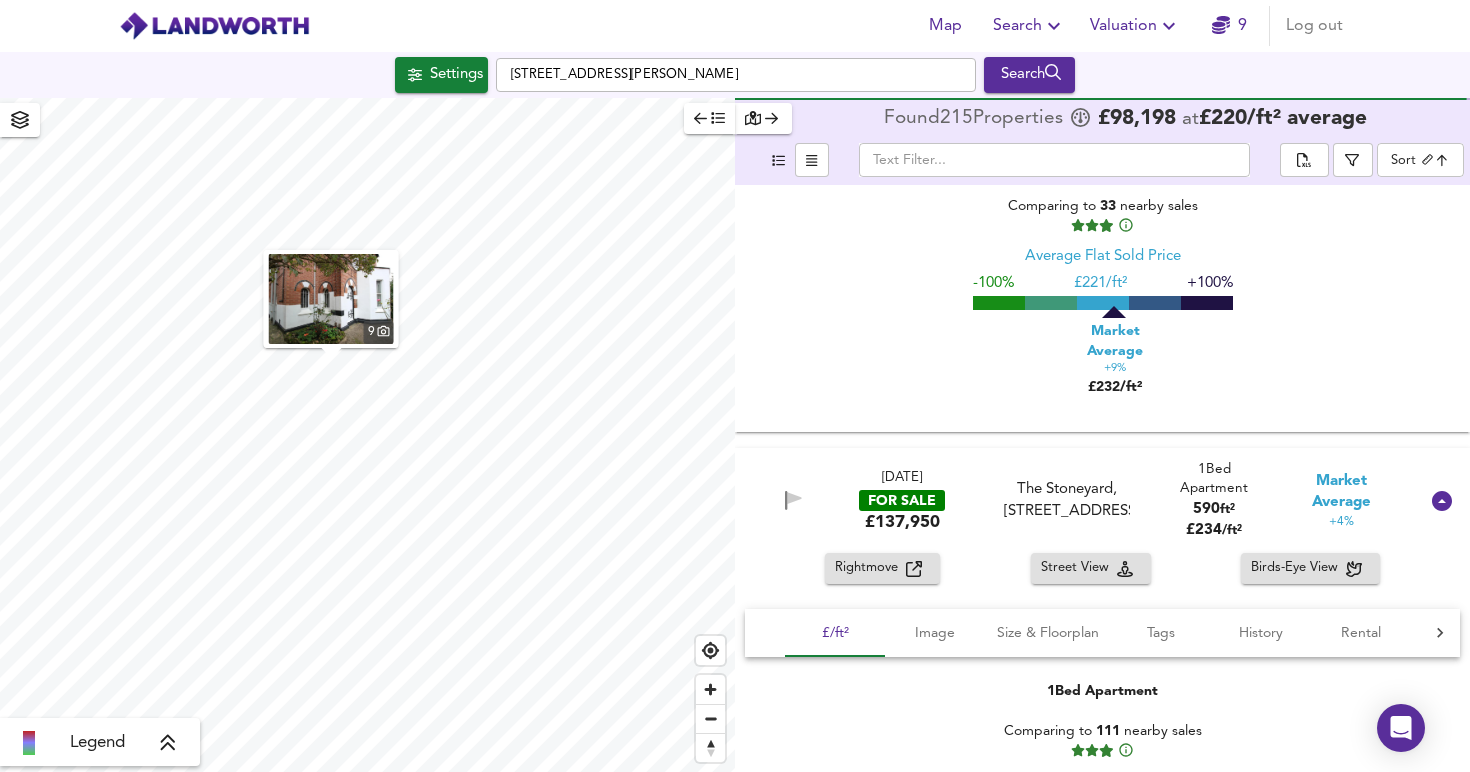 scroll, scrollTop: 5131, scrollLeft: 0, axis: vertical 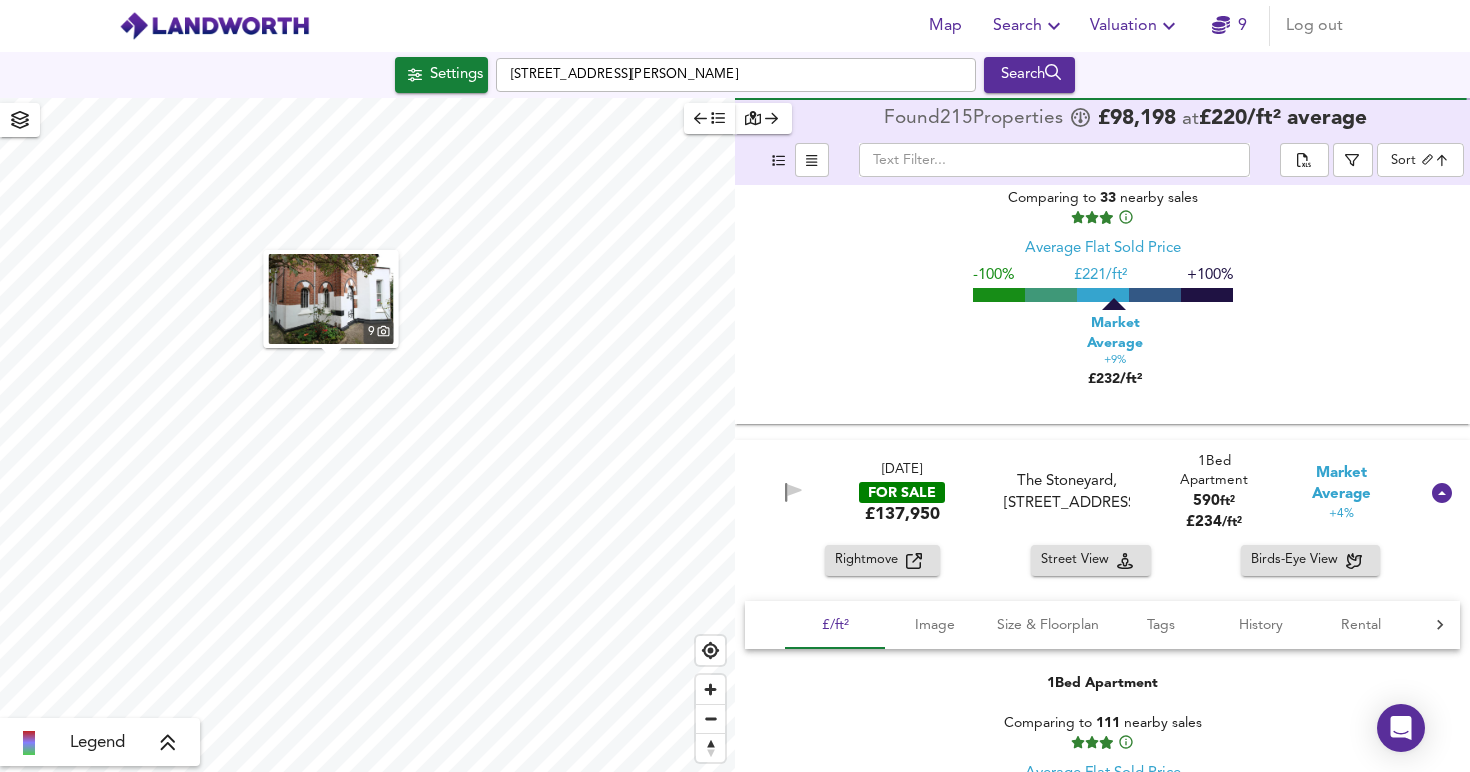 click on "The Stoneyard, [STREET_ADDRESS]" at bounding box center (1067, 492) 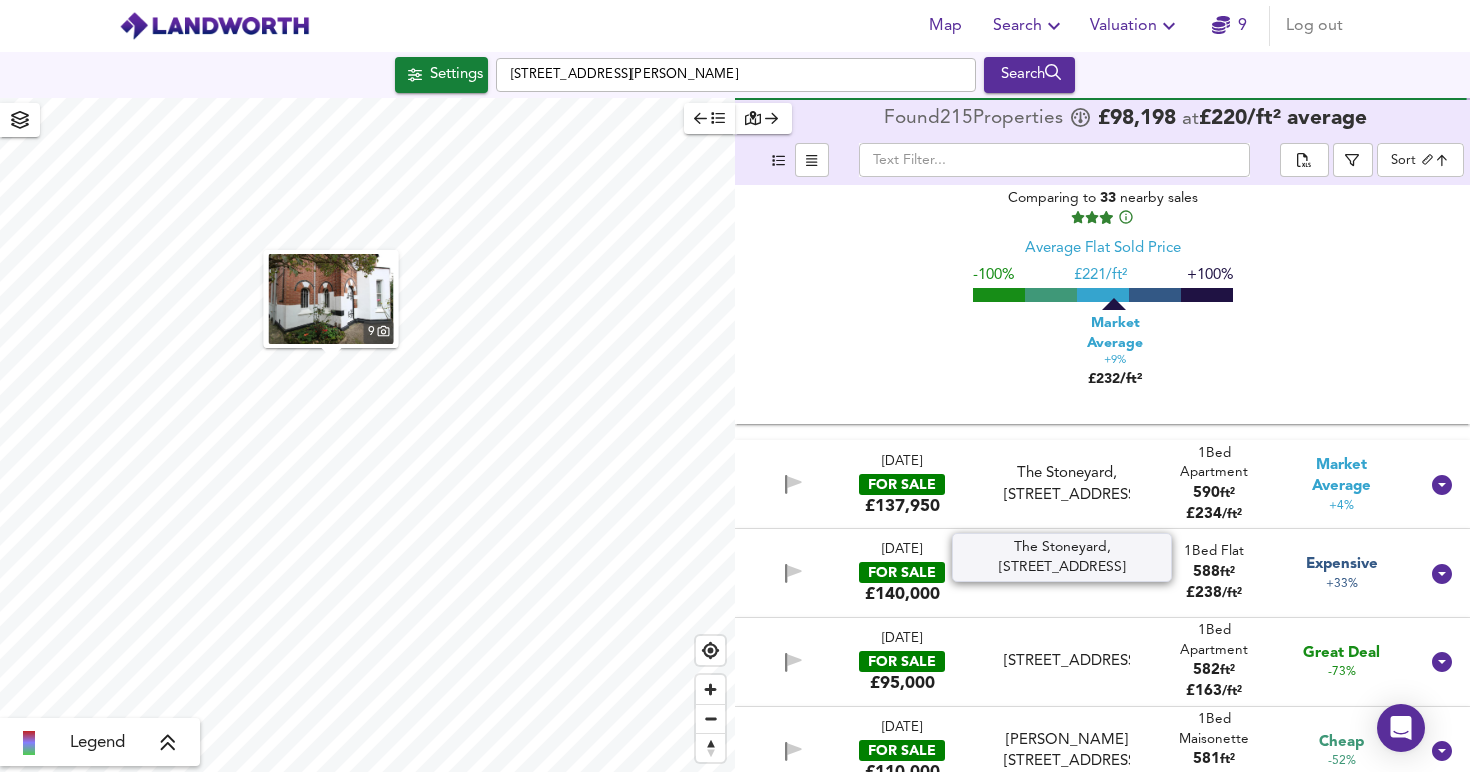 click on "The Stoneyard, [STREET_ADDRESS]" at bounding box center (1067, 484) 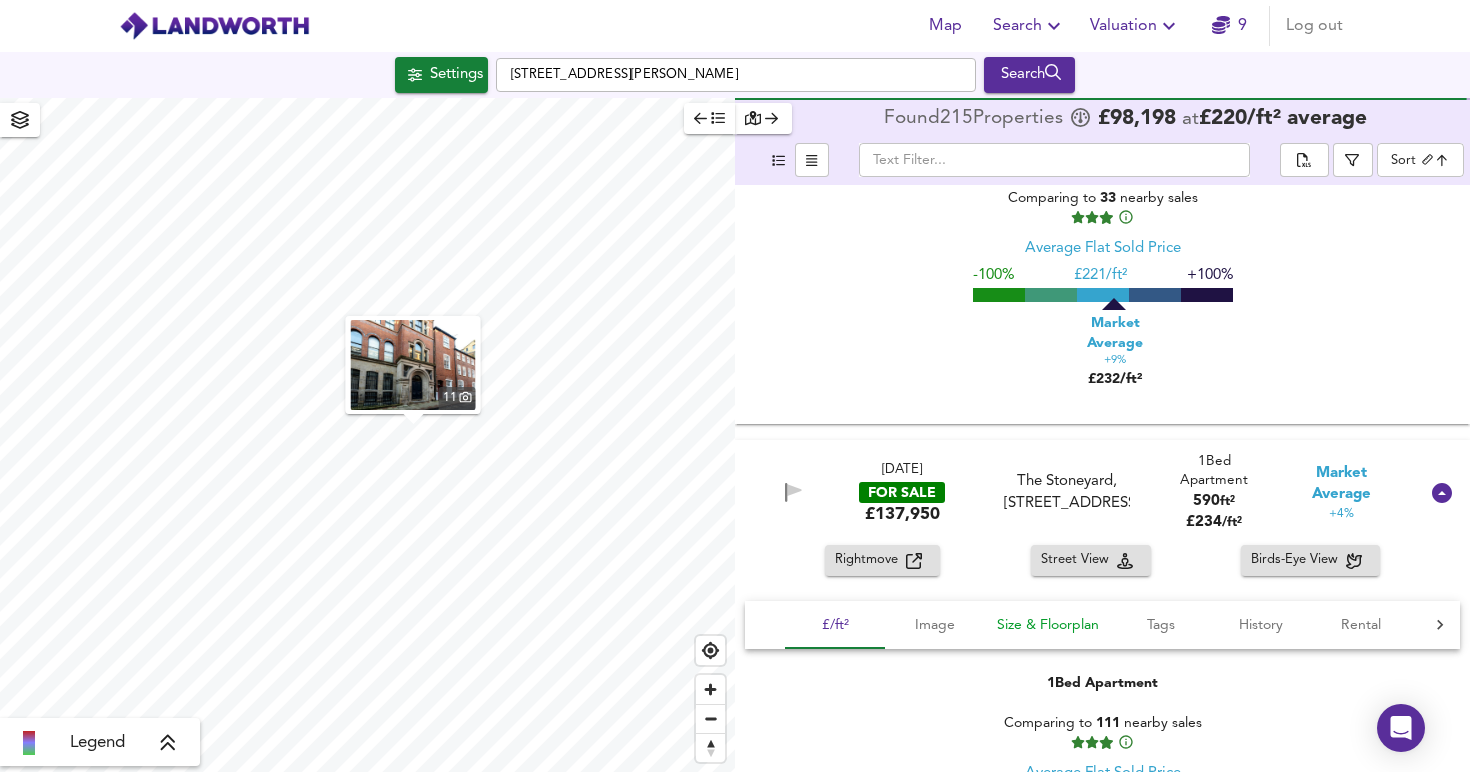 click on "Size & Floorplan" at bounding box center (1048, 625) 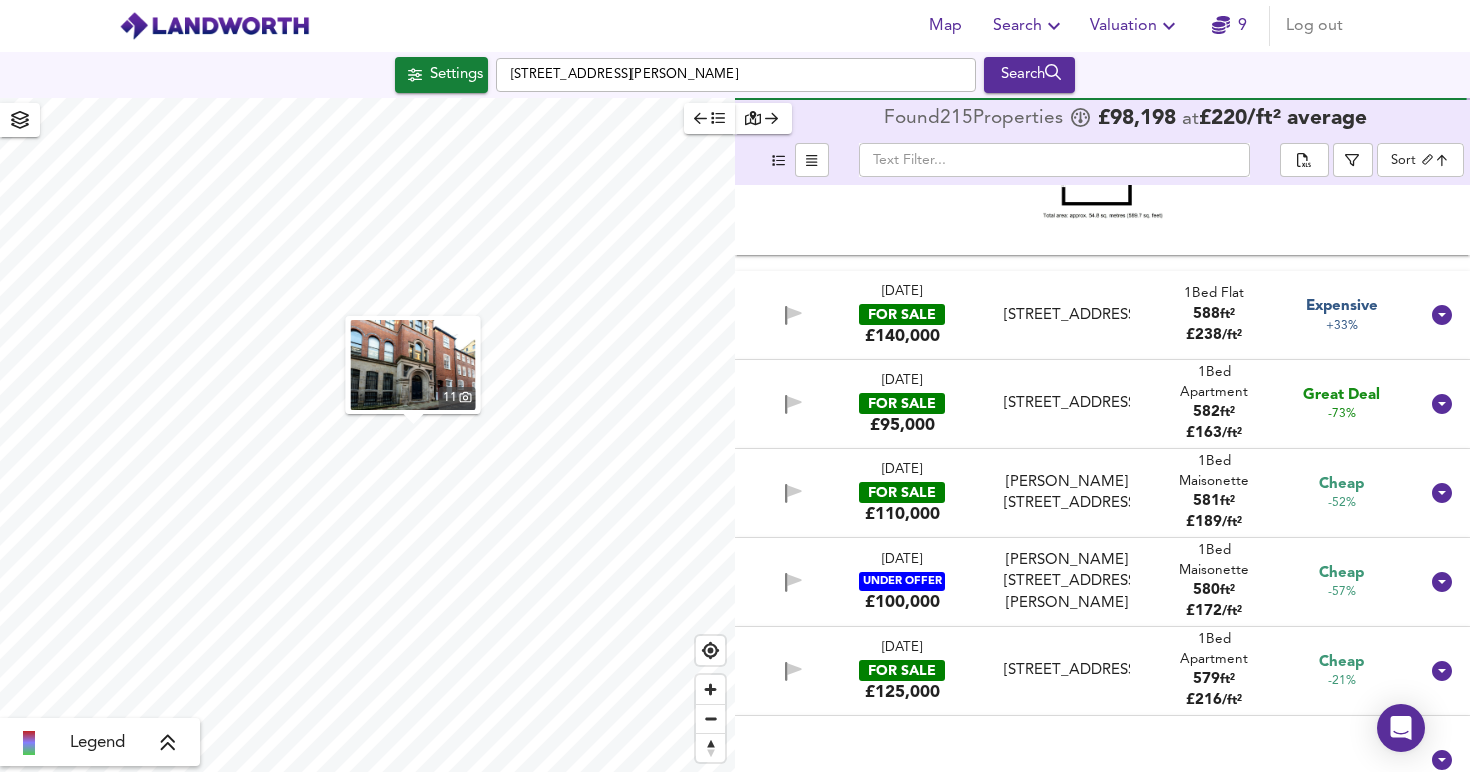 scroll, scrollTop: 5826, scrollLeft: 0, axis: vertical 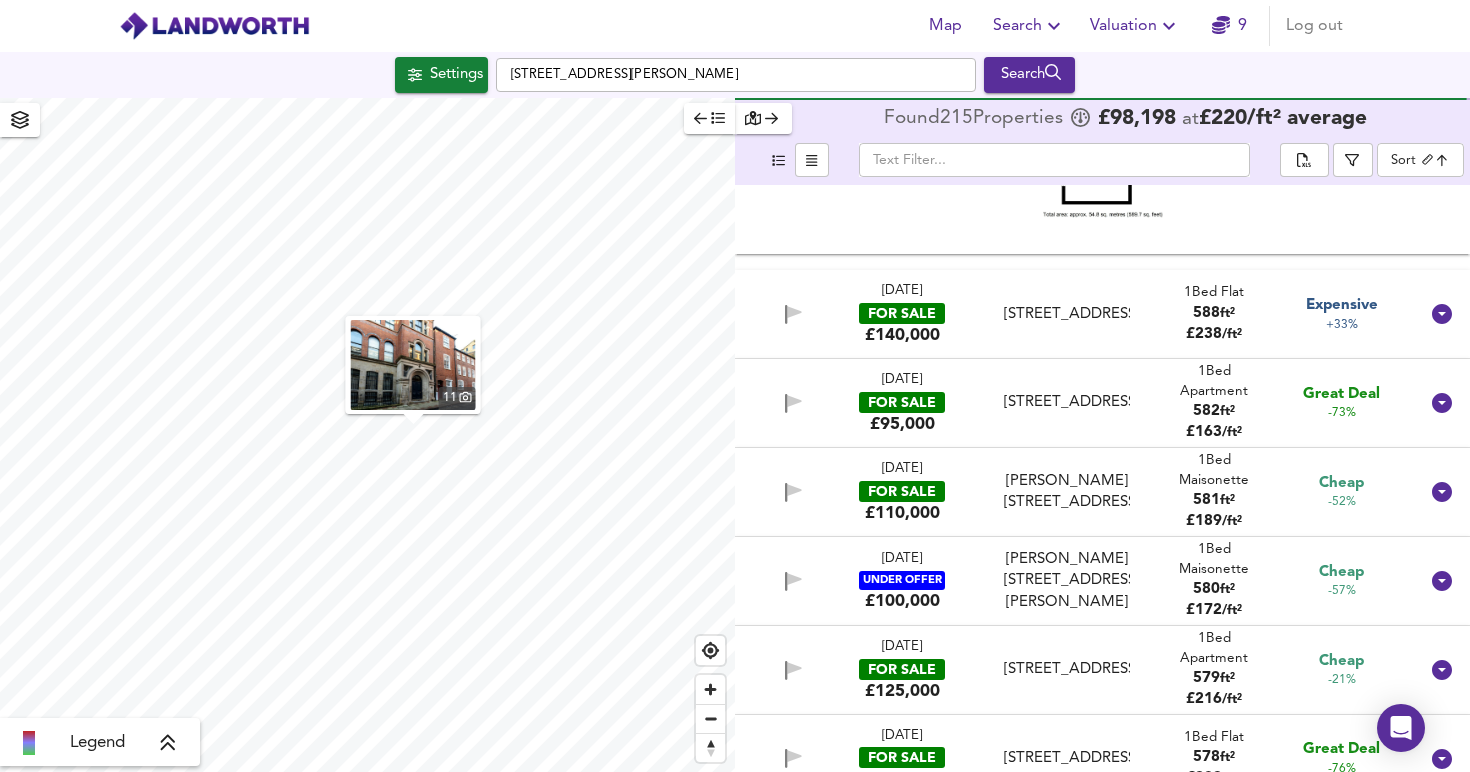 click on "[STREET_ADDRESS]" at bounding box center (1067, 314) 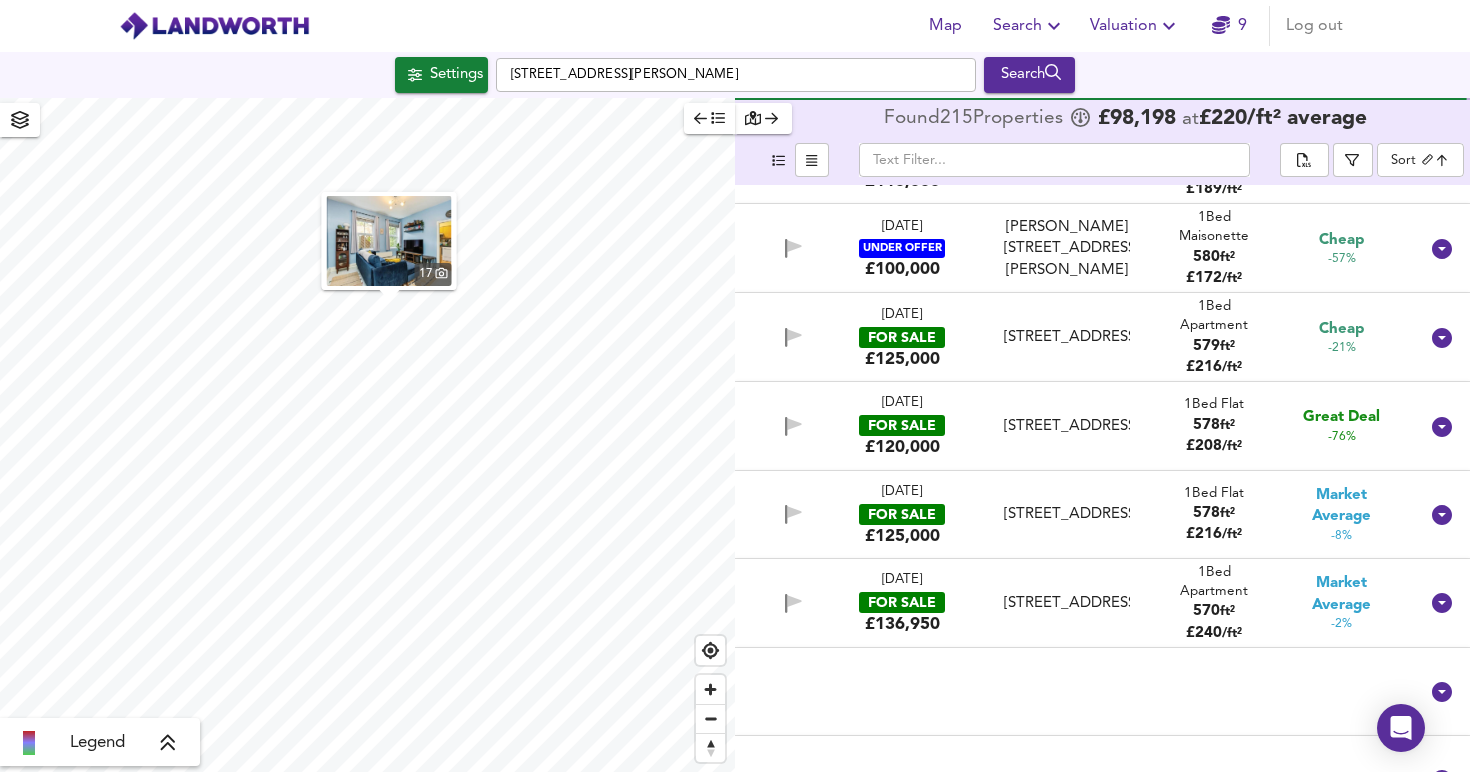 scroll, scrollTop: 6643, scrollLeft: 0, axis: vertical 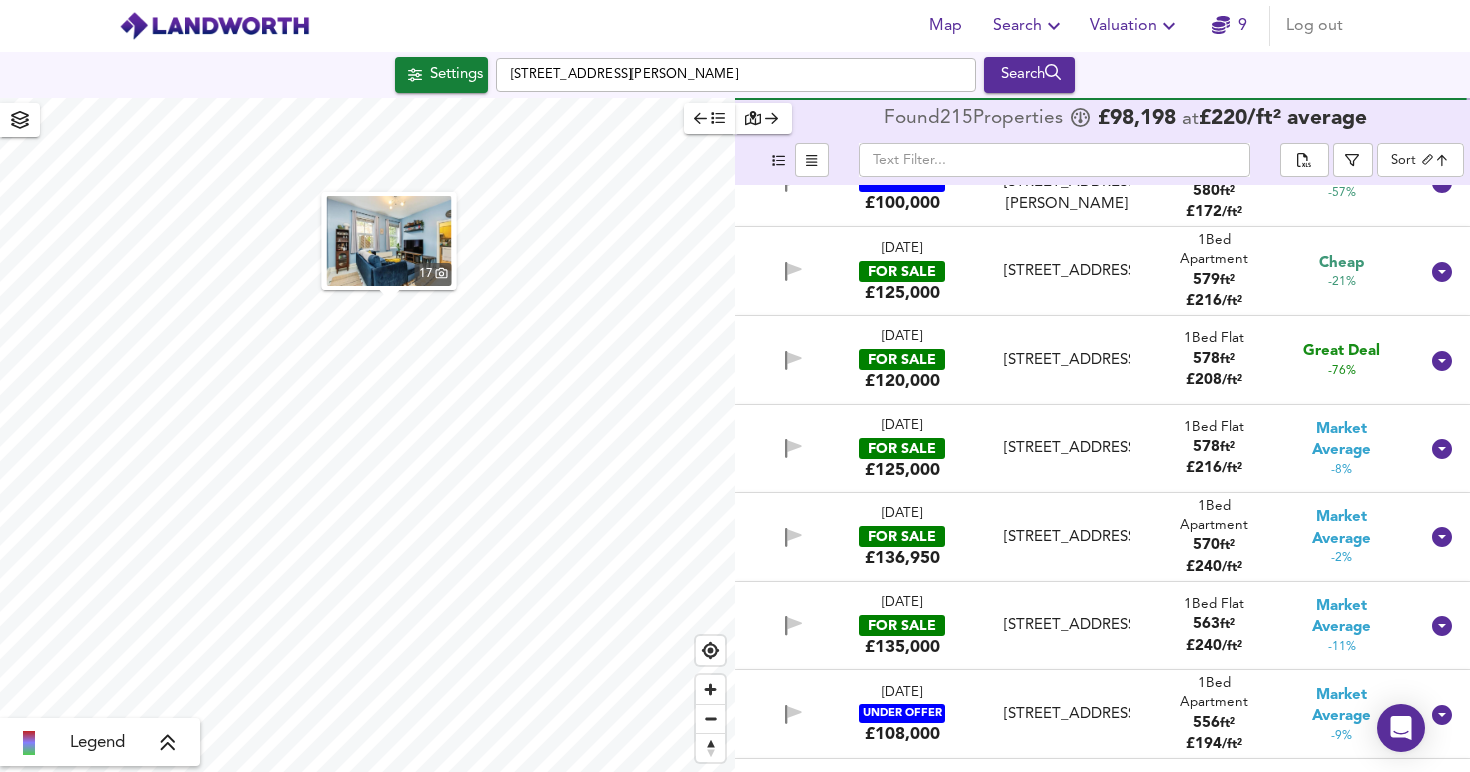 click on "[DATE] FOR SALE £125,000   [STREET_ADDRESS] 1  Bed   Apartment 579 ft² £ 216 / ft²   Cheap -21%" at bounding box center (1102, 271) 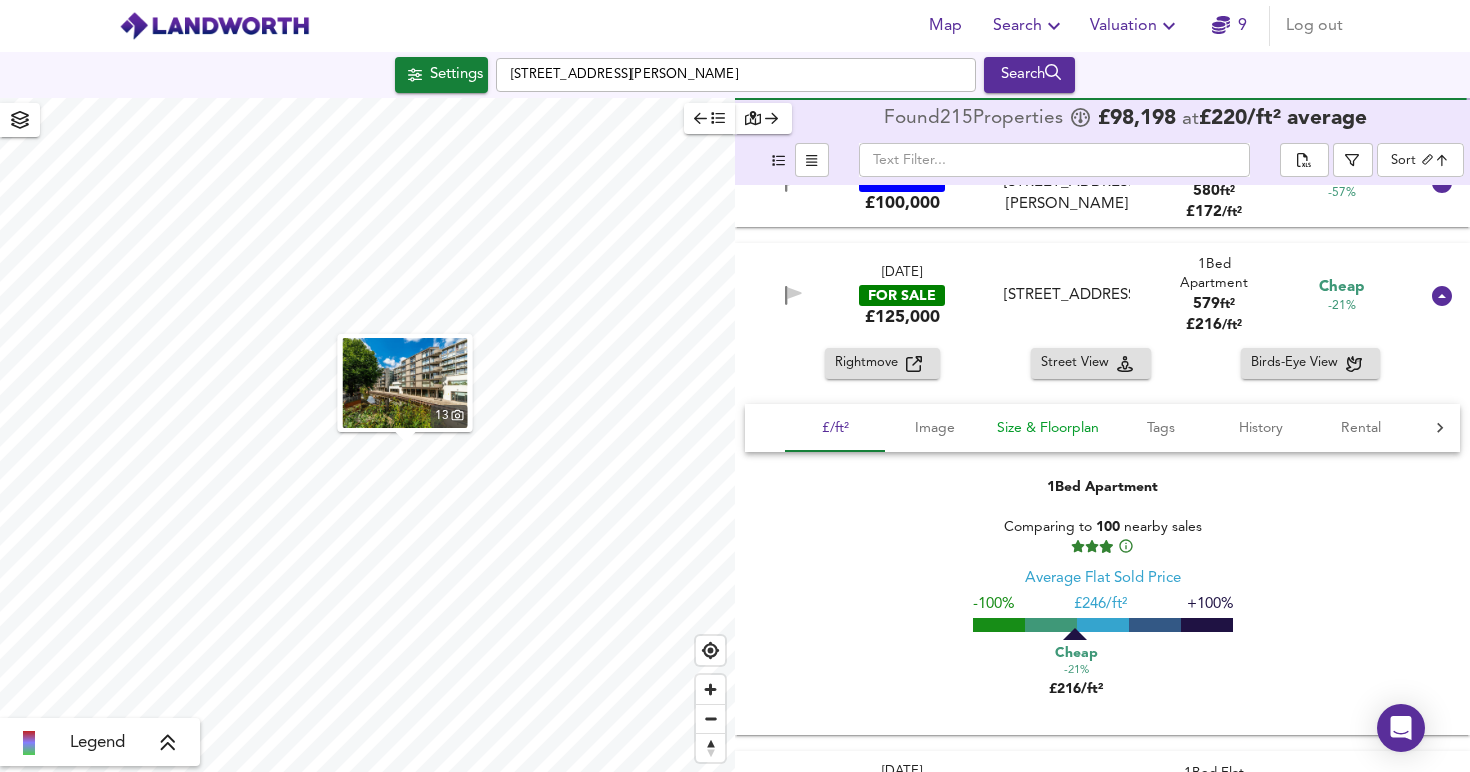 click on "Size & Floorplan" at bounding box center (1048, 428) 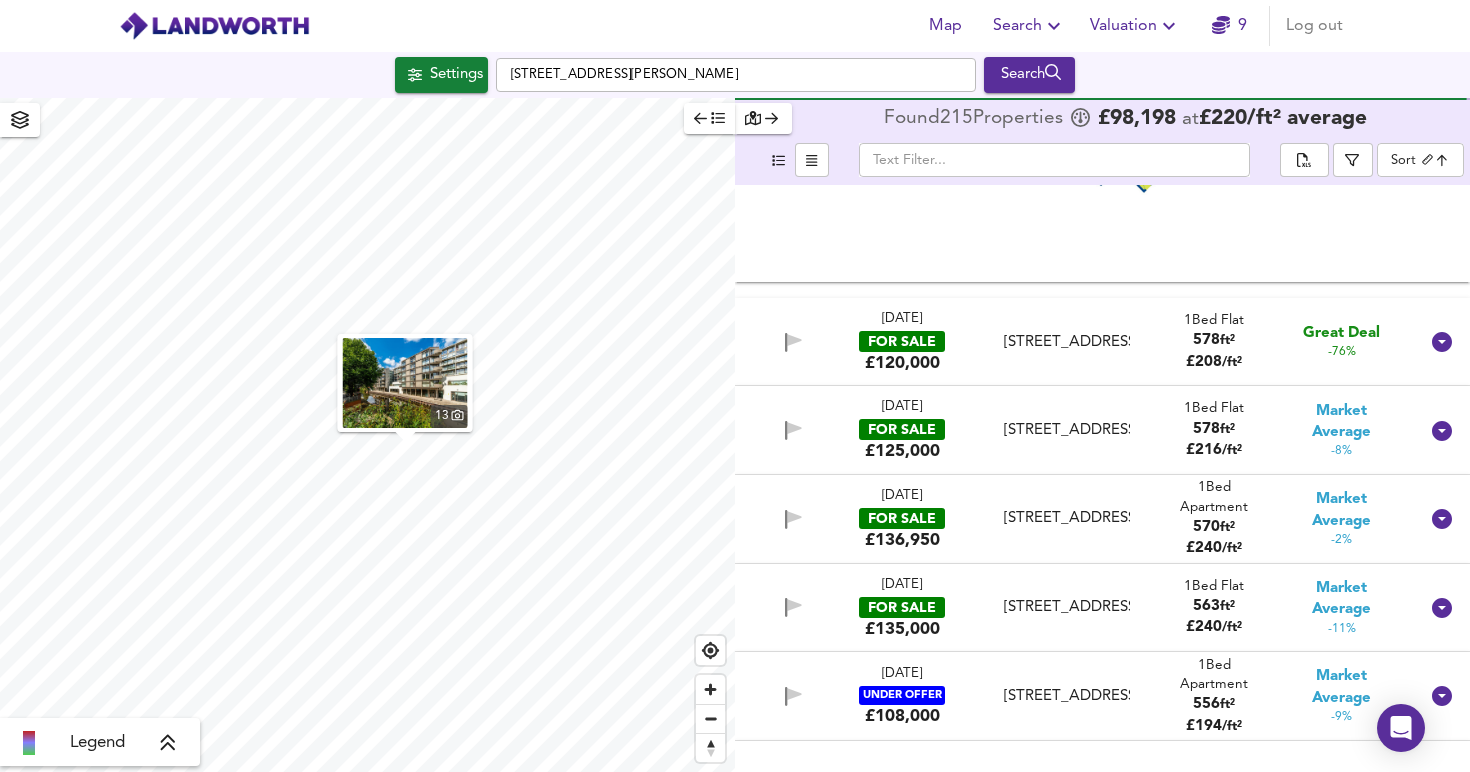 scroll, scrollTop: 7254, scrollLeft: 0, axis: vertical 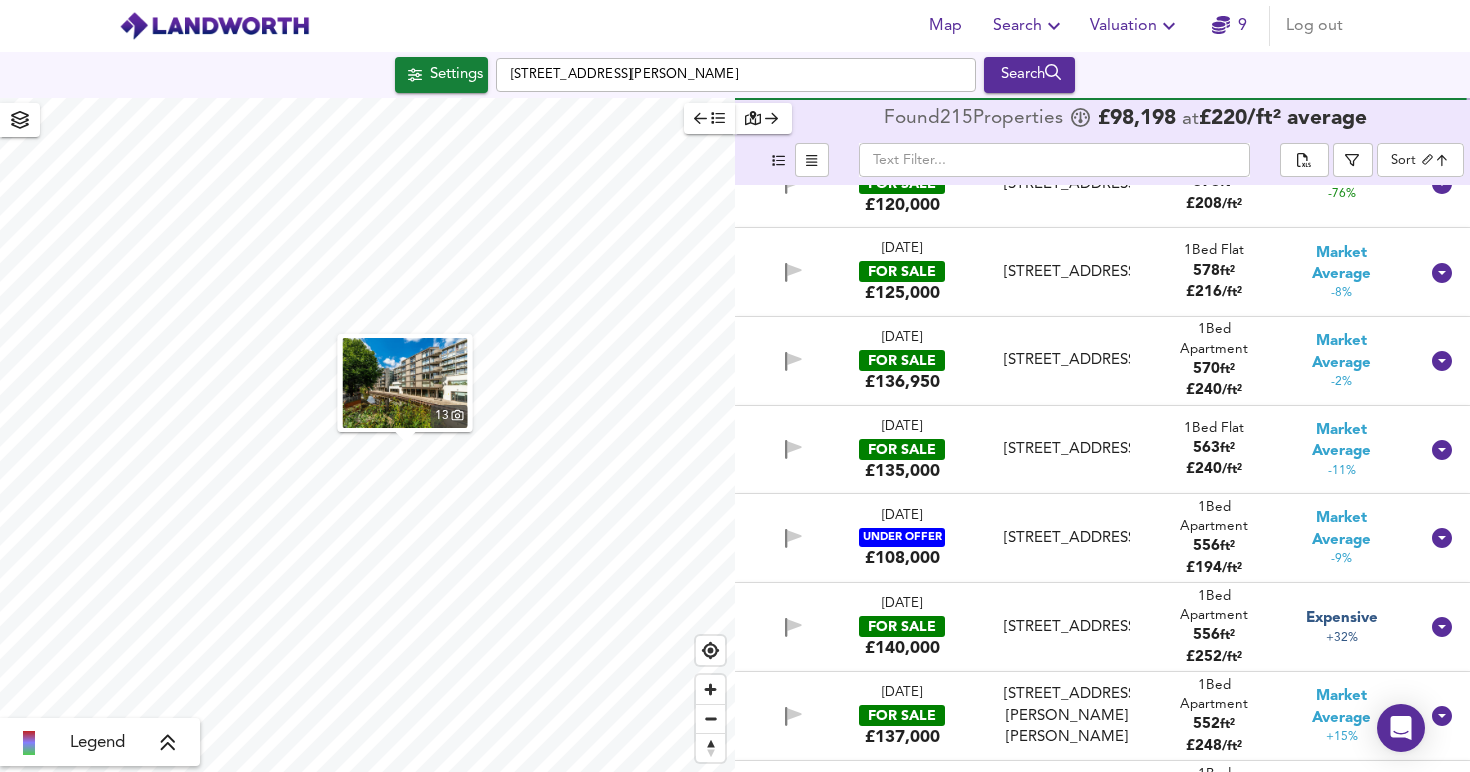 click on "[DATE] FOR SALE £125,000   [STREET_ADDRESS][GEOGRAPHIC_DATA][STREET_ADDRESS] 1  Bed   Flat 578 ft² £ 216 / ft²   Market Average -8%" at bounding box center [1102, 272] 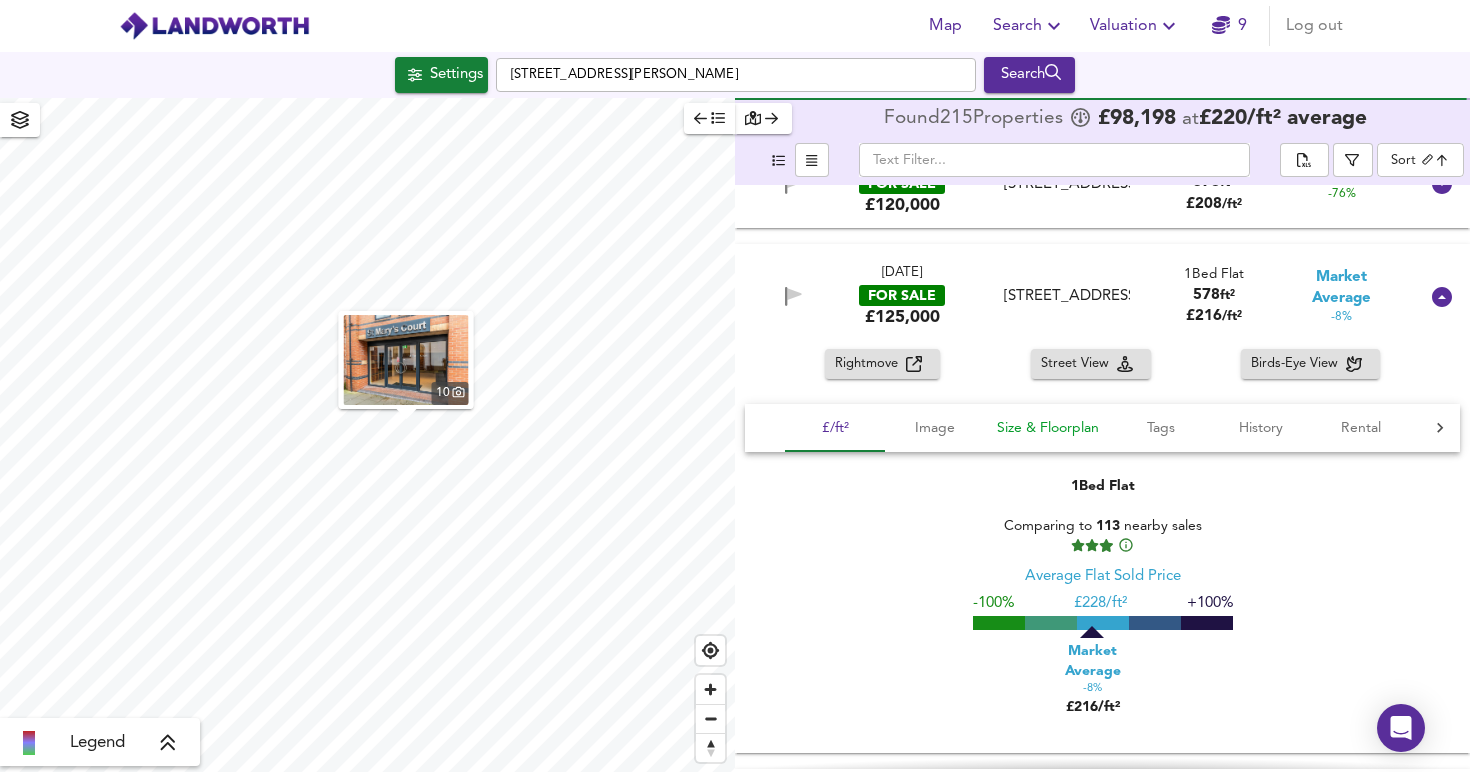 click on "Size & Floorplan" at bounding box center [1048, 428] 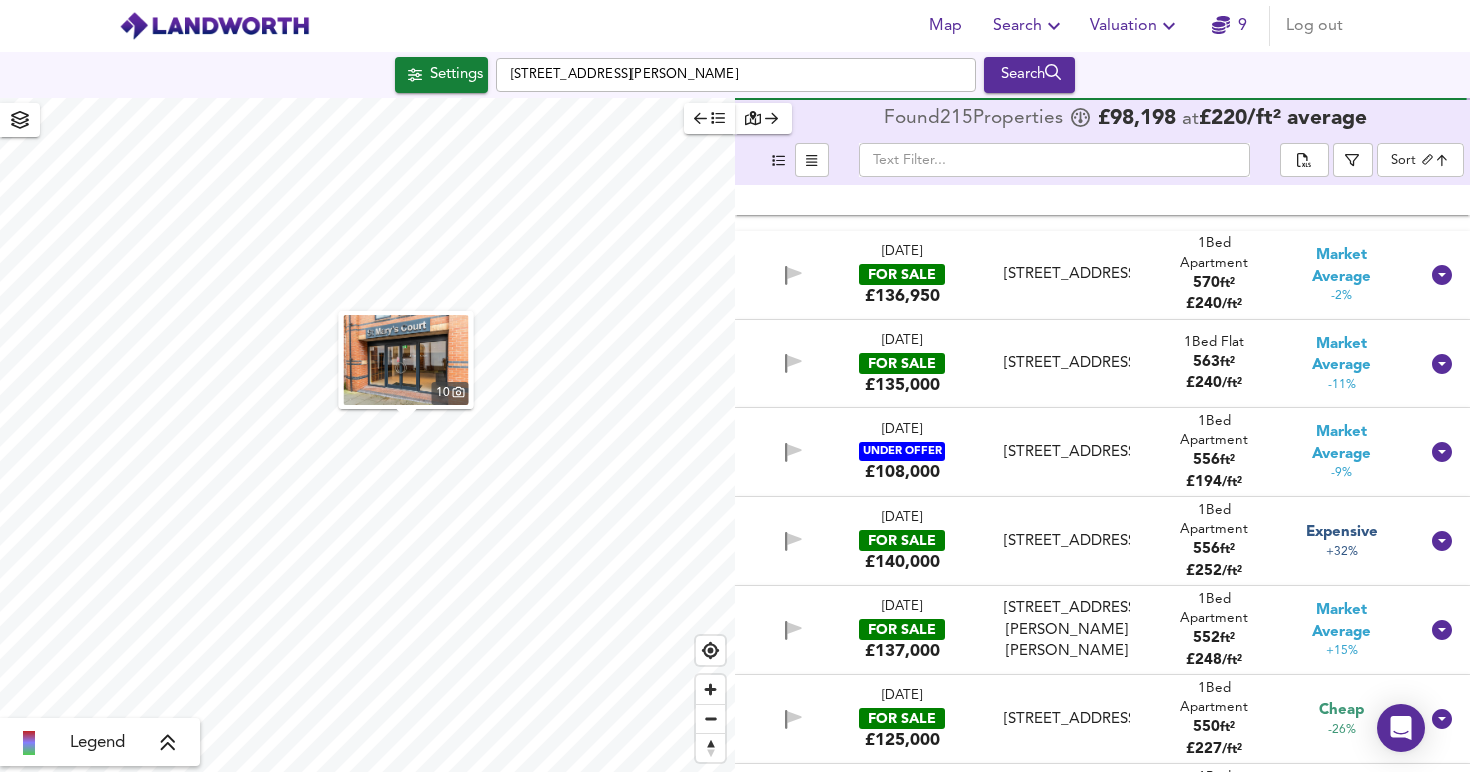 scroll, scrollTop: 7845, scrollLeft: 0, axis: vertical 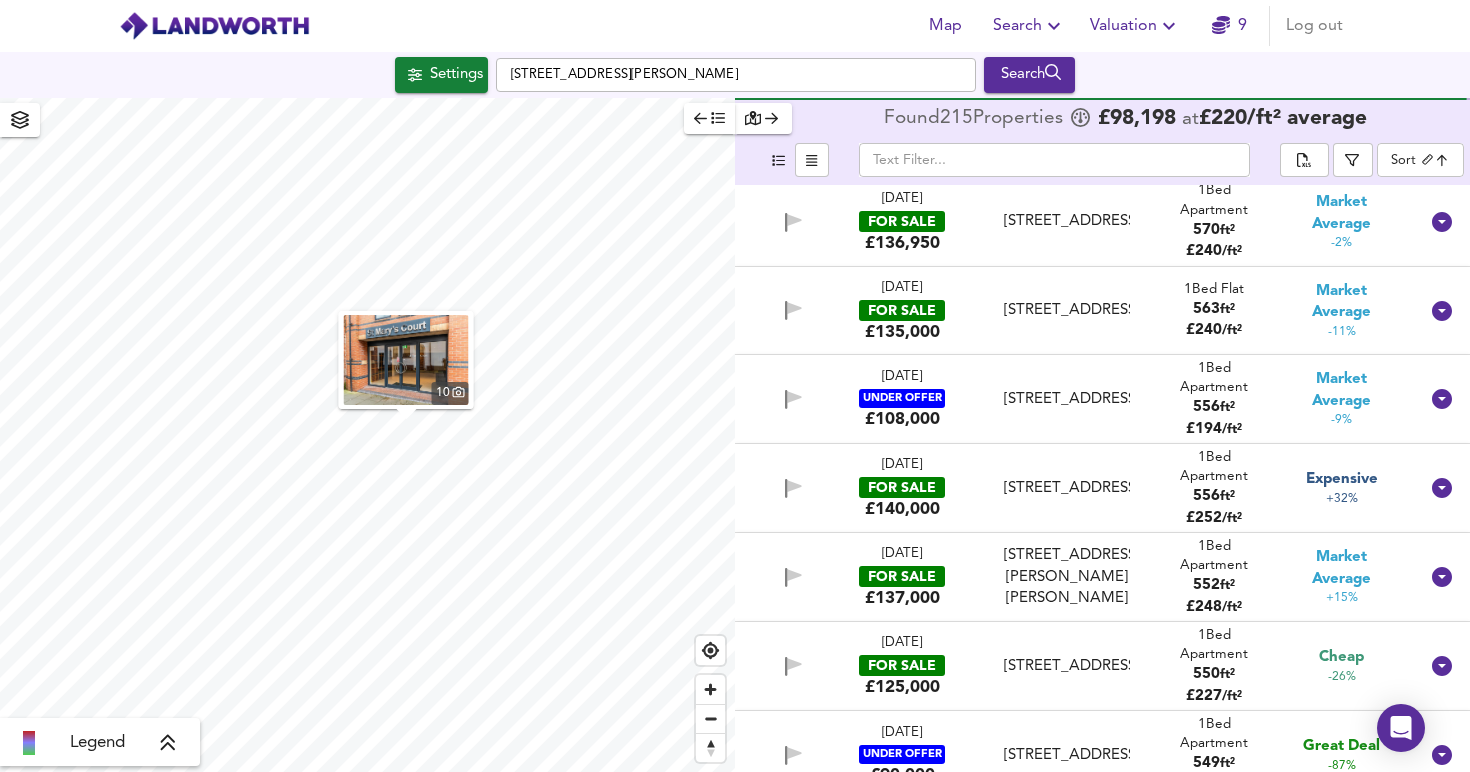 click on "[STREET_ADDRESS]" at bounding box center [1067, 399] 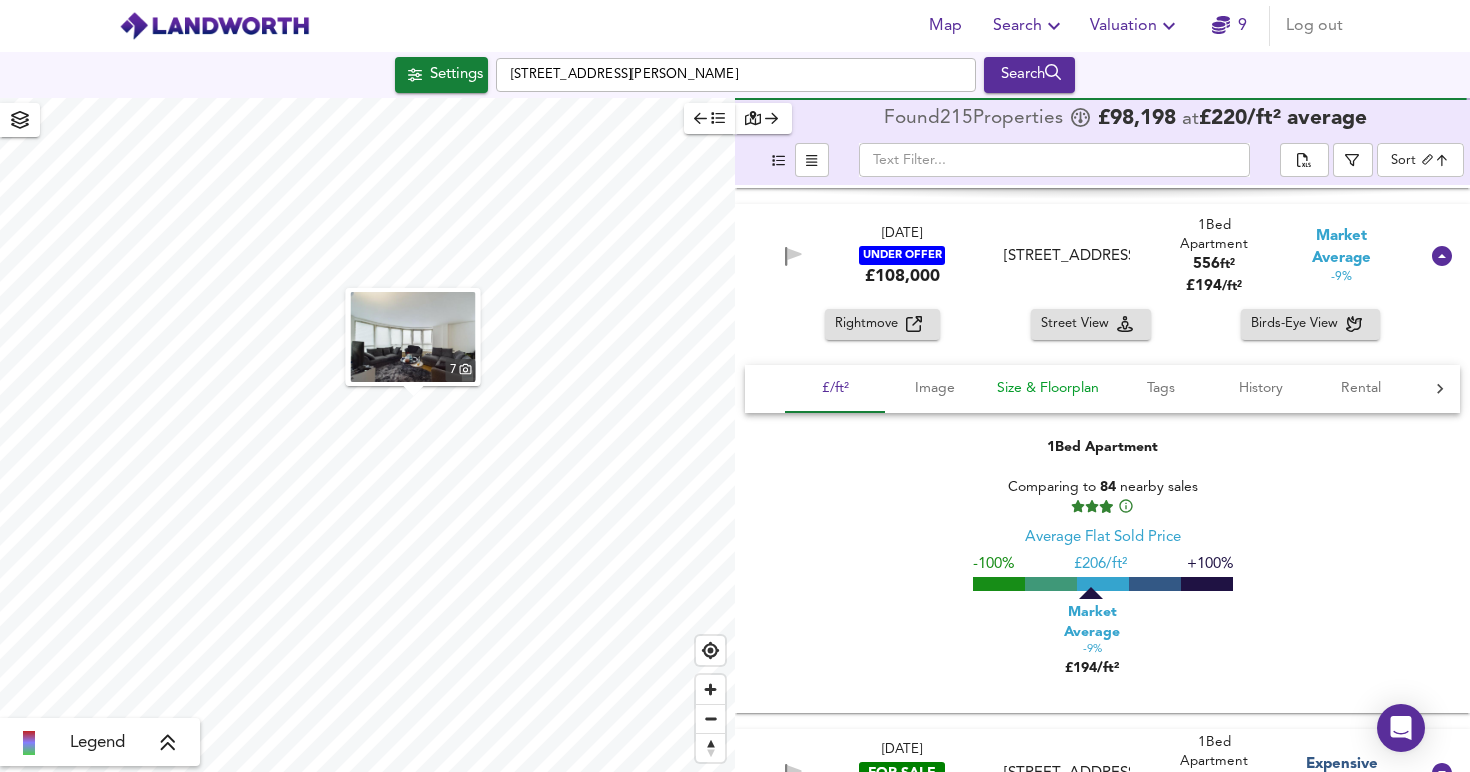 scroll, scrollTop: 8034, scrollLeft: 0, axis: vertical 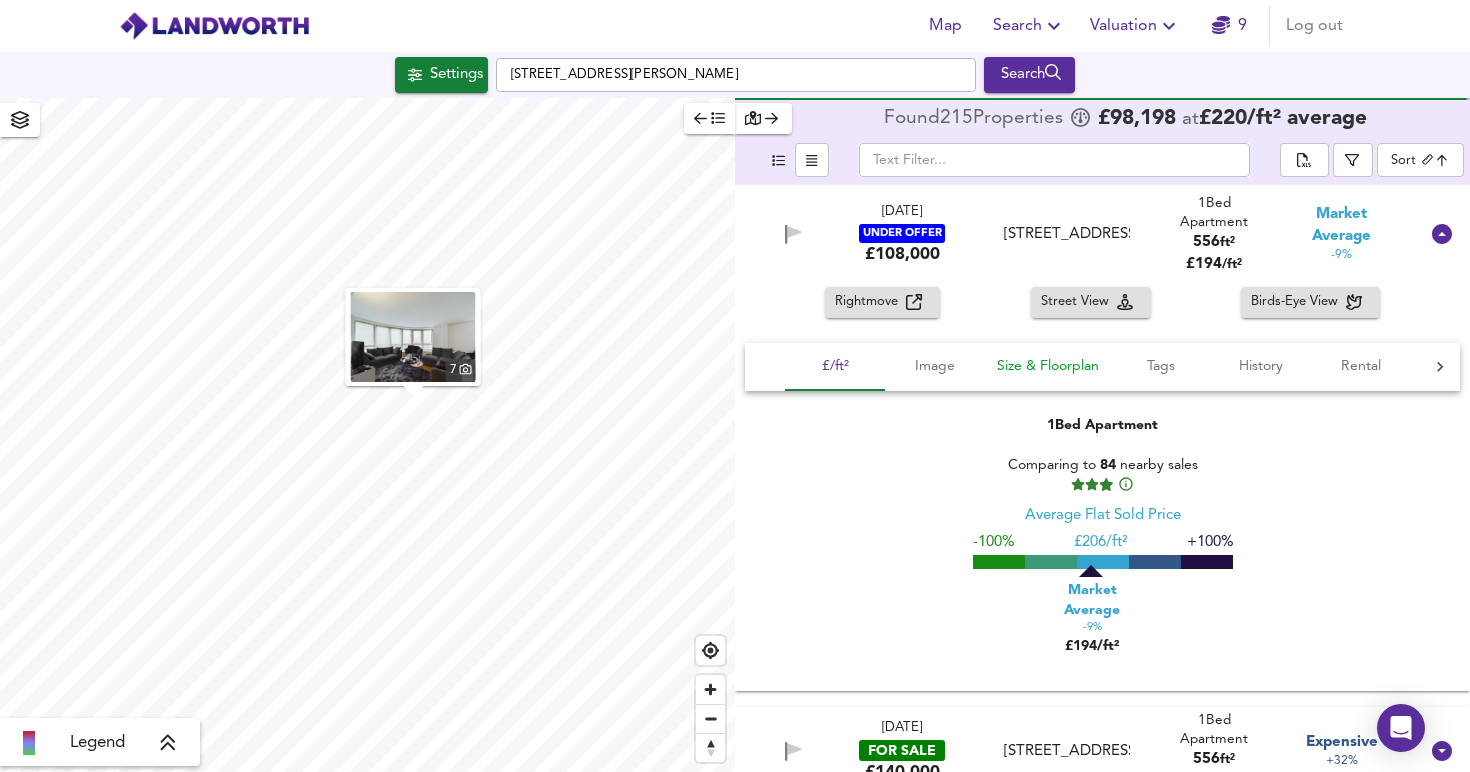 click on "Size & Floorplan" at bounding box center (1048, 366) 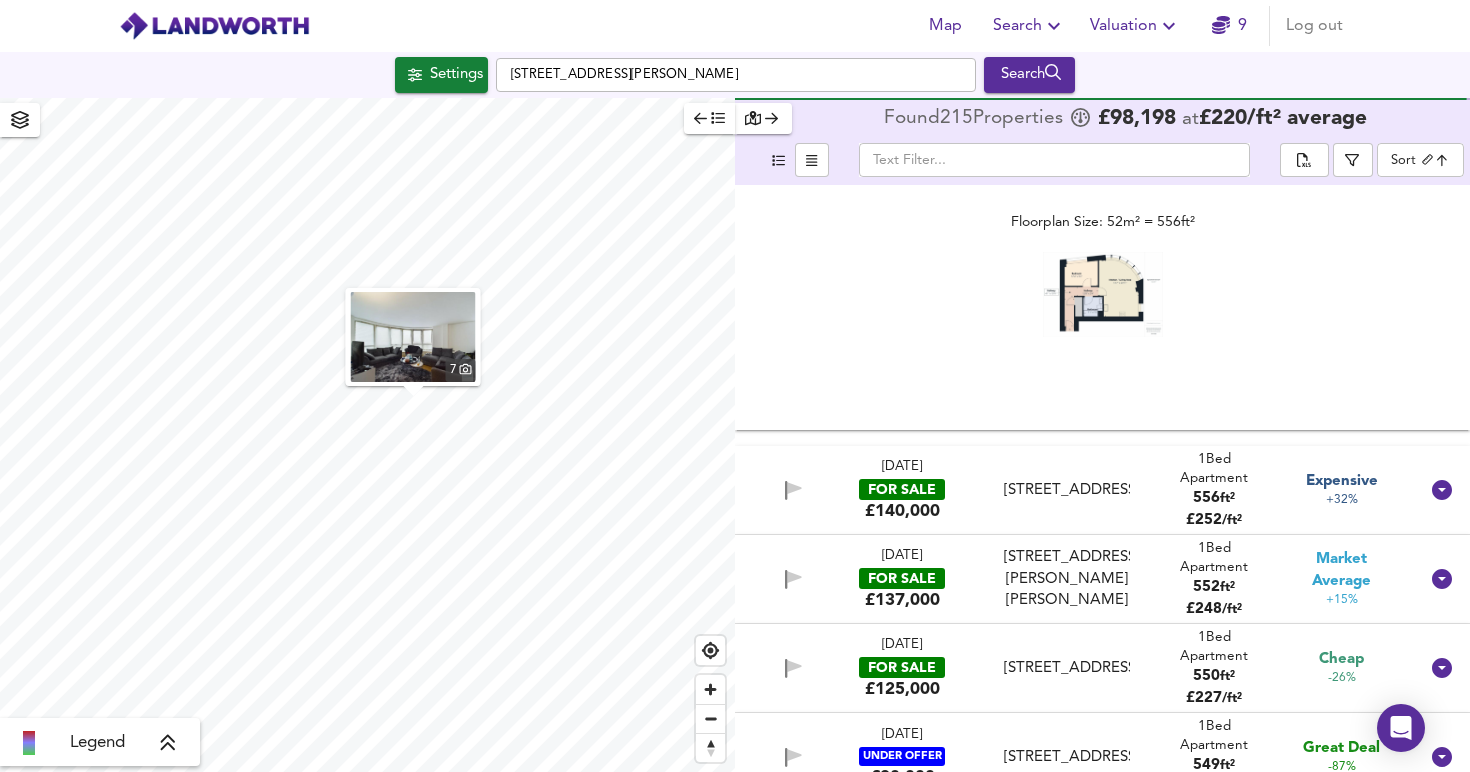 scroll, scrollTop: 8997, scrollLeft: 0, axis: vertical 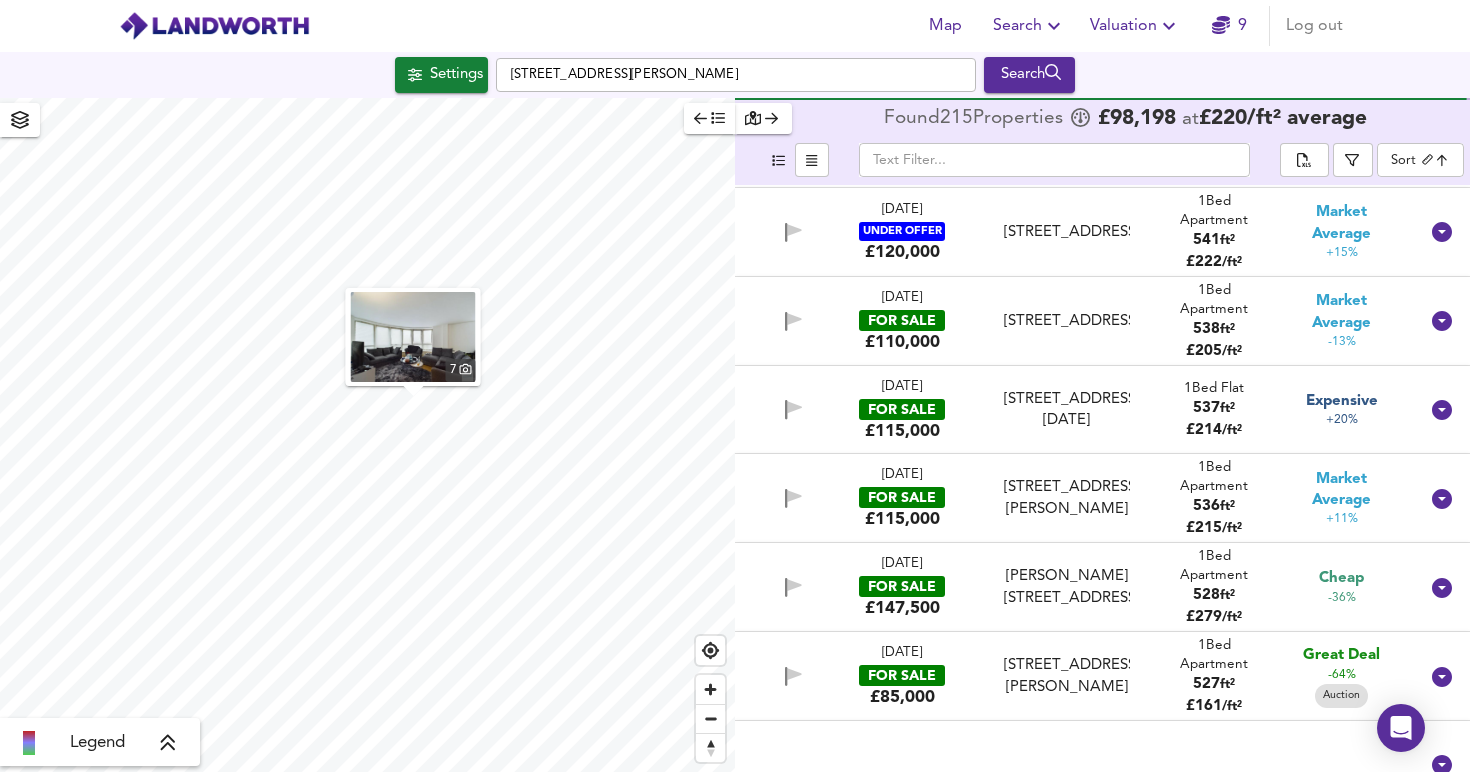 click on "[STREET_ADDRESS][DATE]" at bounding box center [1067, 410] 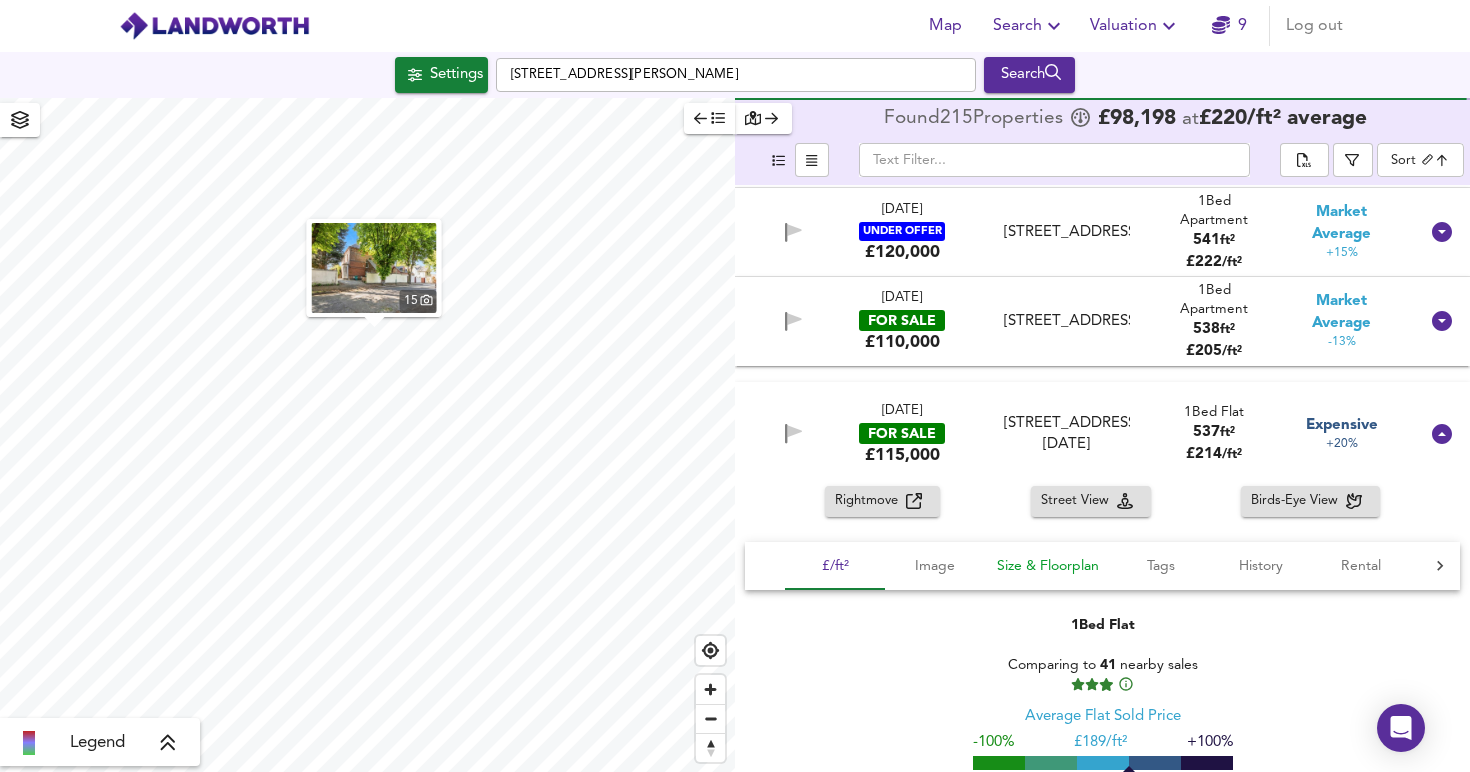 click on "Size & Floorplan" at bounding box center (1048, 566) 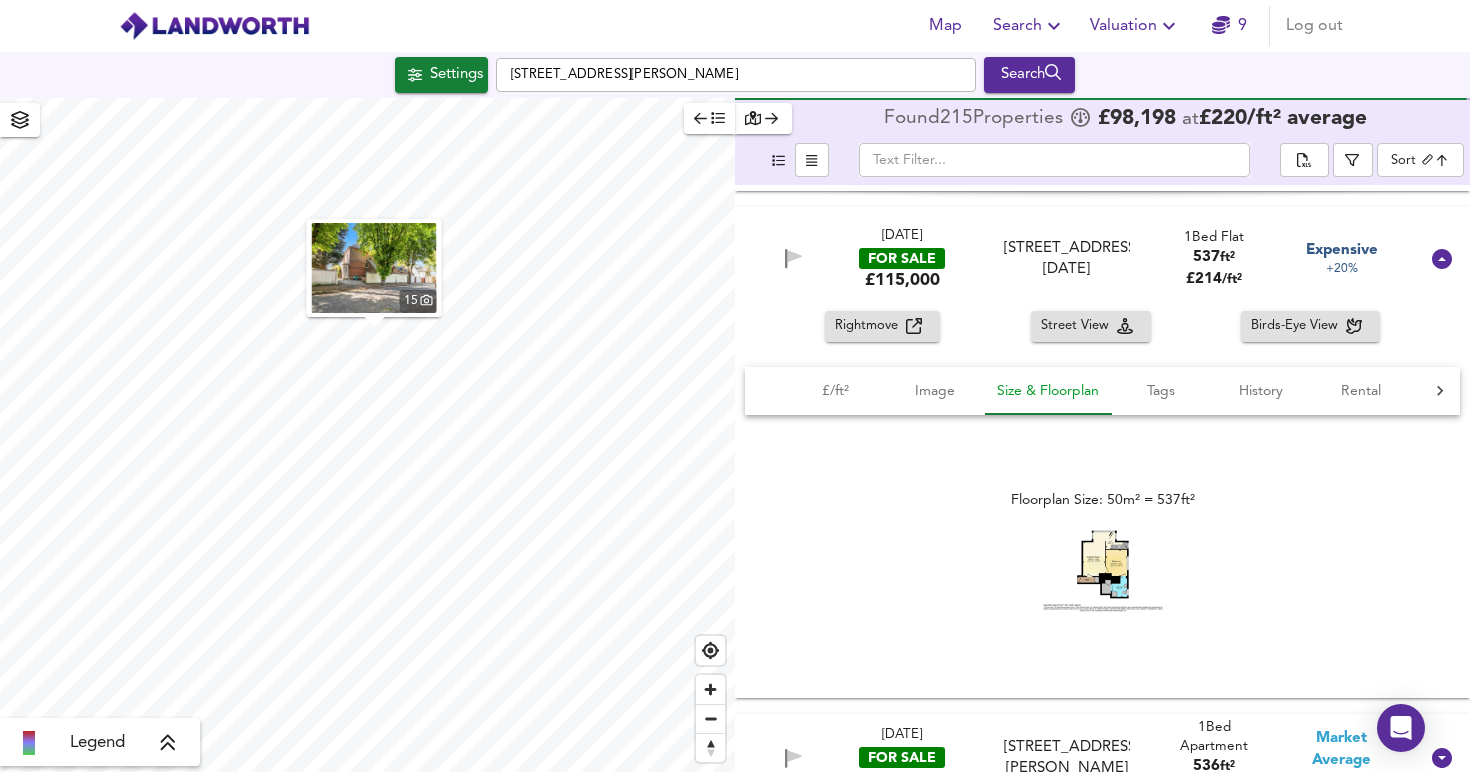 scroll, scrollTop: 9233, scrollLeft: 0, axis: vertical 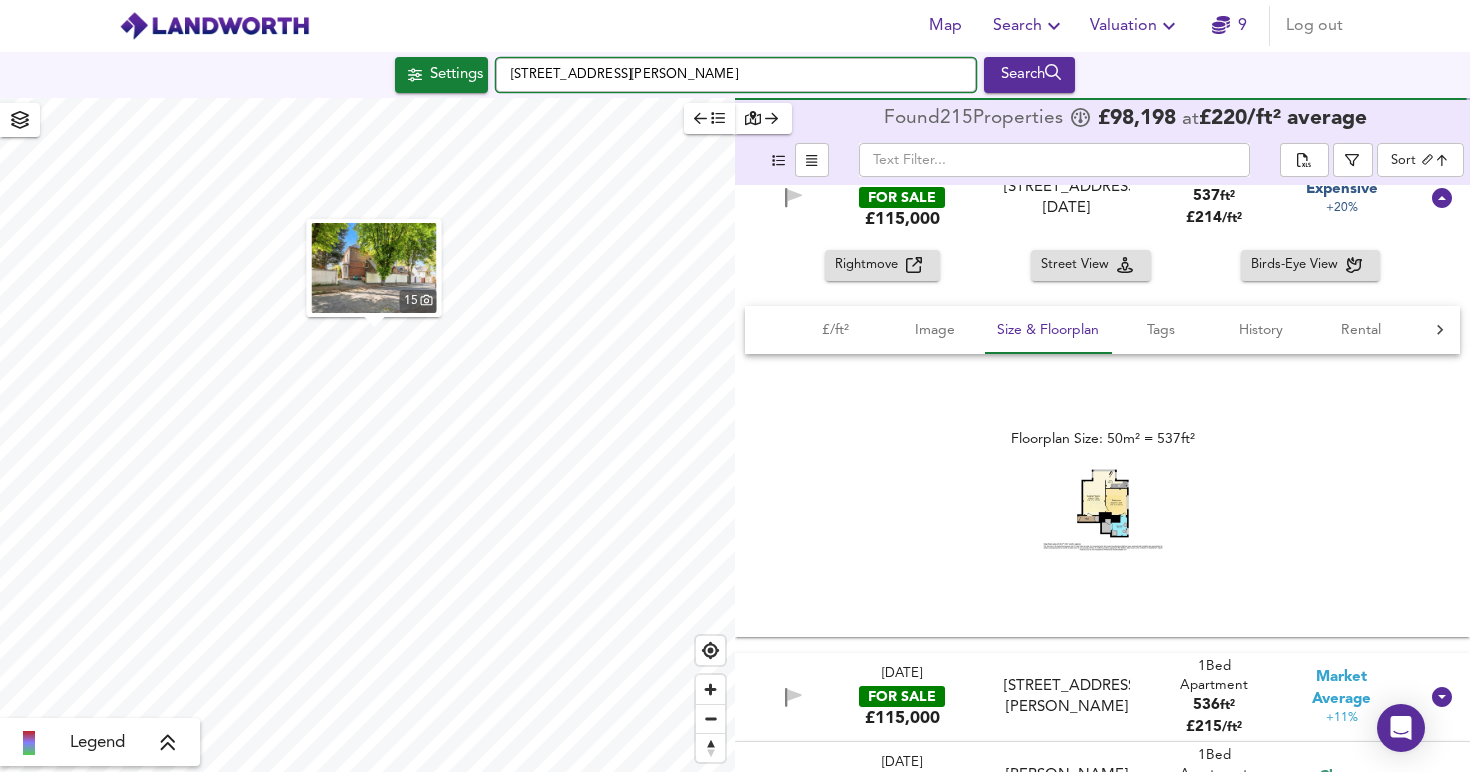 click on "[STREET_ADDRESS][PERSON_NAME]" at bounding box center (736, 75) 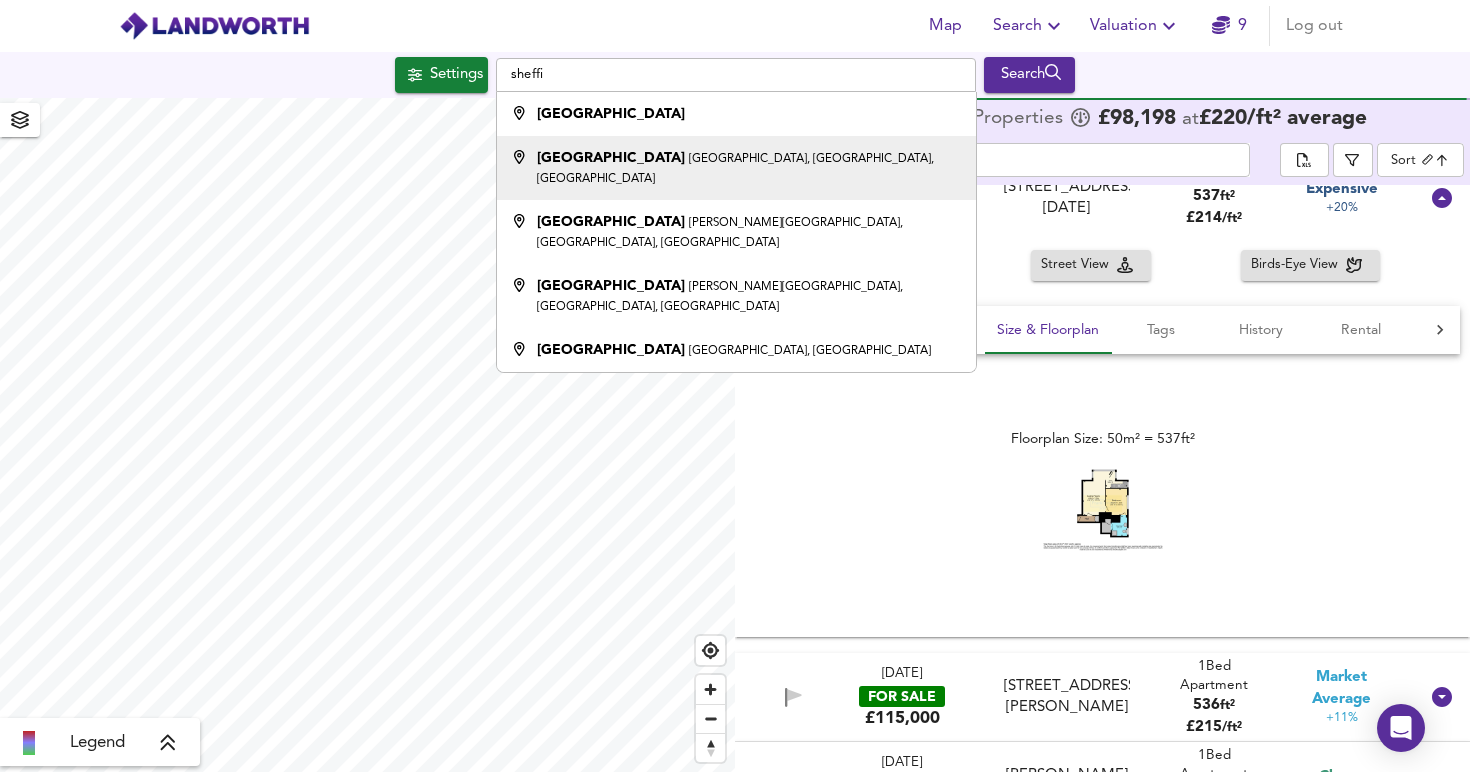 click on "[GEOGRAPHIC_DATA], [GEOGRAPHIC_DATA], [GEOGRAPHIC_DATA]" at bounding box center (735, 169) 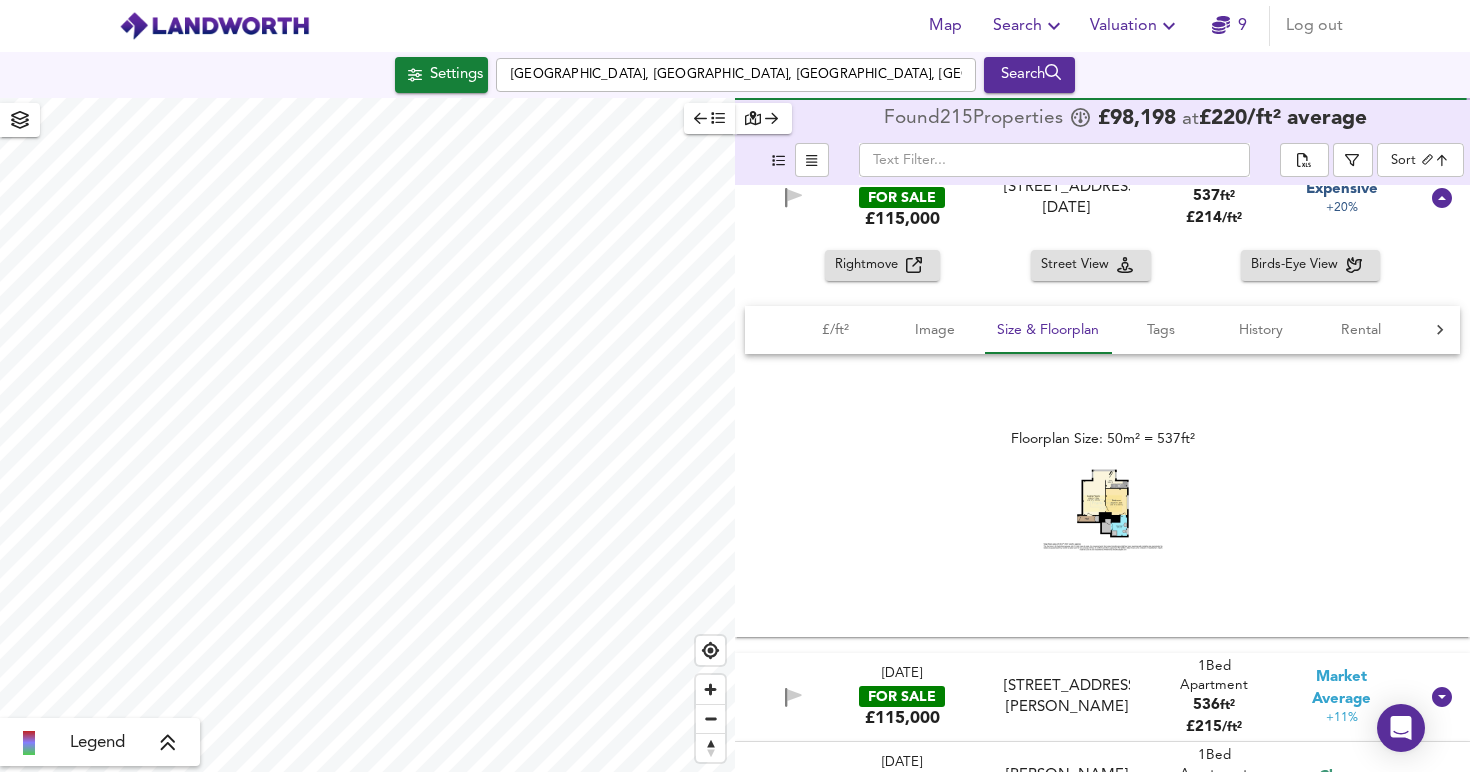 click at bounding box center (763, 118) 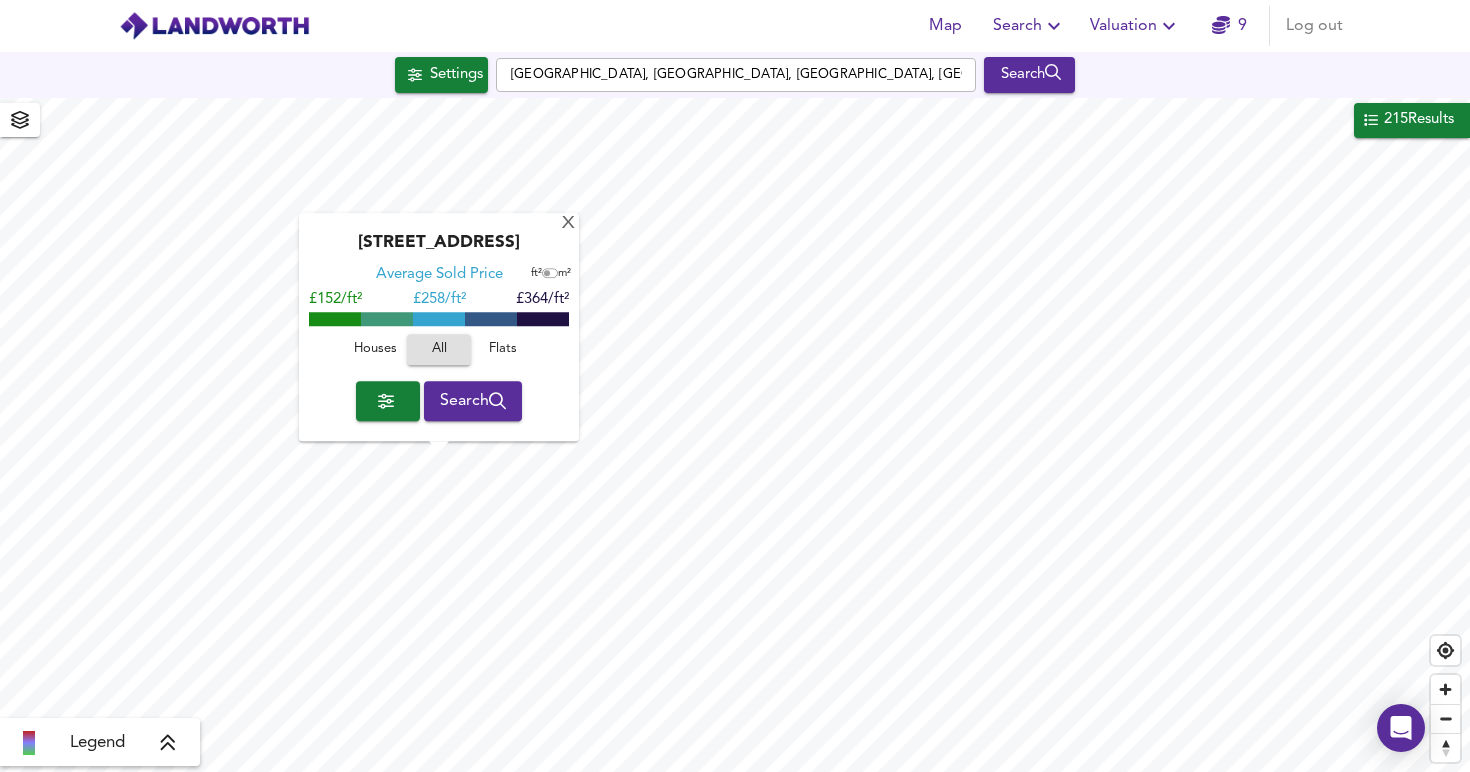 click on "Search" at bounding box center (473, 401) 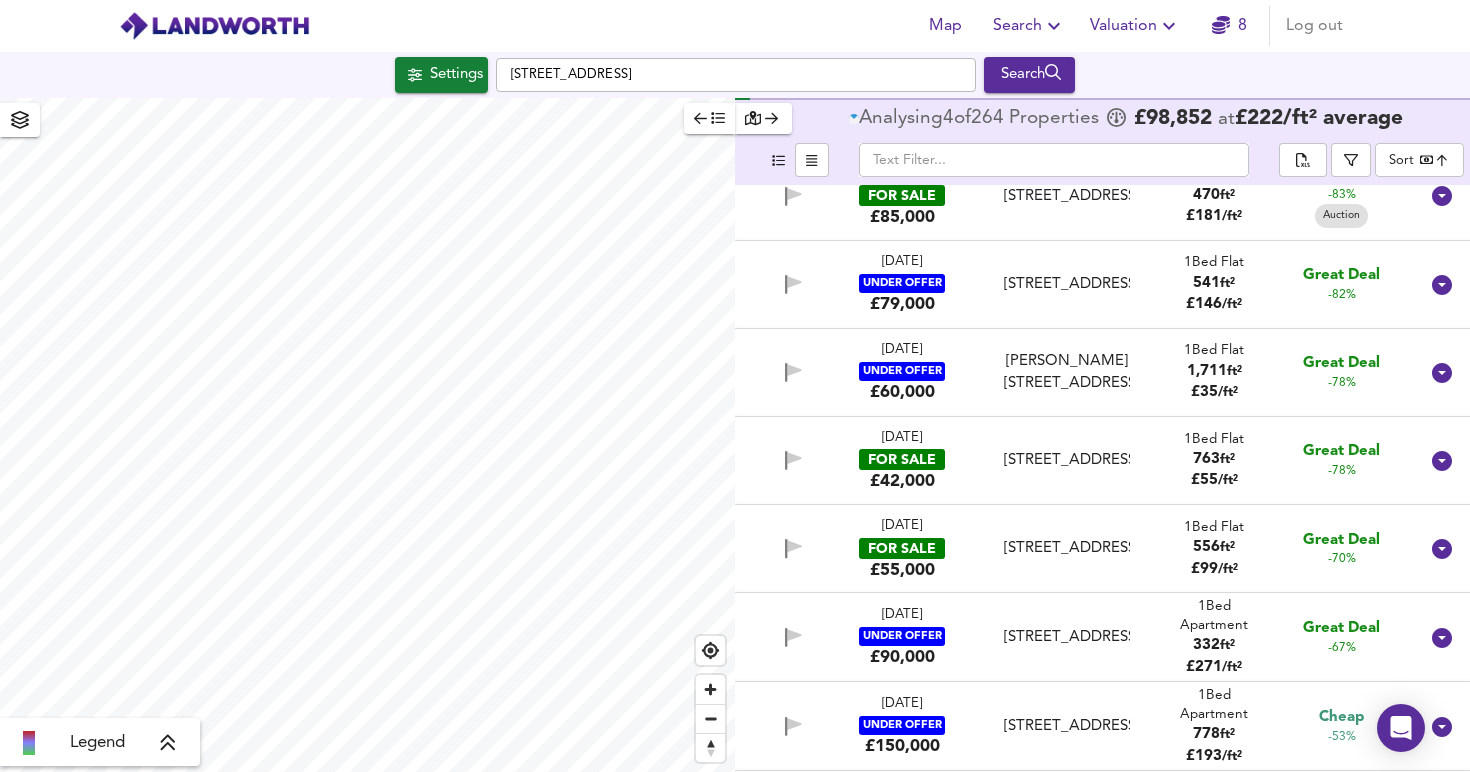 scroll, scrollTop: 0, scrollLeft: 0, axis: both 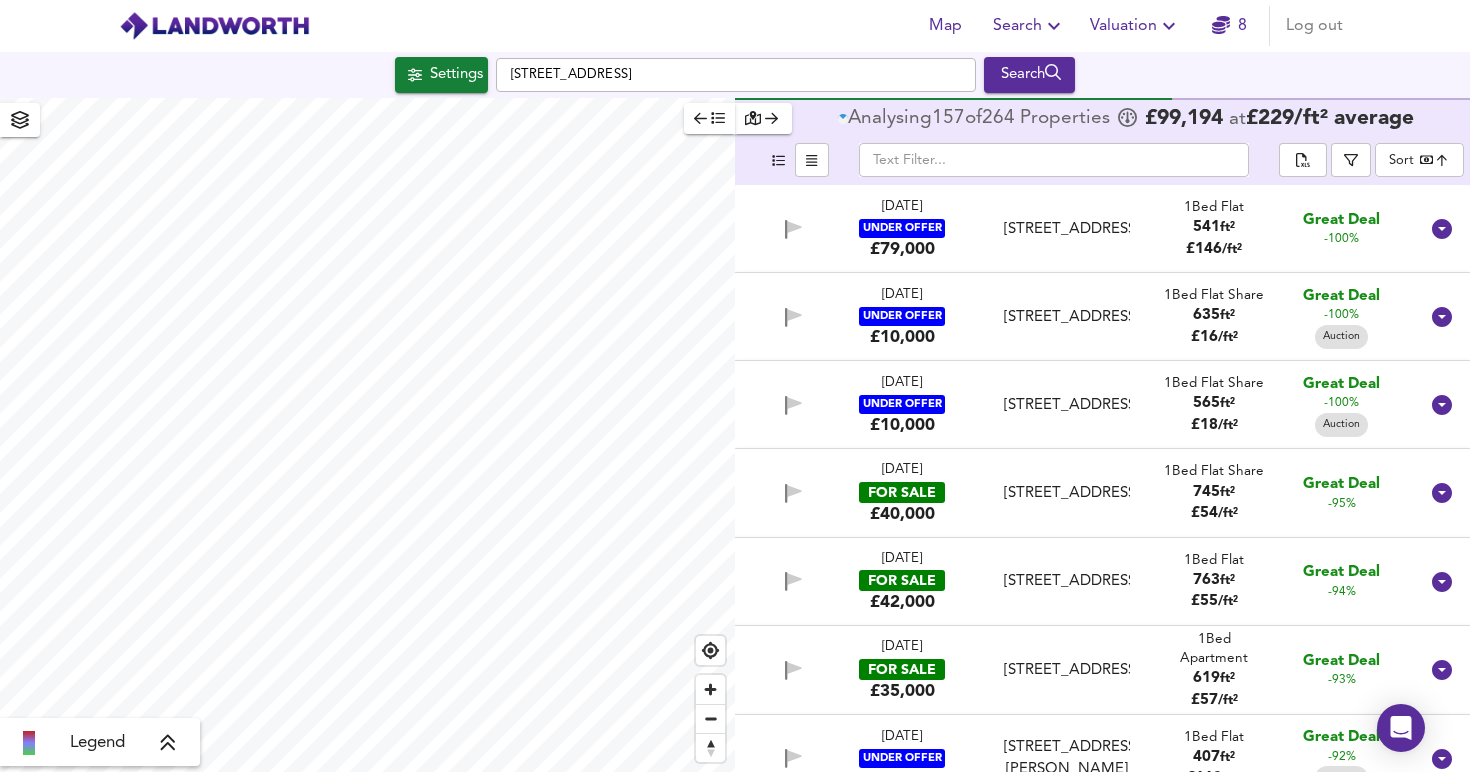 click on "Map Search Valuation    8 Log out        Settings     [GEOGRAPHIC_DATA]        Search            Legend         Analysing  157  of  264   Propert ies     £ 99,194   at  £ 229 / ft²   average              ​         Sort   bestdeal ​ [DATE] UNDER OFFER £79,000   [STREET_ADDRESS] 1  Bed   Flat 541 ft² £ 146 / ft²   Great Deal -100% [DATE] UNDER OFFER £10,000   [STREET_ADDRESS] [STREET_ADDRESS] 1  Bed   Flat Share 635 ft² £ 16 / ft²   Great Deal -100% Auction [DATE] UNDER OFFER £10,000   [STREET_ADDRESS] [STREET_ADDRESS] 1  Bed   Flat Share 565 ft² £ 18 / ft²   Great Deal -100% Auction [DATE] FOR SALE £40,000   [STREET_ADDRESS] [STREET_ADDRESS] 1  Bed   Flat Share 745 ft² £ 54 / ft²   Great Deal -95% [DATE]" at bounding box center [735, 386] 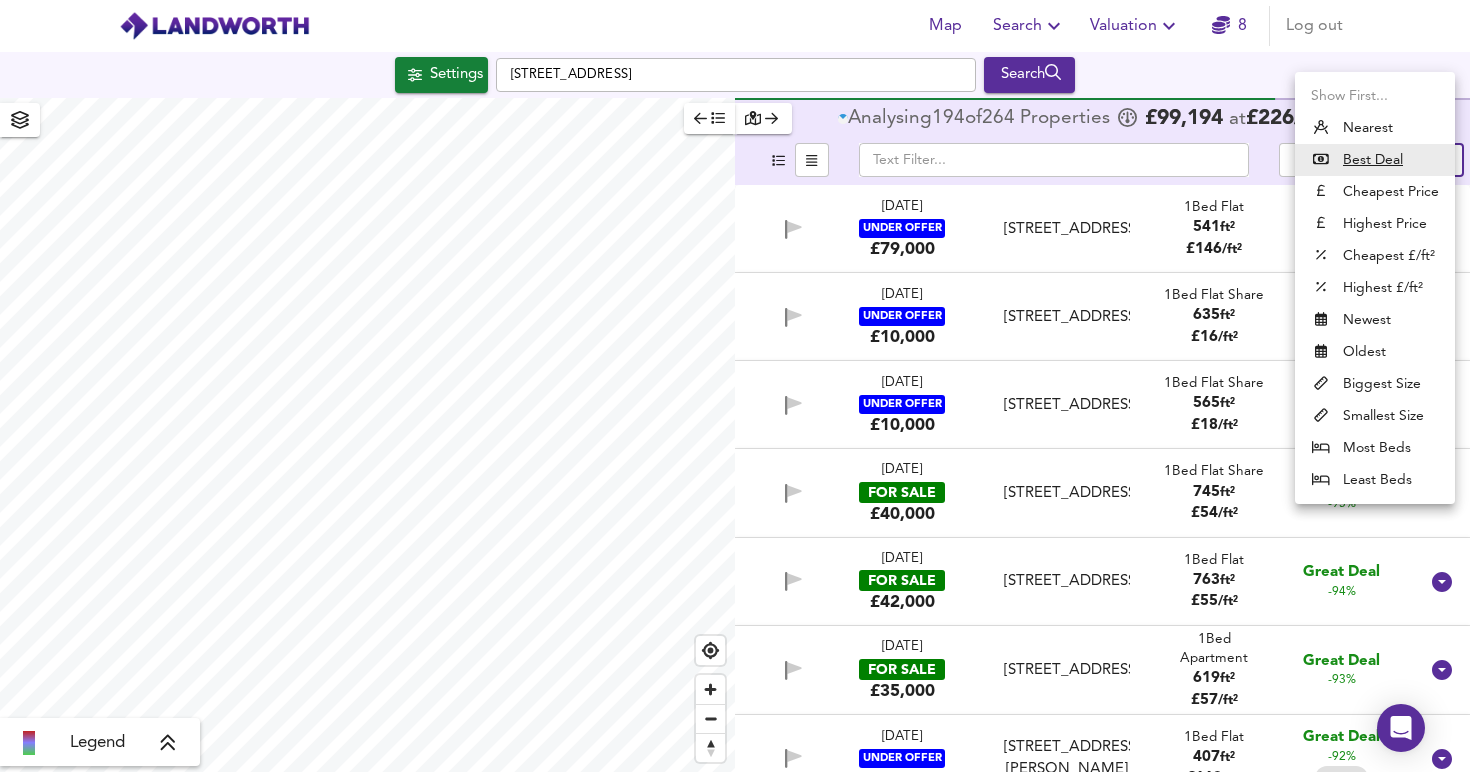 click on "Biggest Size" at bounding box center (1375, 384) 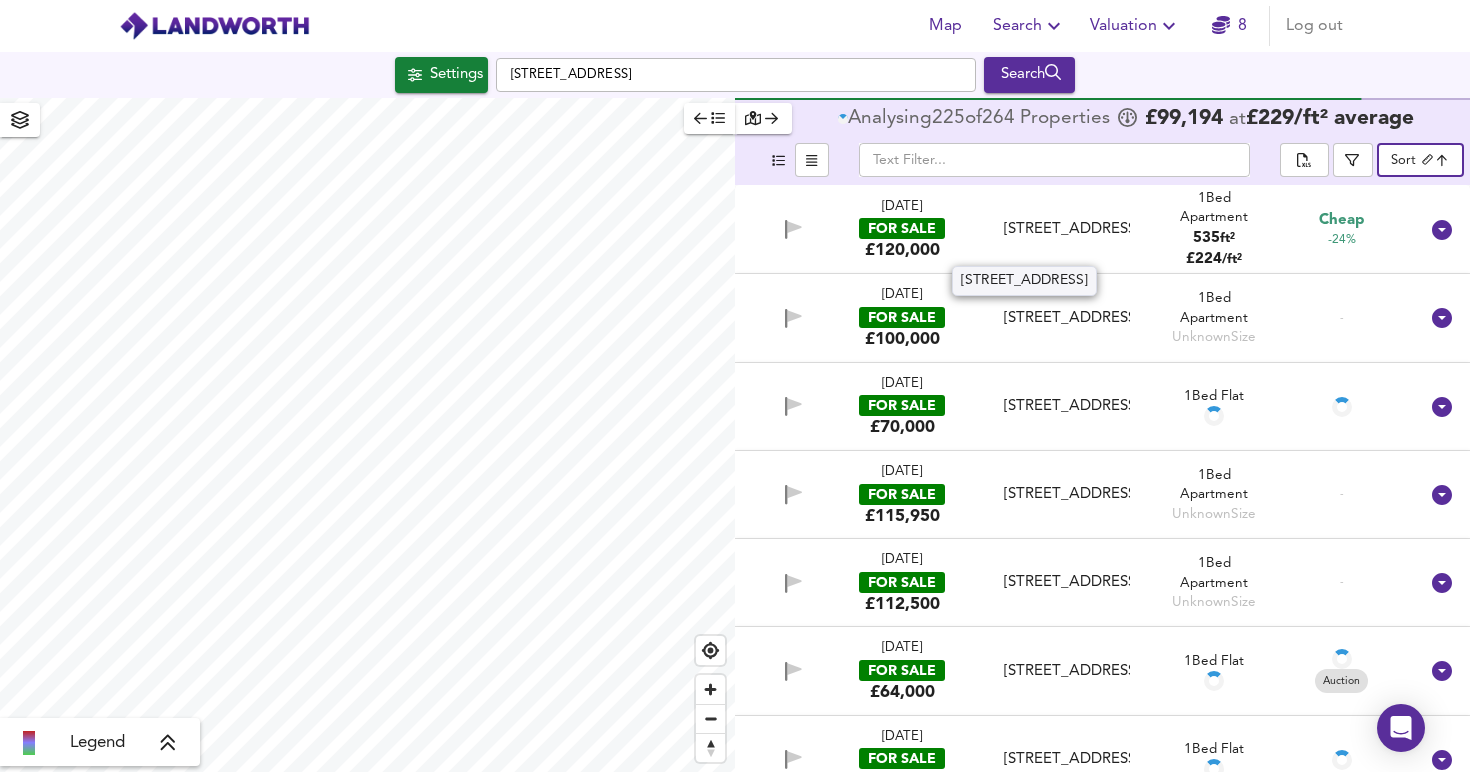 click on "[STREET_ADDRESS]" at bounding box center [1067, 229] 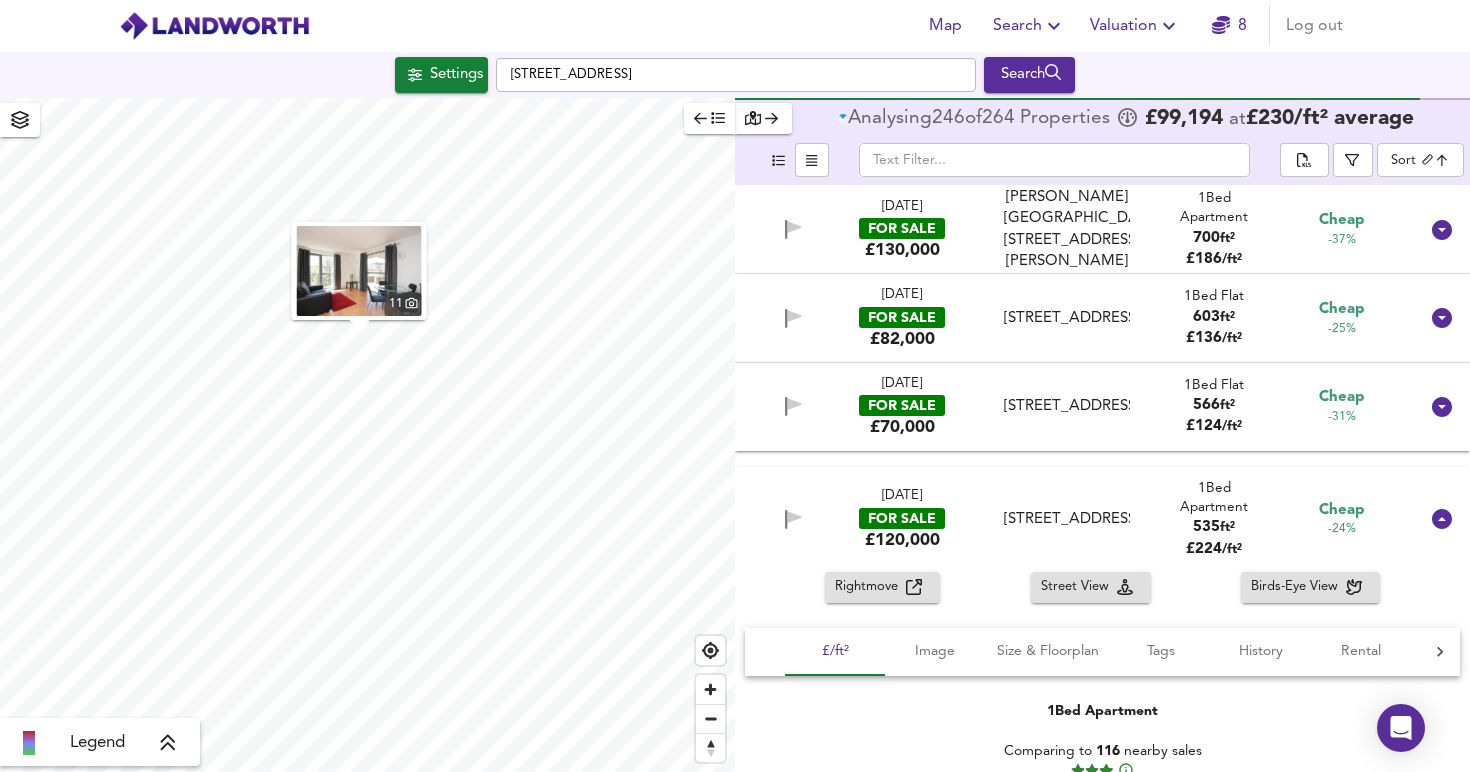 click on "[PERSON_NAME][STREET_ADDRESS]" at bounding box center [1067, 9998] 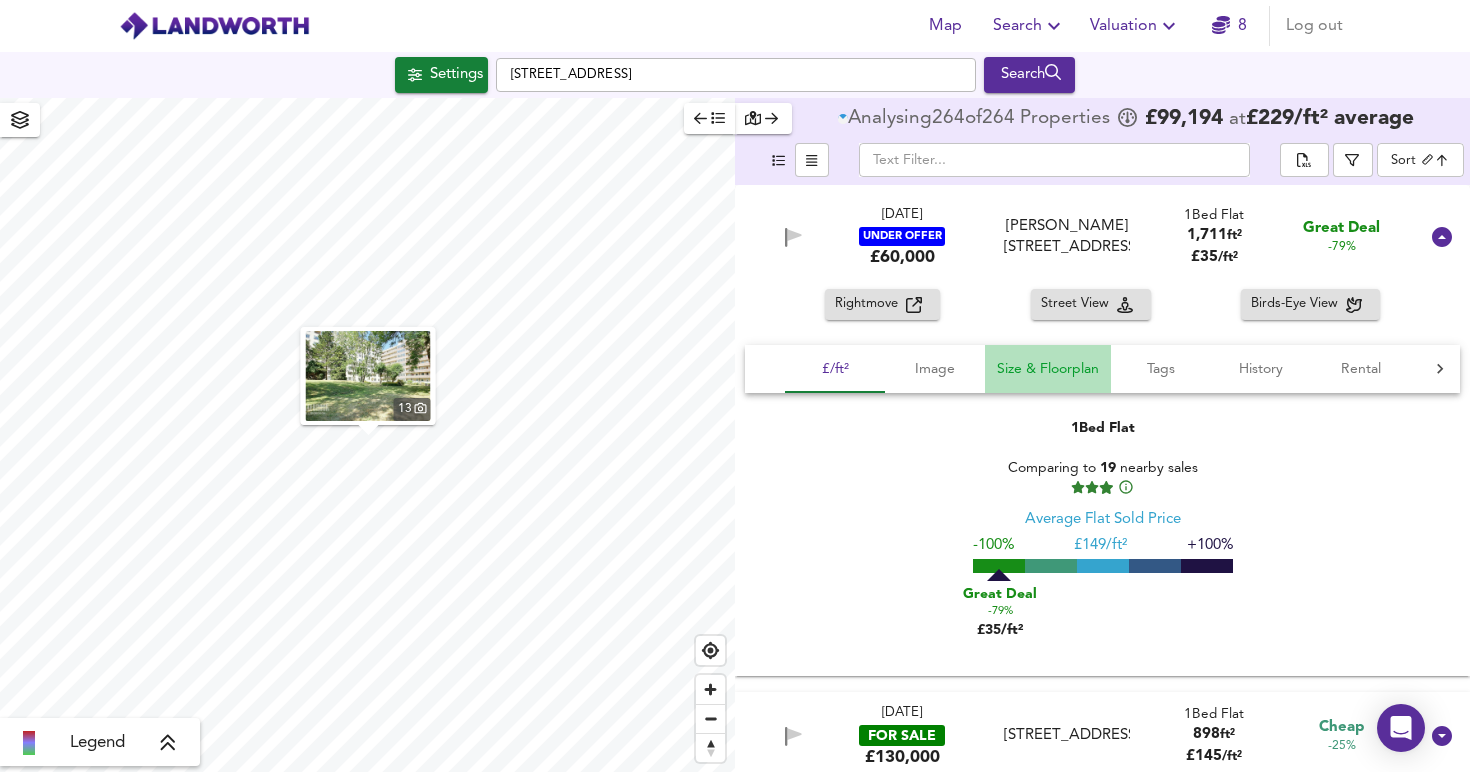 click on "Size & Floorplan" at bounding box center (1048, 369) 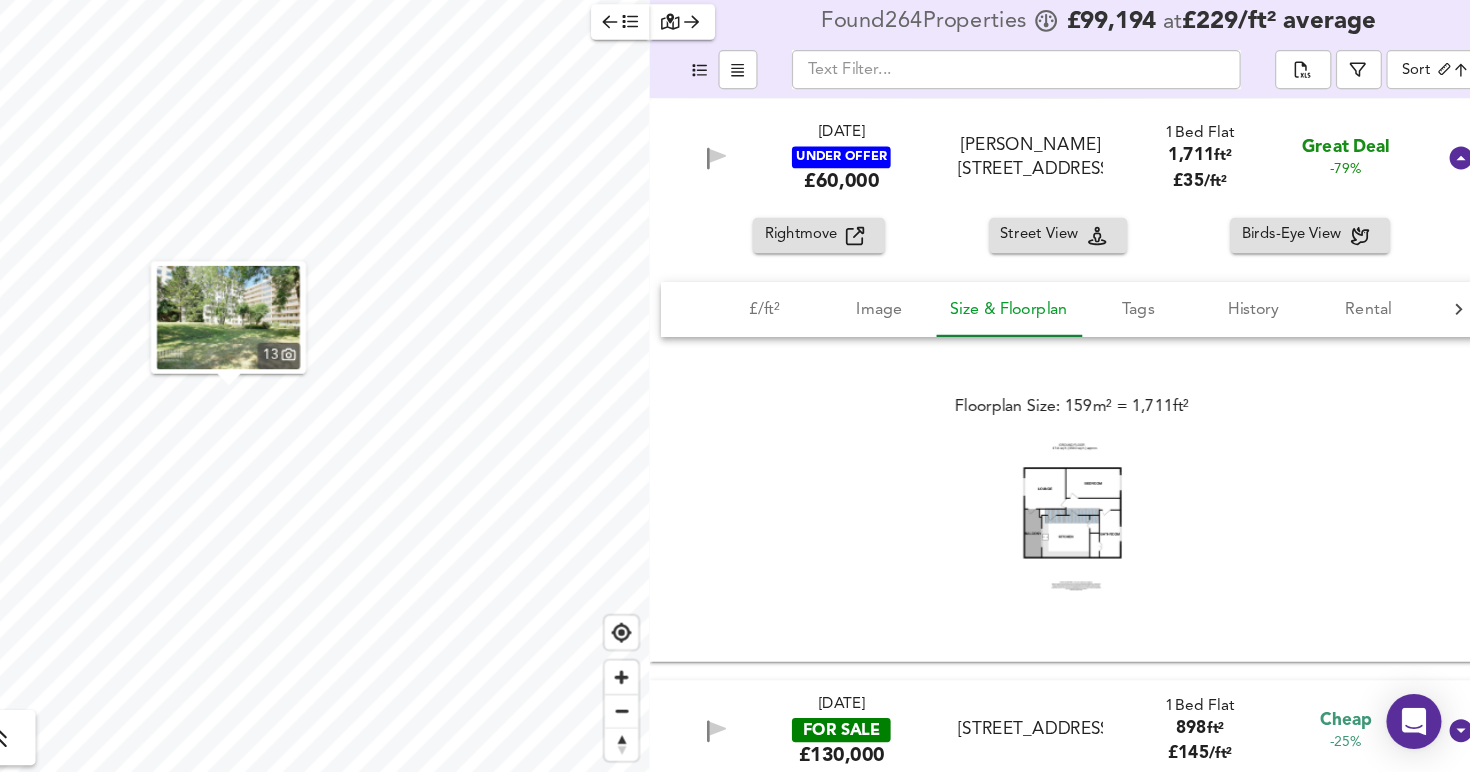 scroll, scrollTop: 0, scrollLeft: 0, axis: both 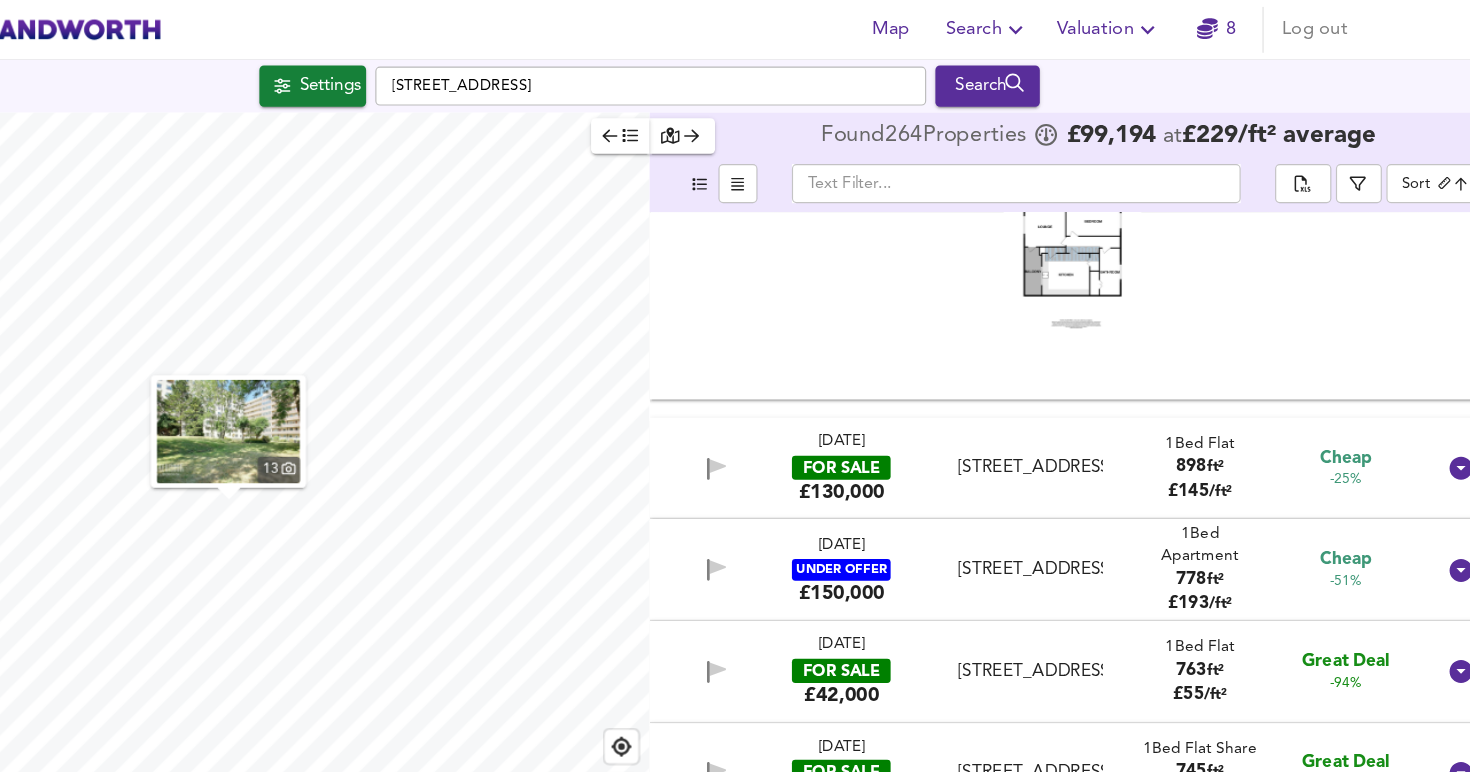 click on "[STREET_ADDRESS]" at bounding box center (1067, 407) 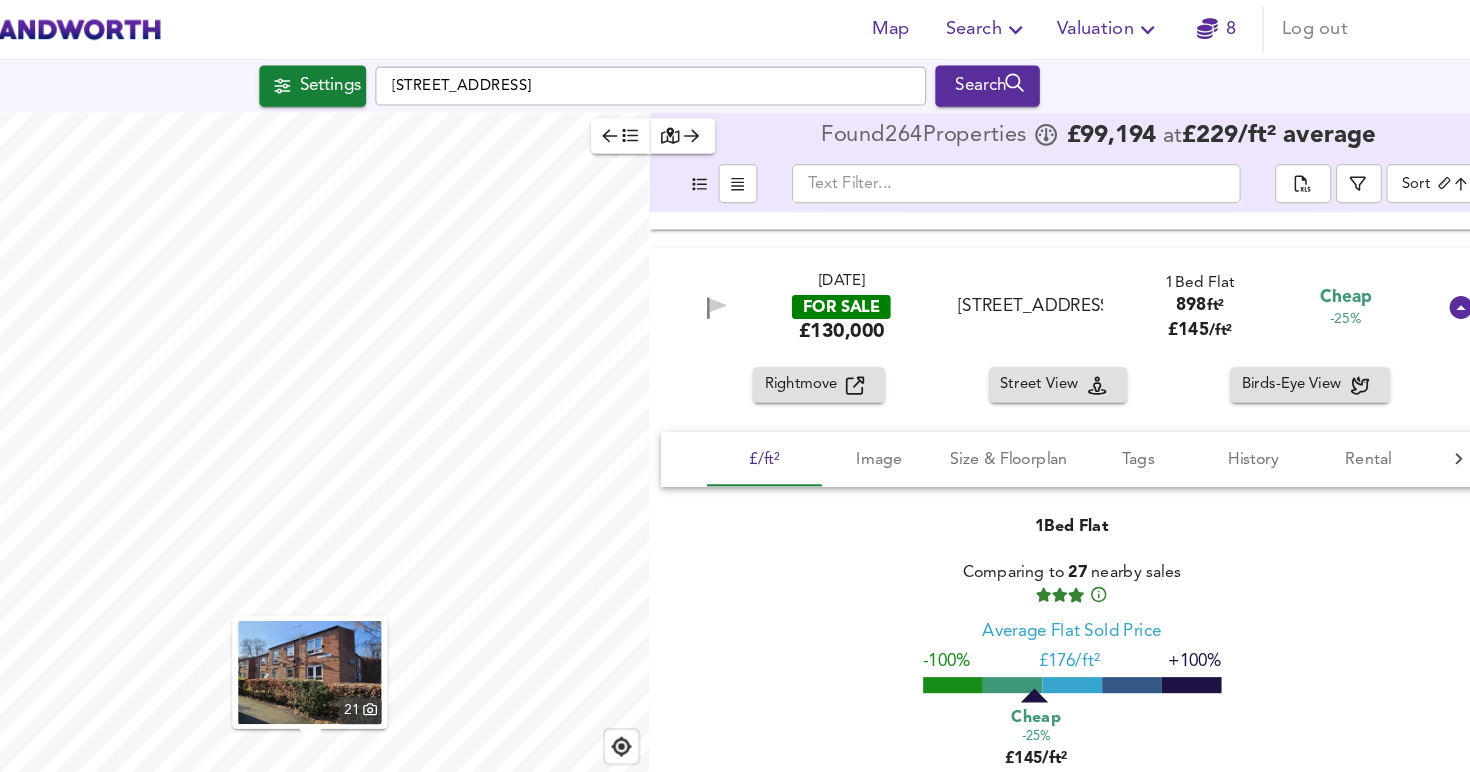 scroll, scrollTop: 504, scrollLeft: 0, axis: vertical 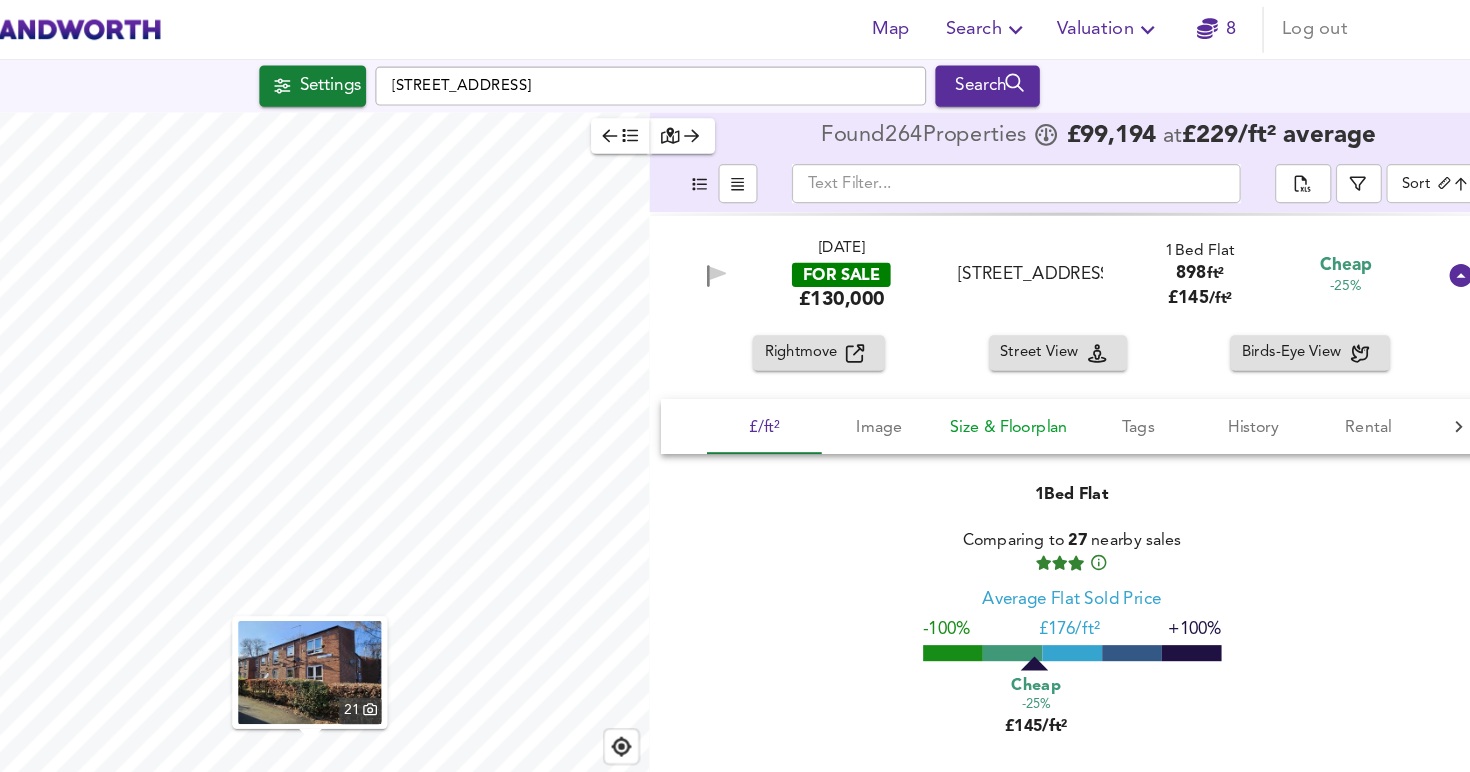 click on "Size & Floorplan" at bounding box center (1048, 372) 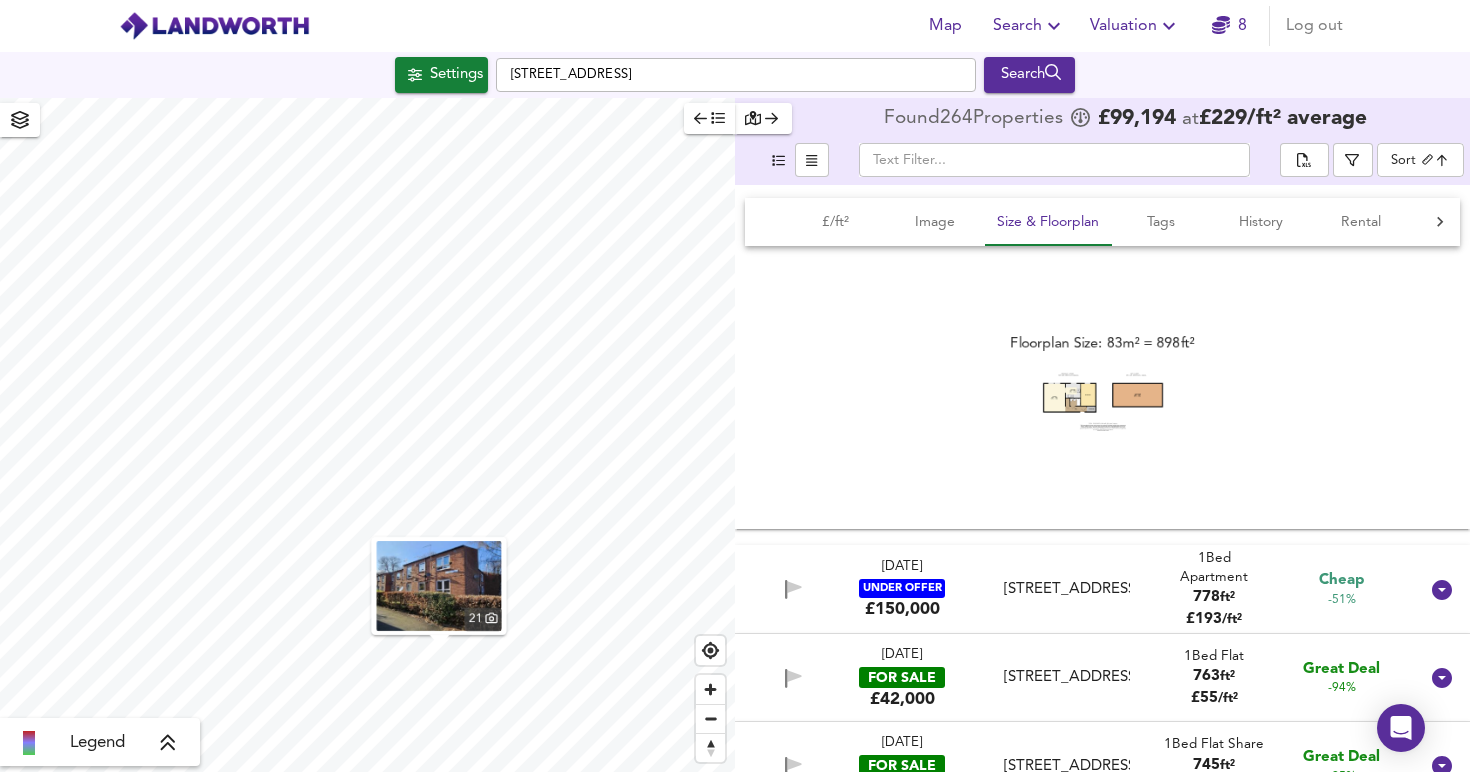 scroll, scrollTop: 665, scrollLeft: 0, axis: vertical 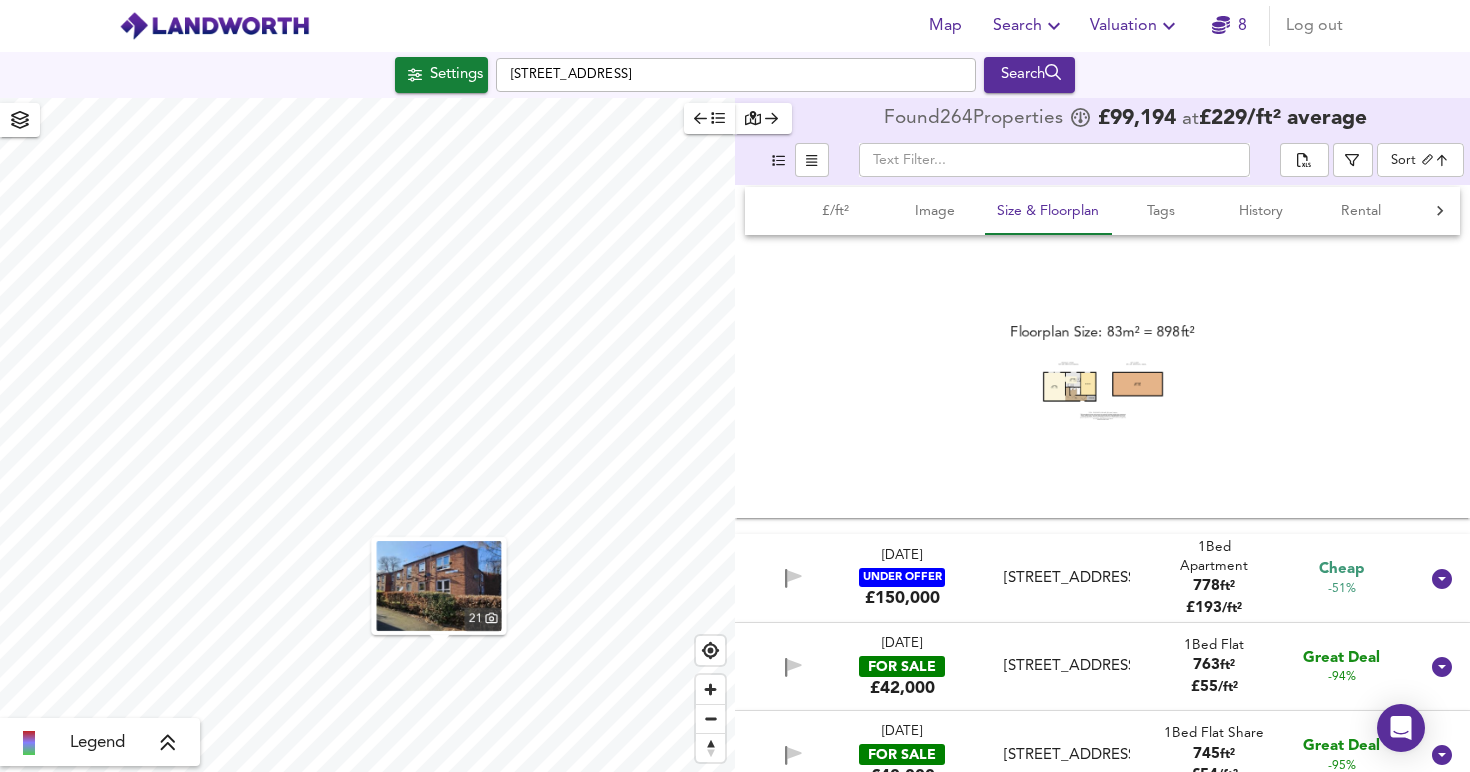 click on "[STREET_ADDRESS]" at bounding box center (1067, 666) 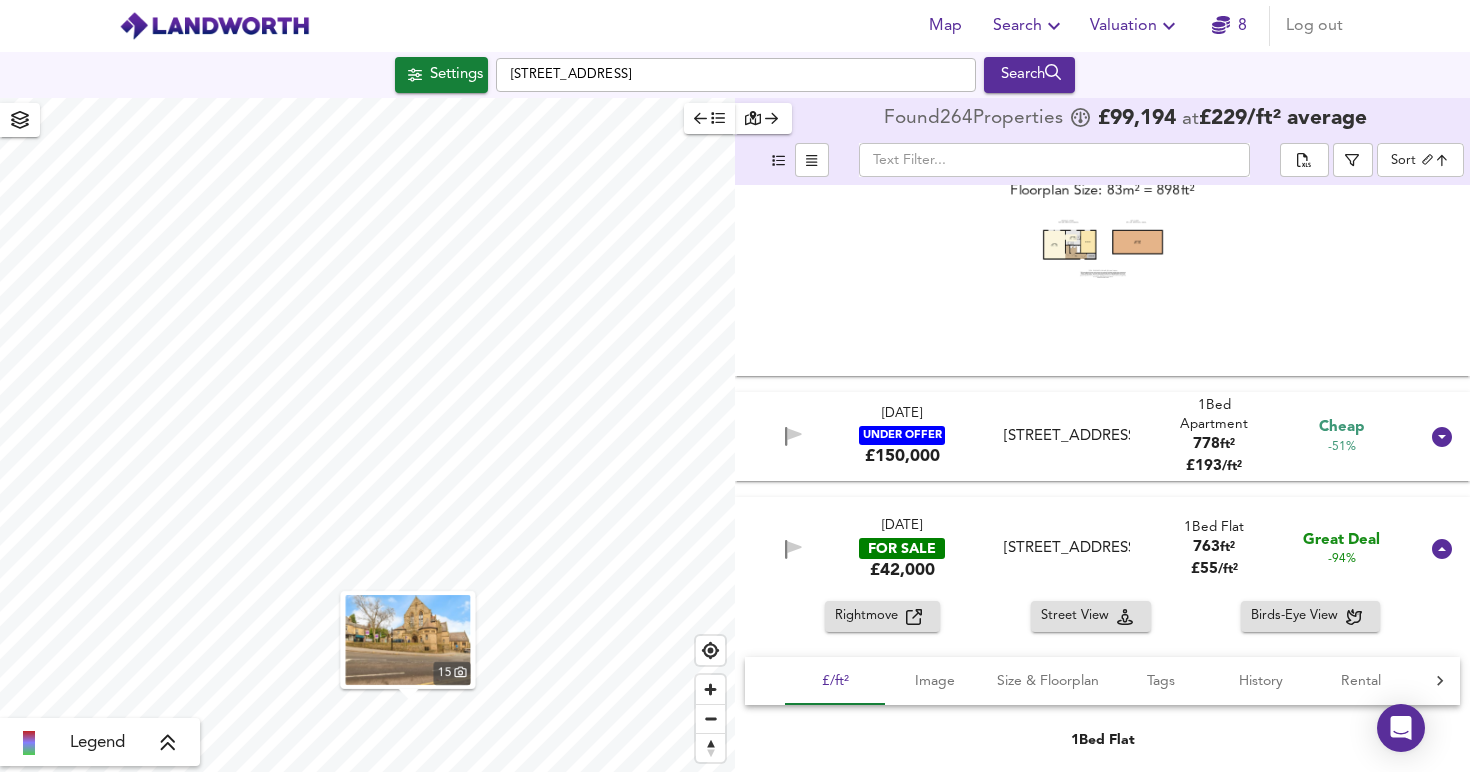 scroll, scrollTop: 815, scrollLeft: 0, axis: vertical 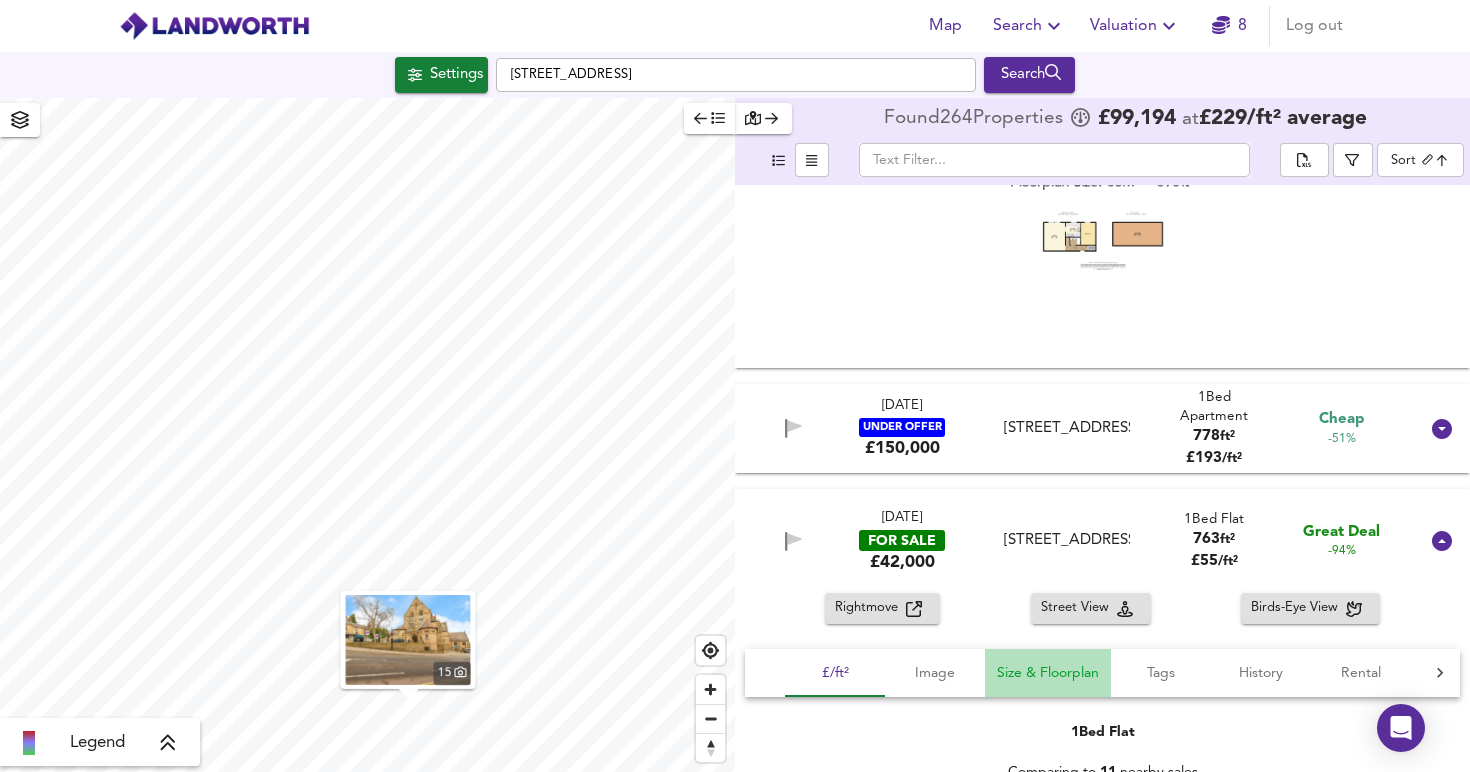click on "Size & Floorplan" at bounding box center [1048, 673] 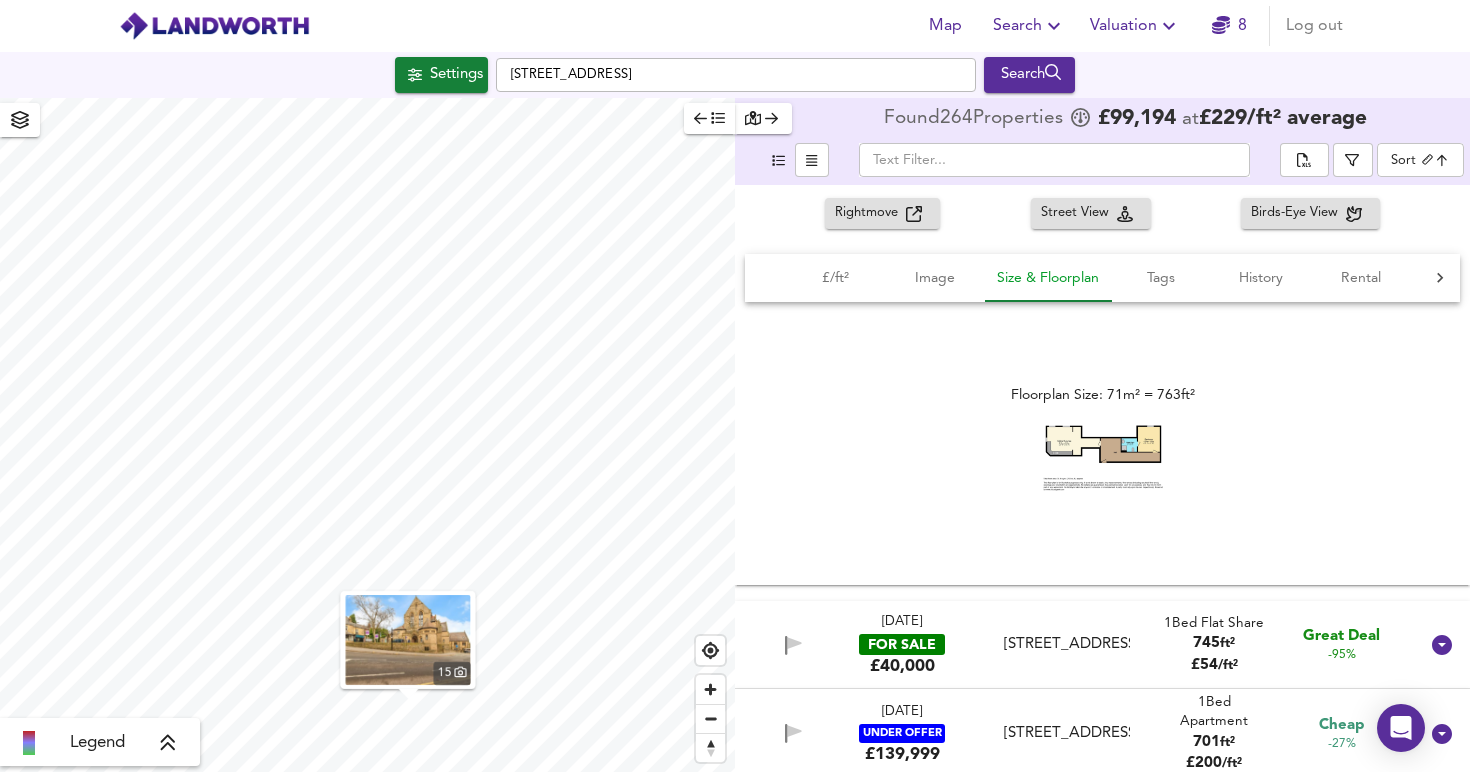 scroll, scrollTop: 1353, scrollLeft: 0, axis: vertical 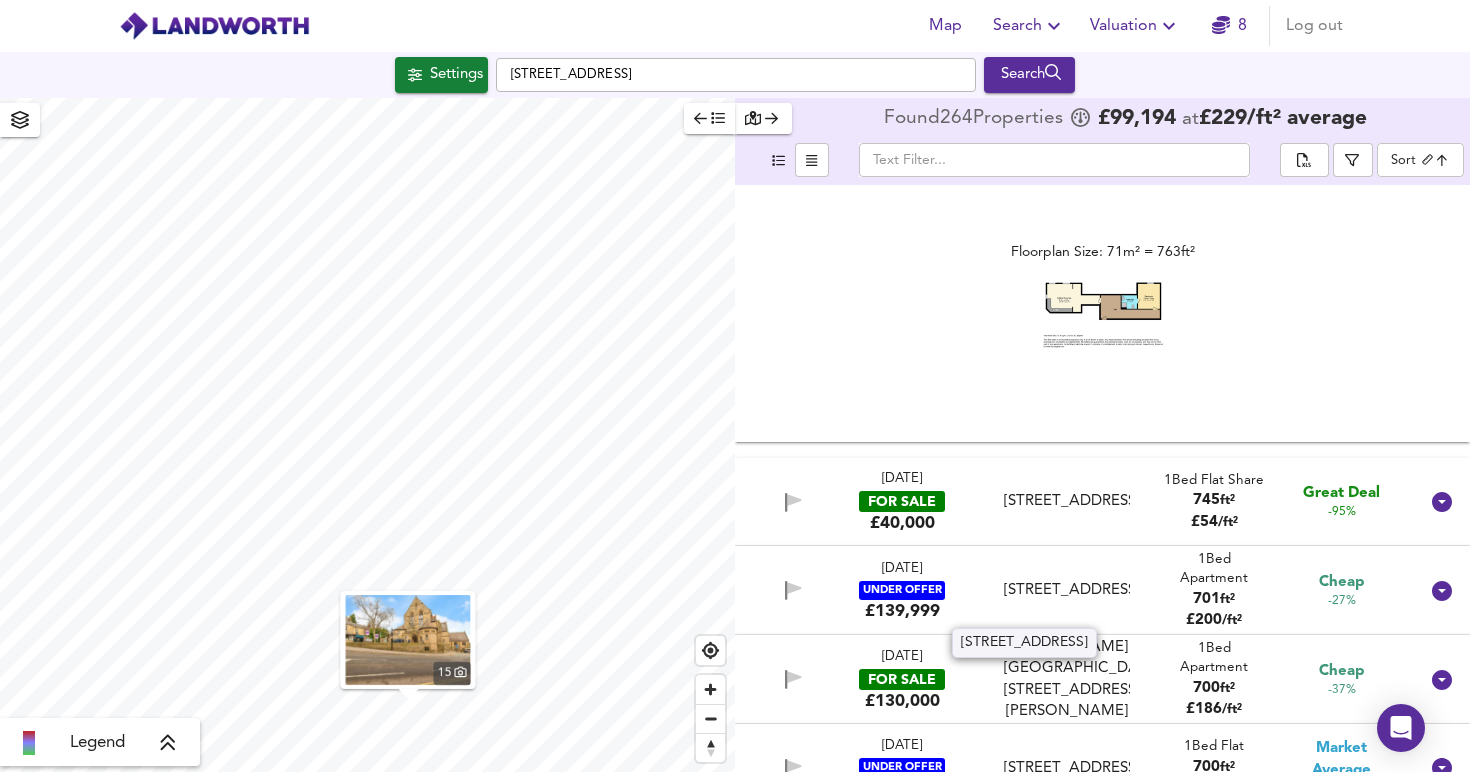 click on "[STREET_ADDRESS]" at bounding box center (1067, 590) 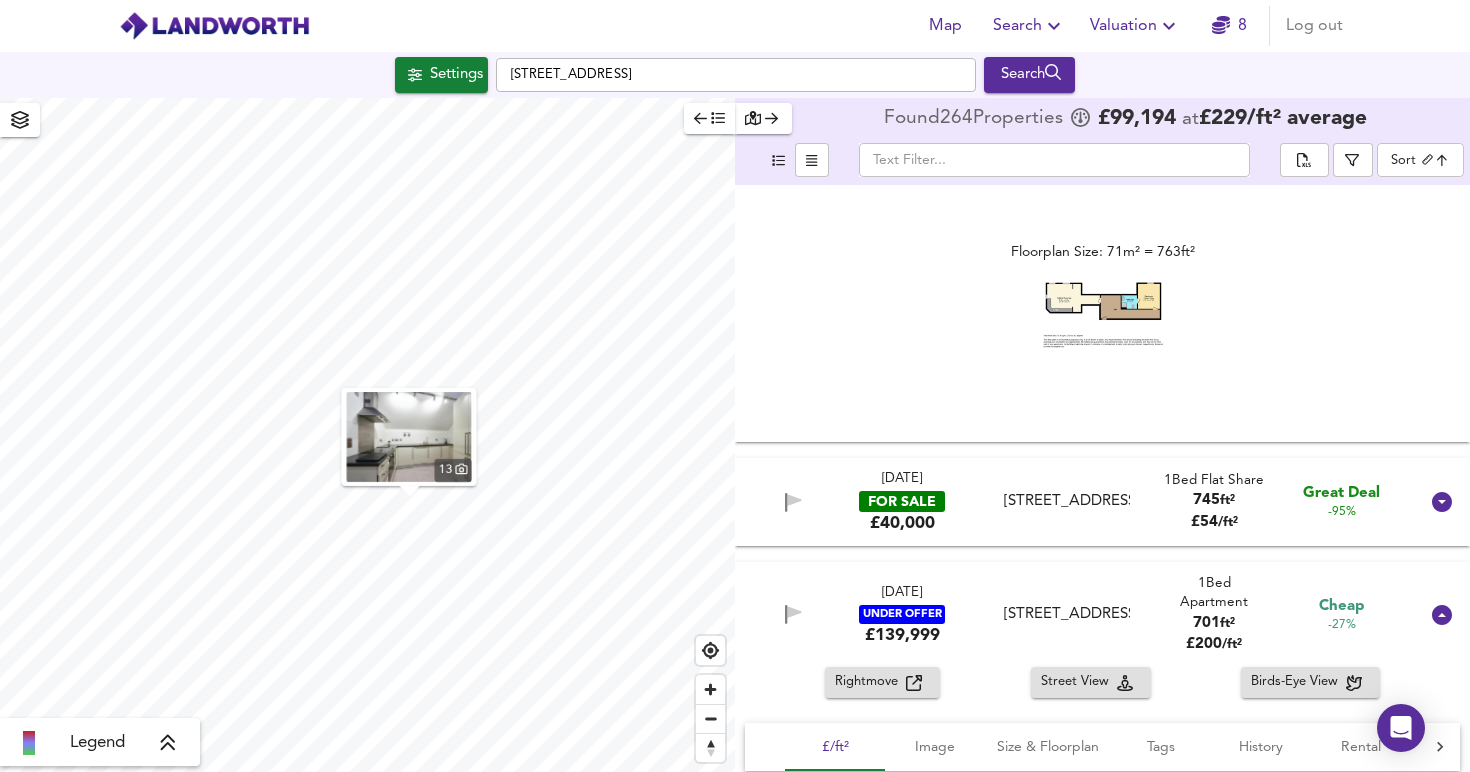 click on "[STREET_ADDRESS]" at bounding box center [1067, 501] 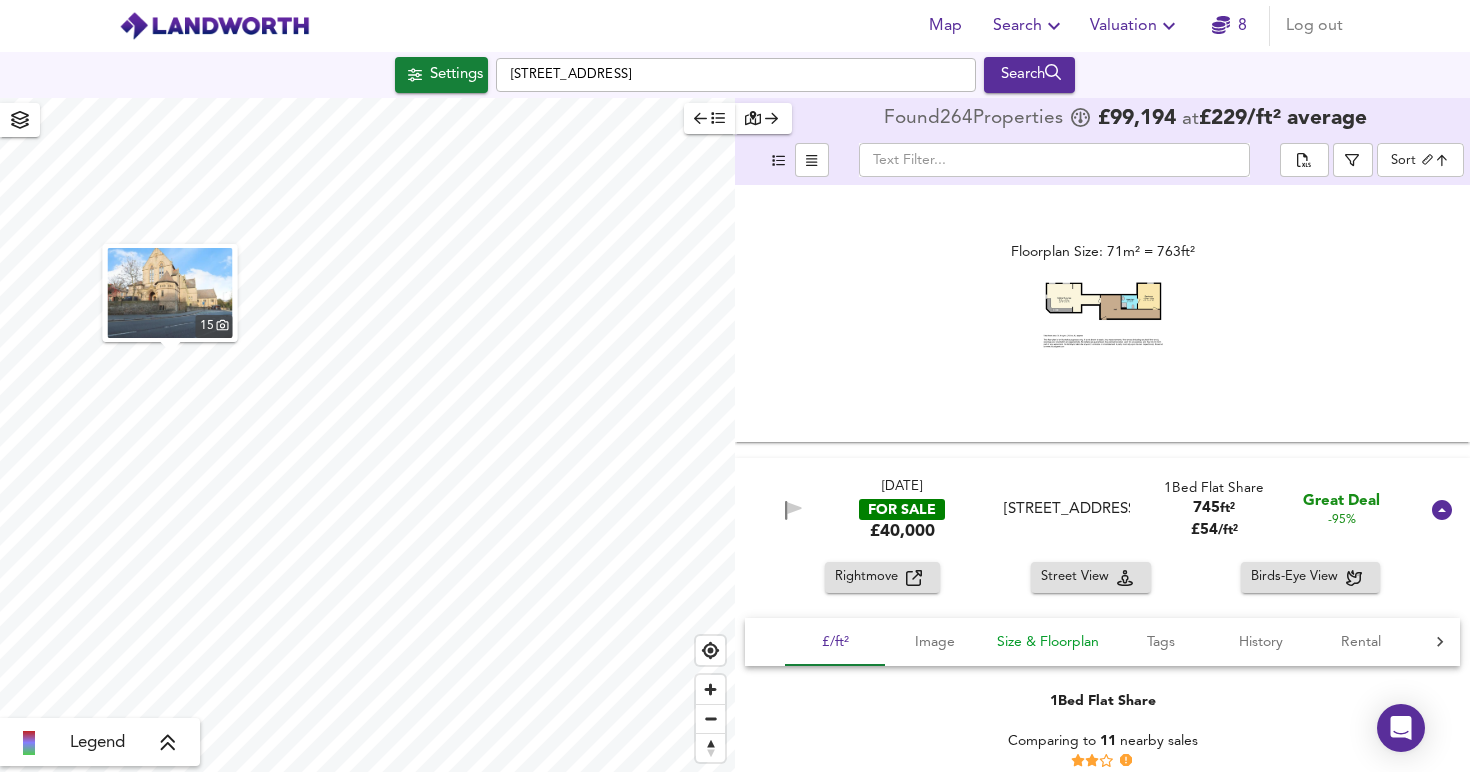 click on "Size & Floorplan" at bounding box center [1048, 642] 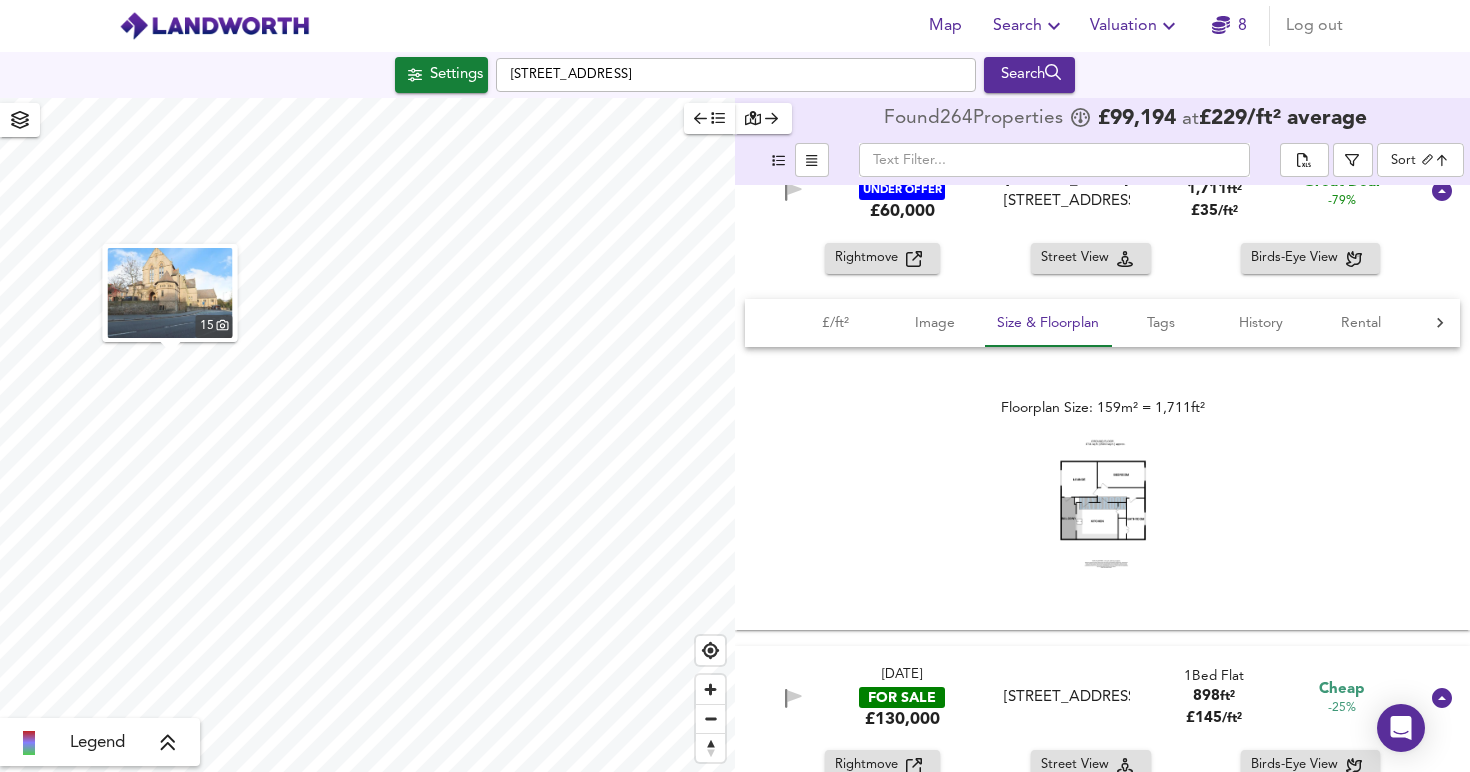 scroll, scrollTop: 0, scrollLeft: 0, axis: both 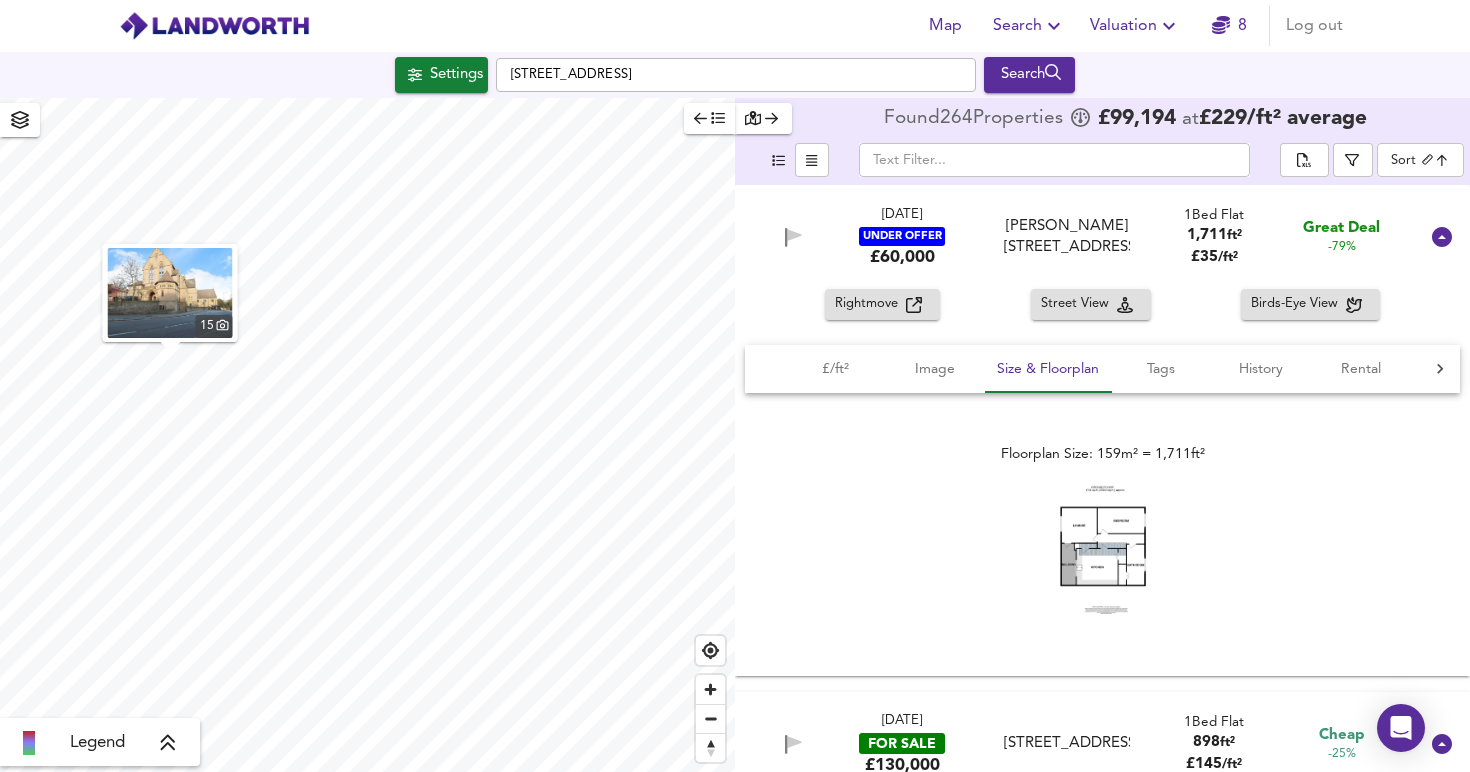 click on "Map Search Valuation    8 Log out        Settings     [GEOGRAPHIC_DATA]        Search        15           Legend       Found  264  Propert ies     £ 99,194   at  £ 229 / ft²   average              ​         Sort   biggest ​ [DATE] UNDER OFFER £60,000   [PERSON_NAME][GEOGRAPHIC_DATA][STREET_ADDRESS][PERSON_NAME] 1  Bed   Flat 1,711 ft² £ 35 / ft²   Great Deal -79% Rightmove       Street View       Birds-Eye View       £/ft² Image Size & Floorplan Tags History Rental Agent 1  Bed   Flat Comparing to   19   nearby sales   Average Flat Sold Price -100% £ 149/ft² +100% Great Deal -79% £35/ft²   13     Floorplan Size: 159m² = 1,711ft² Balcony Chain Free [DATE] :  Reduced to  £ 60,000 You can find average rental prices for  S6  on   [DOMAIN_NAME] [GEOGRAPHIC_DATA] 0114 697 2735 [DATE] FOR SALE £130,000   [GEOGRAPHIC_DATA][STREET_ADDRESS] 1  Bed   Flat 898 ft² £ 145 /" at bounding box center (735, 386) 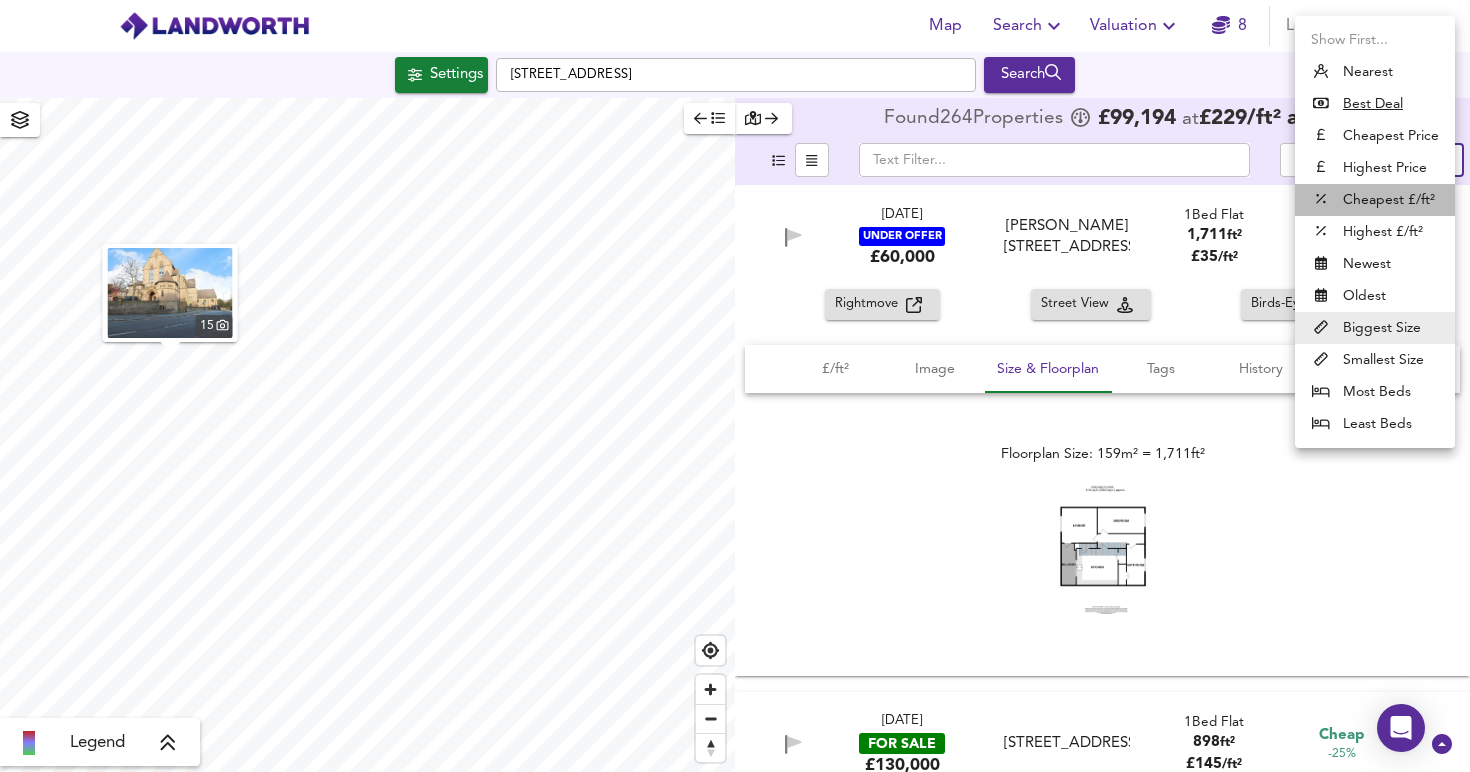 click on "Cheapest £/ft²" at bounding box center [1375, 200] 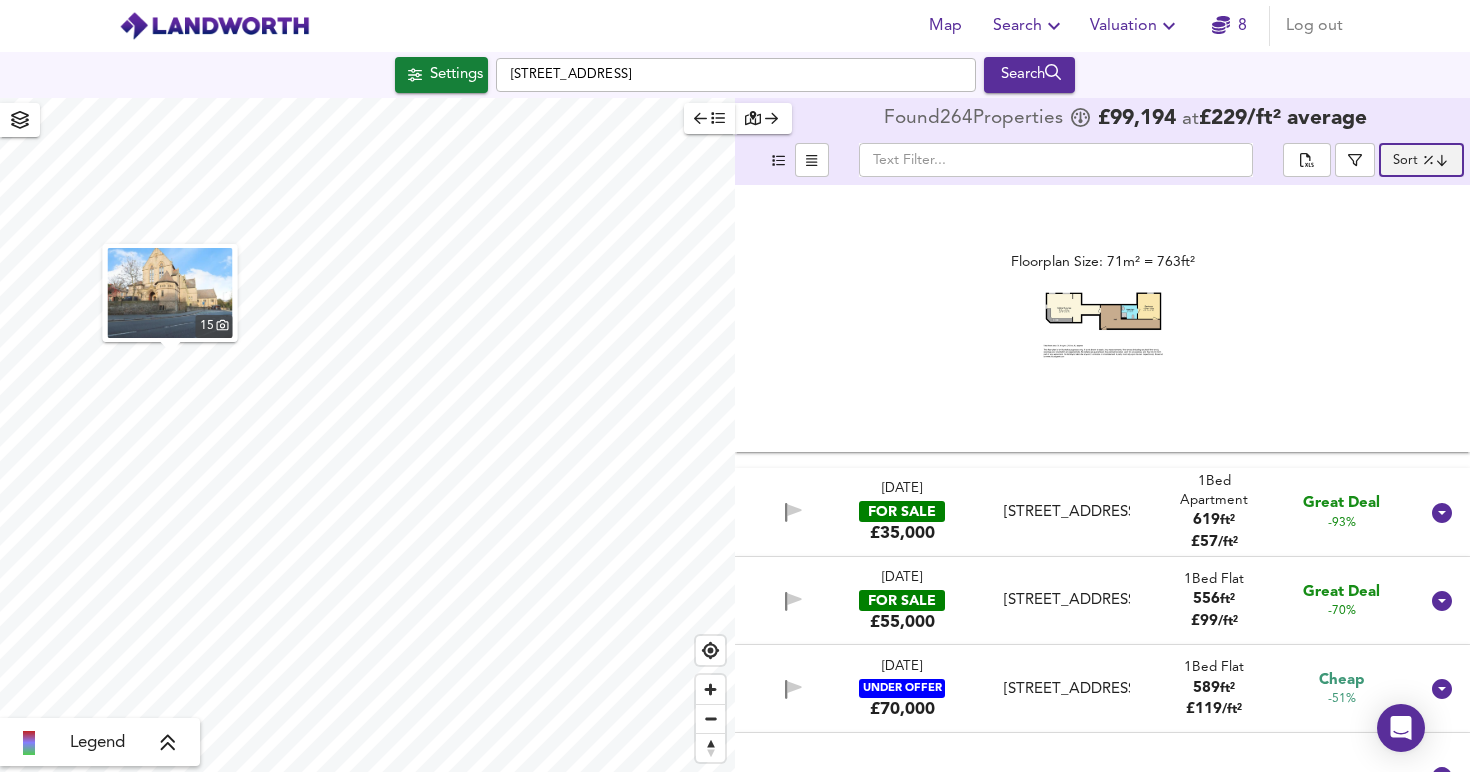 scroll, scrollTop: 1532, scrollLeft: 0, axis: vertical 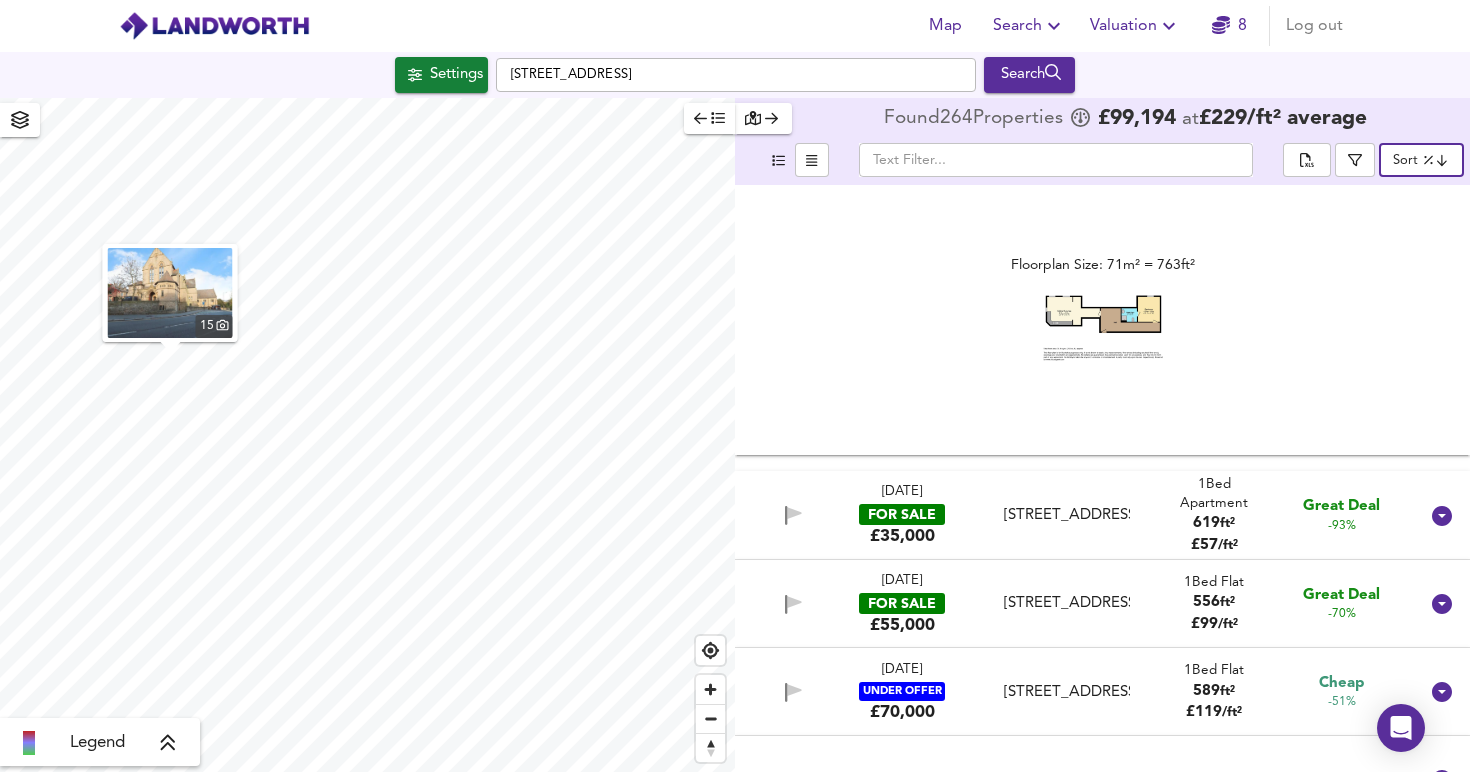 click on "[STREET_ADDRESS]" at bounding box center [1067, 515] 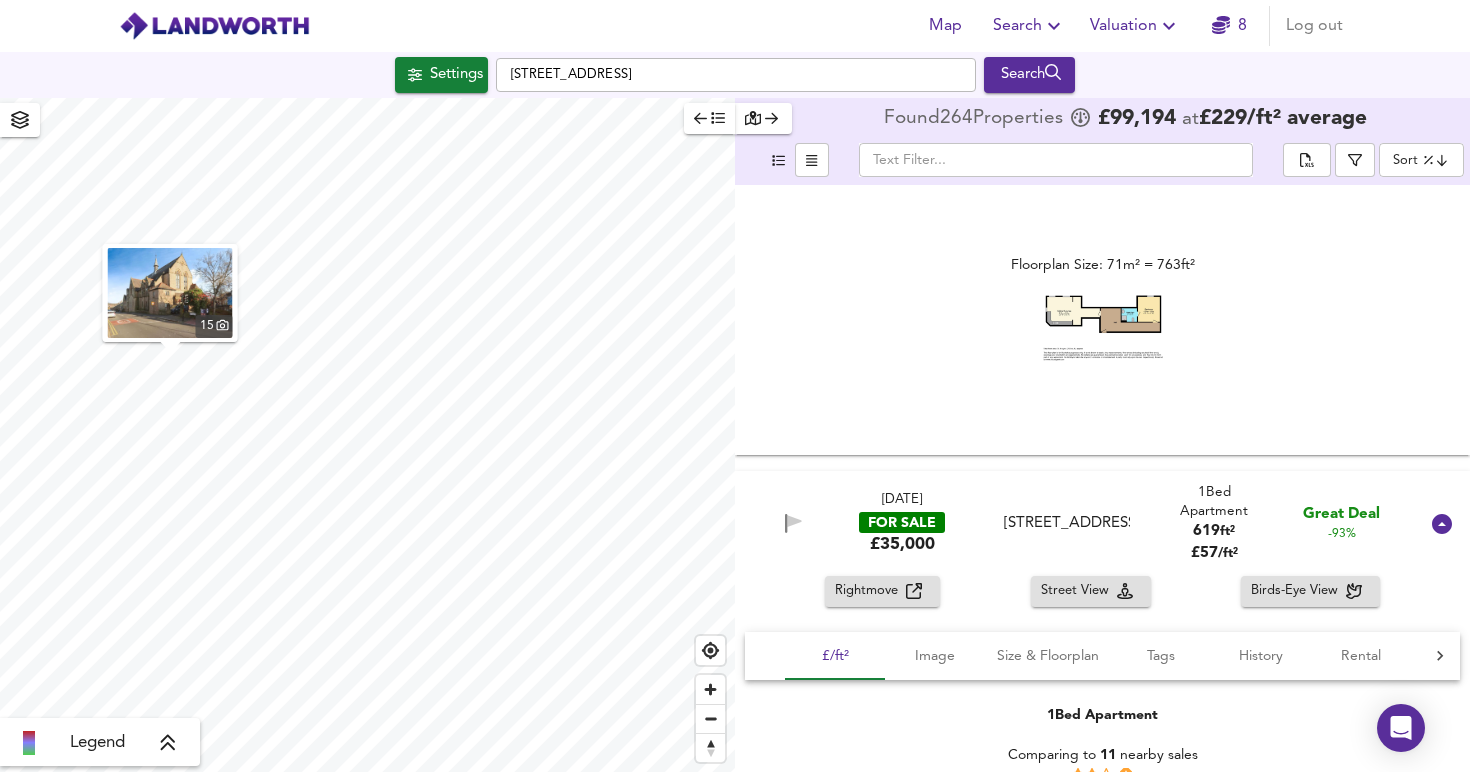 click on "Map Search Valuation    8 Log out        Settings     [GEOGRAPHIC_DATA]        Search        15           Legend       Found  264  Propert ies     £ 99,194   at  £ 229 / ft²   average              ​         Sort   lowppsf ​ [DATE] UNDER OFFER £10,000   [STREET_ADDRESS] [STREET_ADDRESS] 1  Bed   Flat Share 635 ft² £ 16 / ft²   Great Deal -100% Auction [DATE] UNDER OFFER £10,000   [STREET_ADDRESS] [STREET_ADDRESS] 1  Bed   Flat Share 565 ft² £ 18 / ft²   Great Deal -100% Auction [DATE] UNDER OFFER £60,000   [PERSON_NAME][STREET_ADDRESS][PERSON_NAME] 1  Bed   Flat 1,711 ft² £ 35 / ft²   Great Deal -79% Rightmove       Street View       Birds-Eye View       £/ft² Image Size & Floorplan Tags History Rental Agent 1  Bed   Flat Comparing to   19   nearby sales   Average Flat Sold Price £" at bounding box center (735, 386) 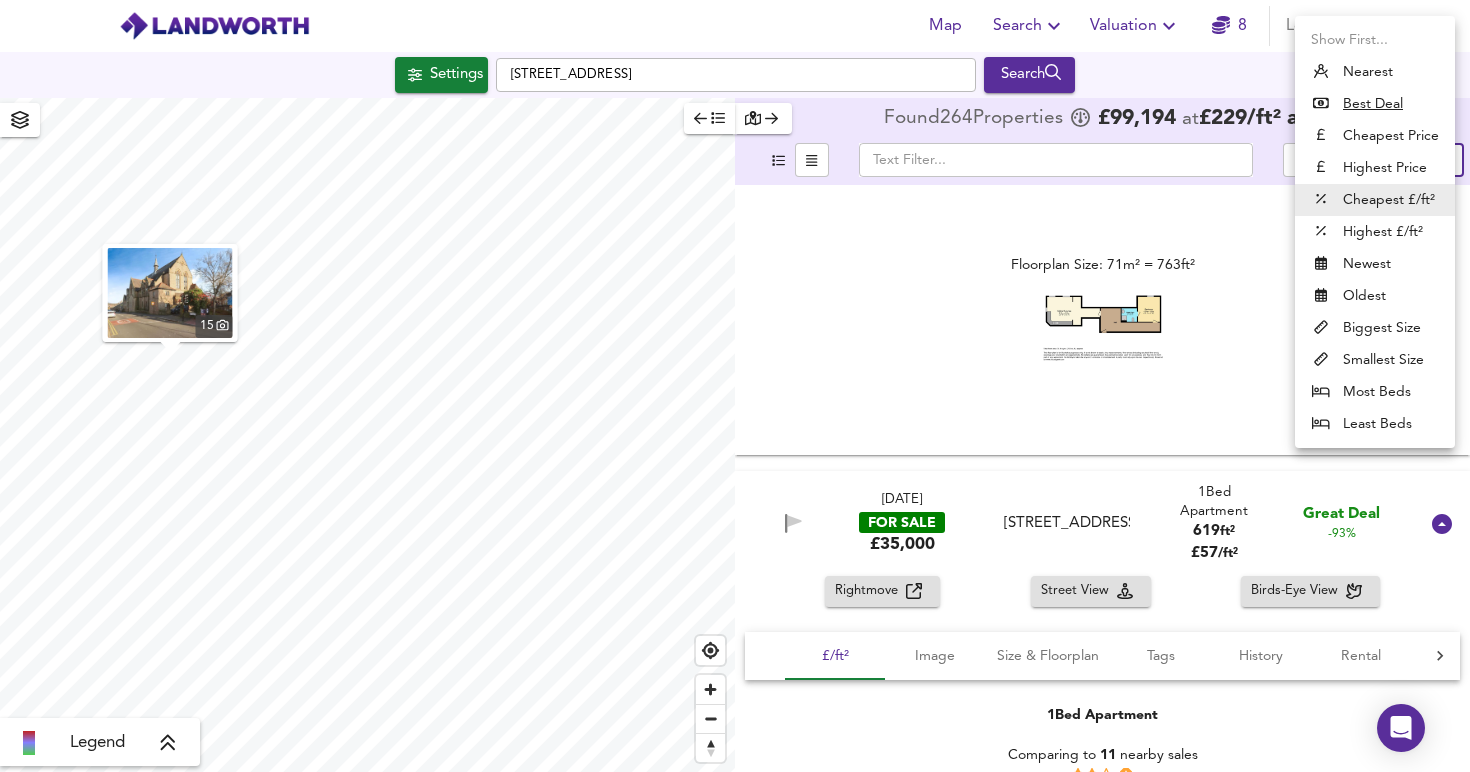 click on "Biggest Size" at bounding box center [1375, 328] 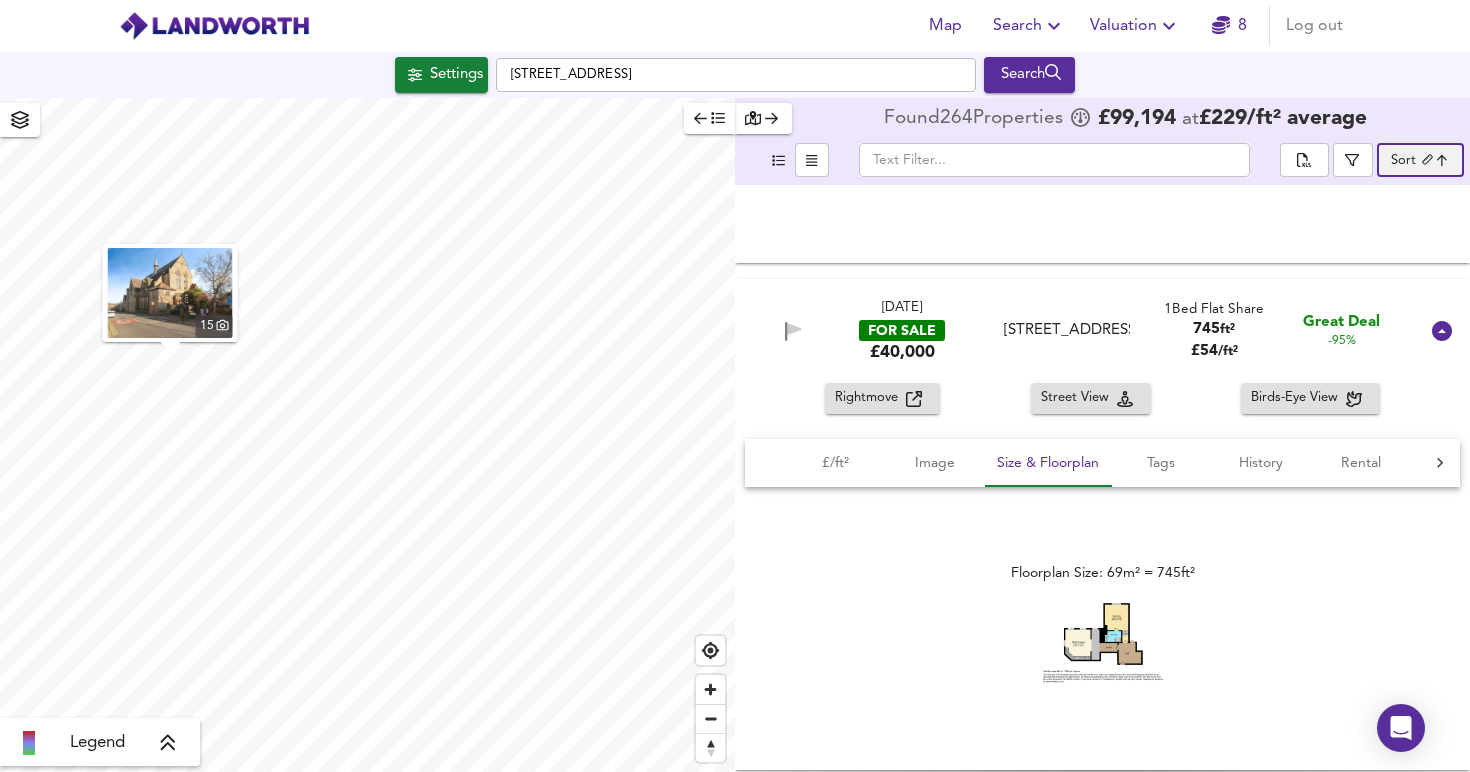 type on "biggest" 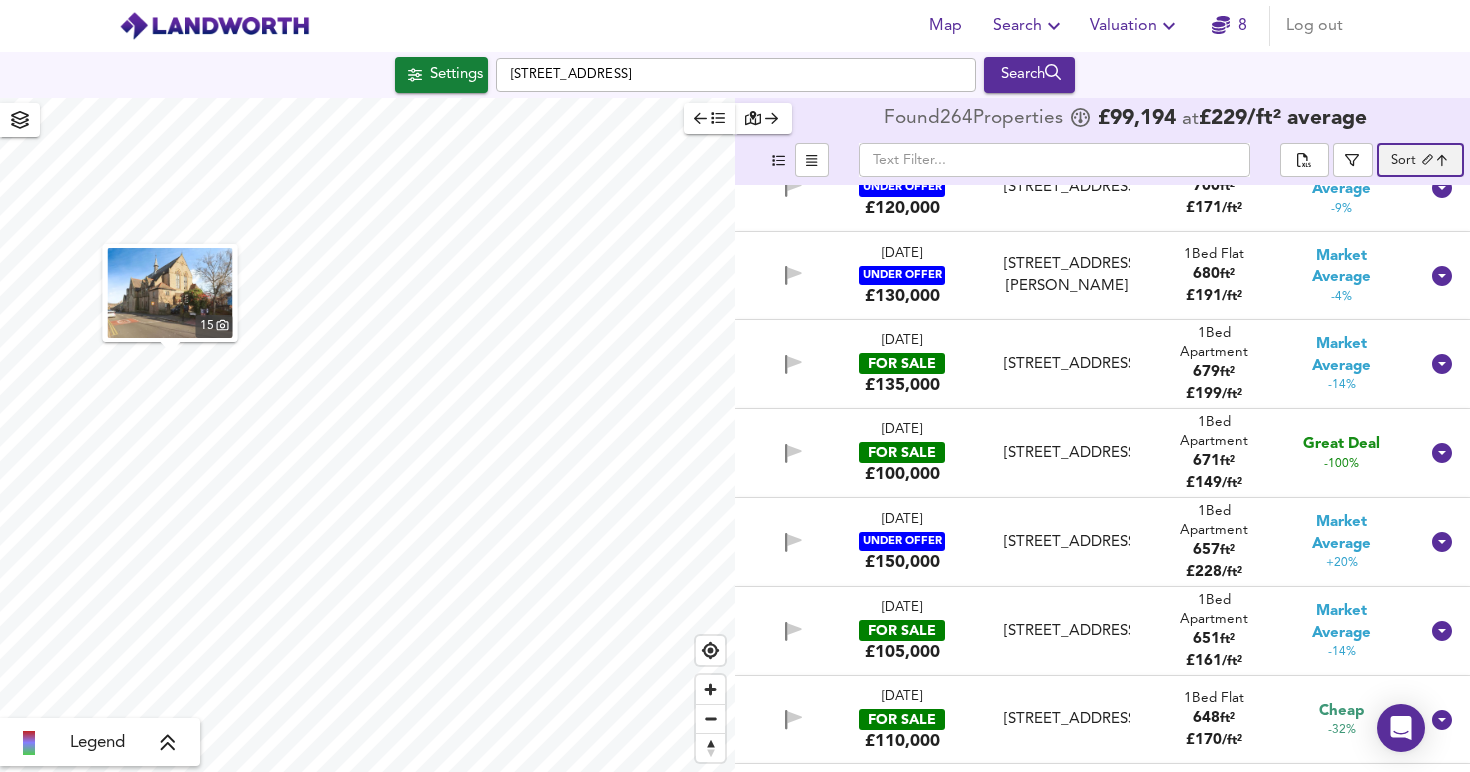 scroll, scrollTop: 2781, scrollLeft: 0, axis: vertical 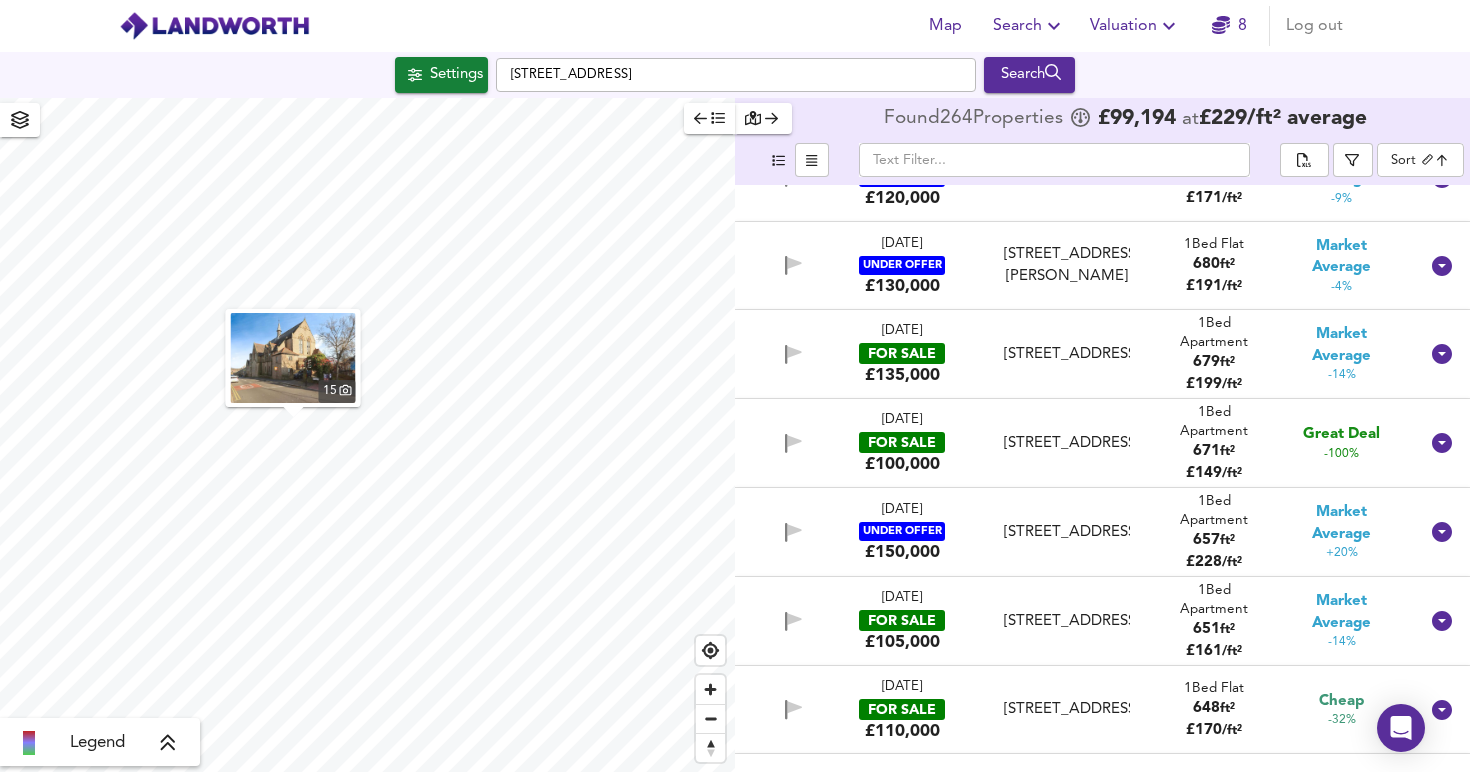 click on "[STREET_ADDRESS]" at bounding box center (1067, 621) 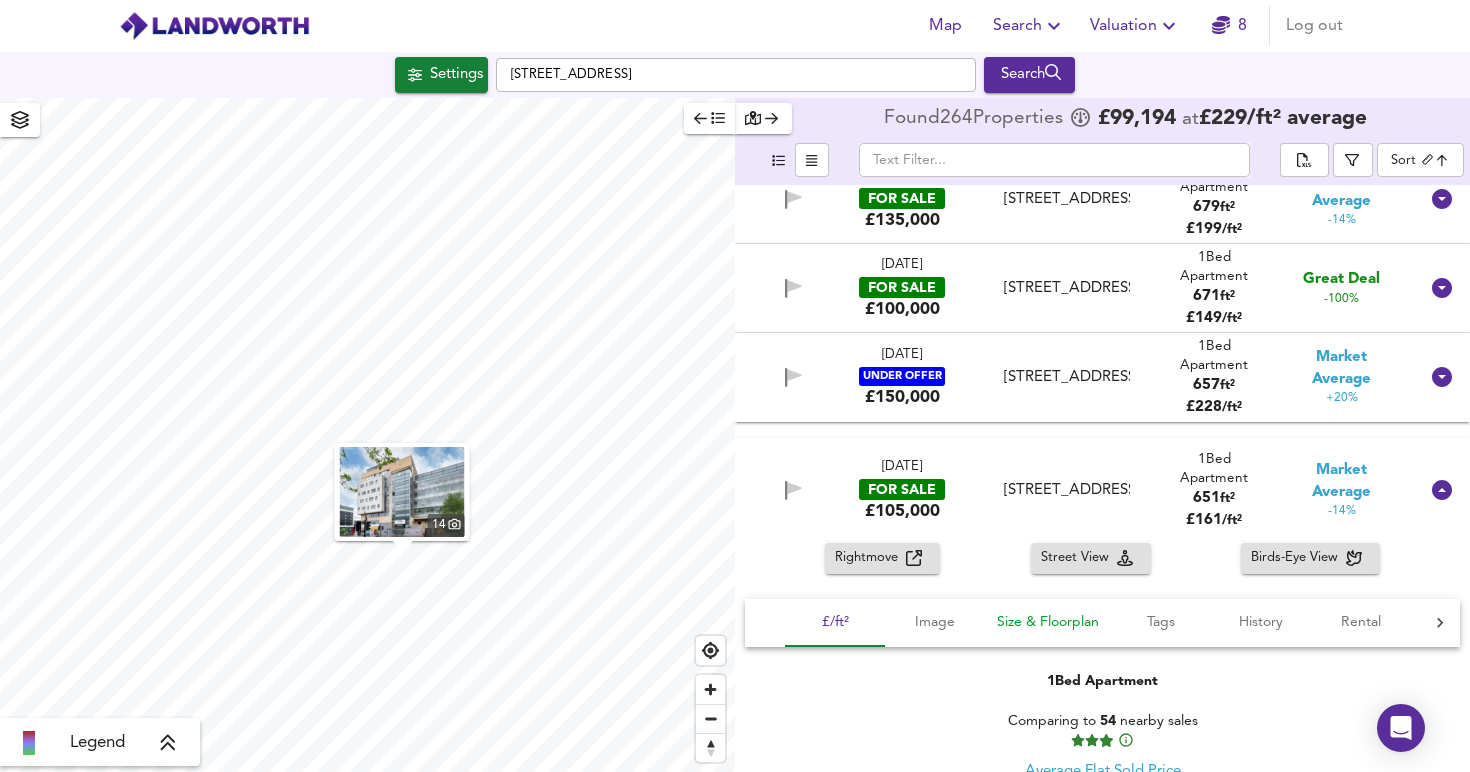 click on "Size & Floorplan" at bounding box center [1048, 622] 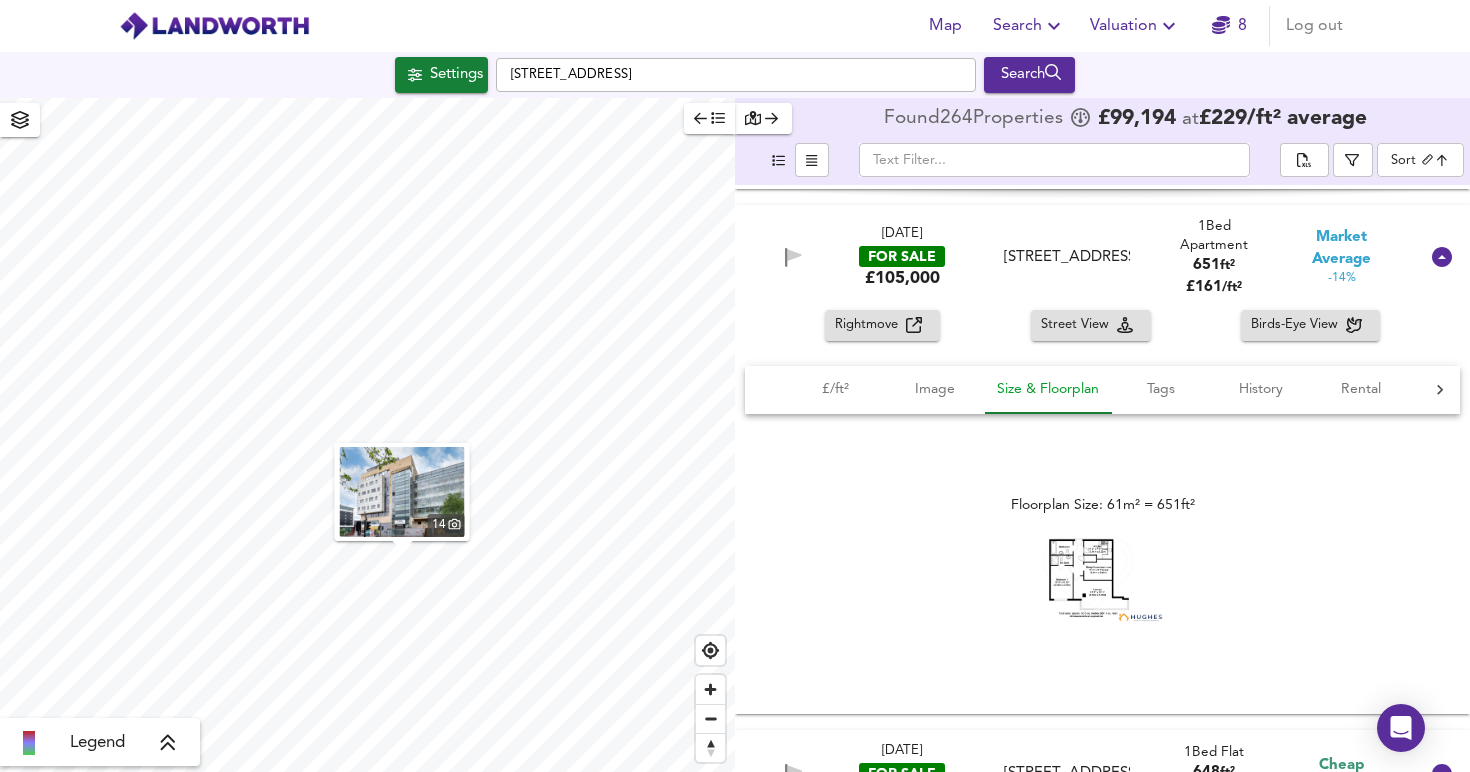 scroll, scrollTop: 3177, scrollLeft: 0, axis: vertical 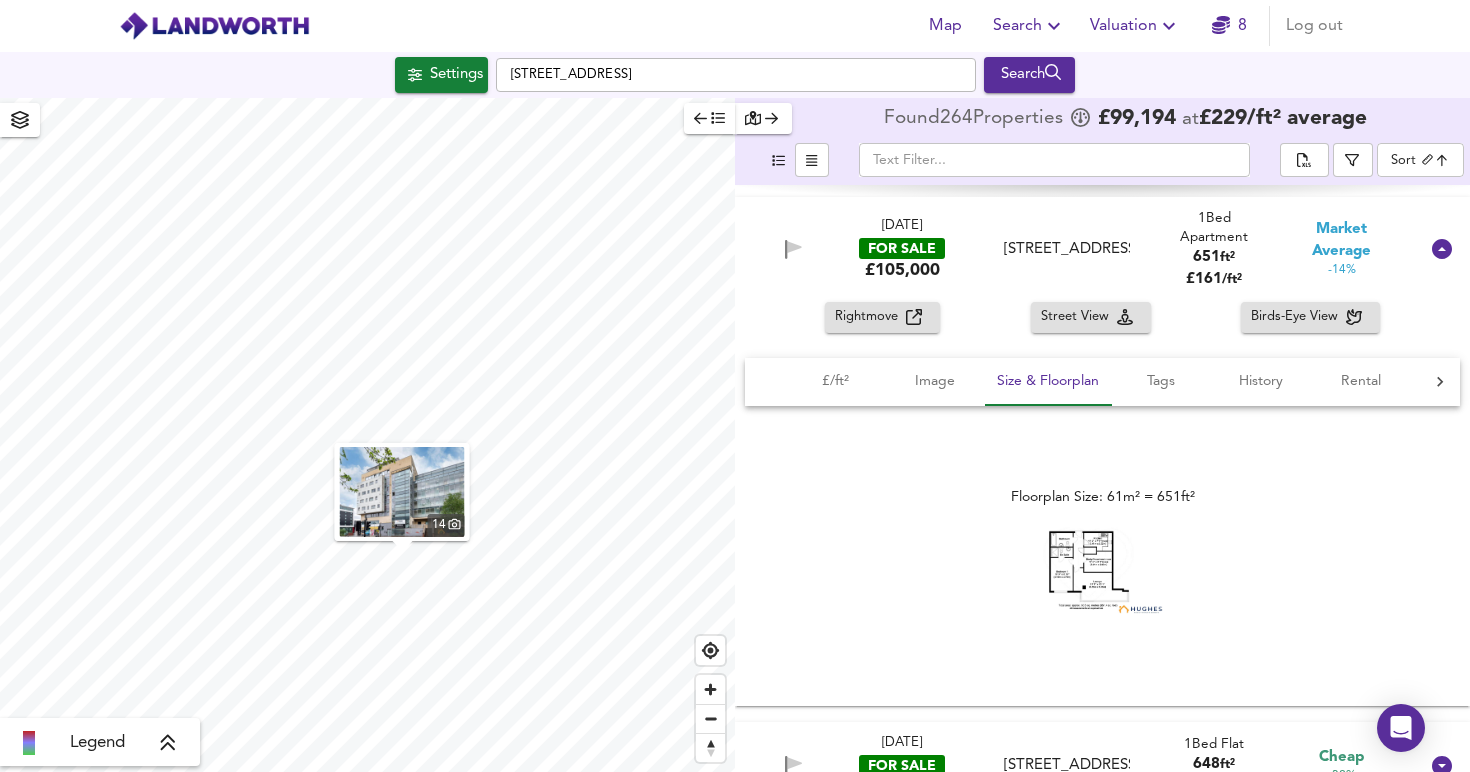 click on "Rightmove       Street View       Birds-Eye View       £/ft² Image Size & Floorplan Tags History Rental Agent 1  Bed   Apartment Comparing to   54   nearby sales   Average Flat Sold Price -100% £ 191/ft² +100% Market Average -14% £161/ft²   14     Floorplan Size: 61m² = 651ft² Communal Garden Contemporary Kitchen Garden Gated Development Investment Property [DATE] :  Listed for  £ 105,000 You can find average rental prices for  S2  on   [DOMAIN_NAME] [PERSON_NAME] Family Estate Agents - [GEOGRAPHIC_DATA] 0114 697 9743" at bounding box center [1102, 504] 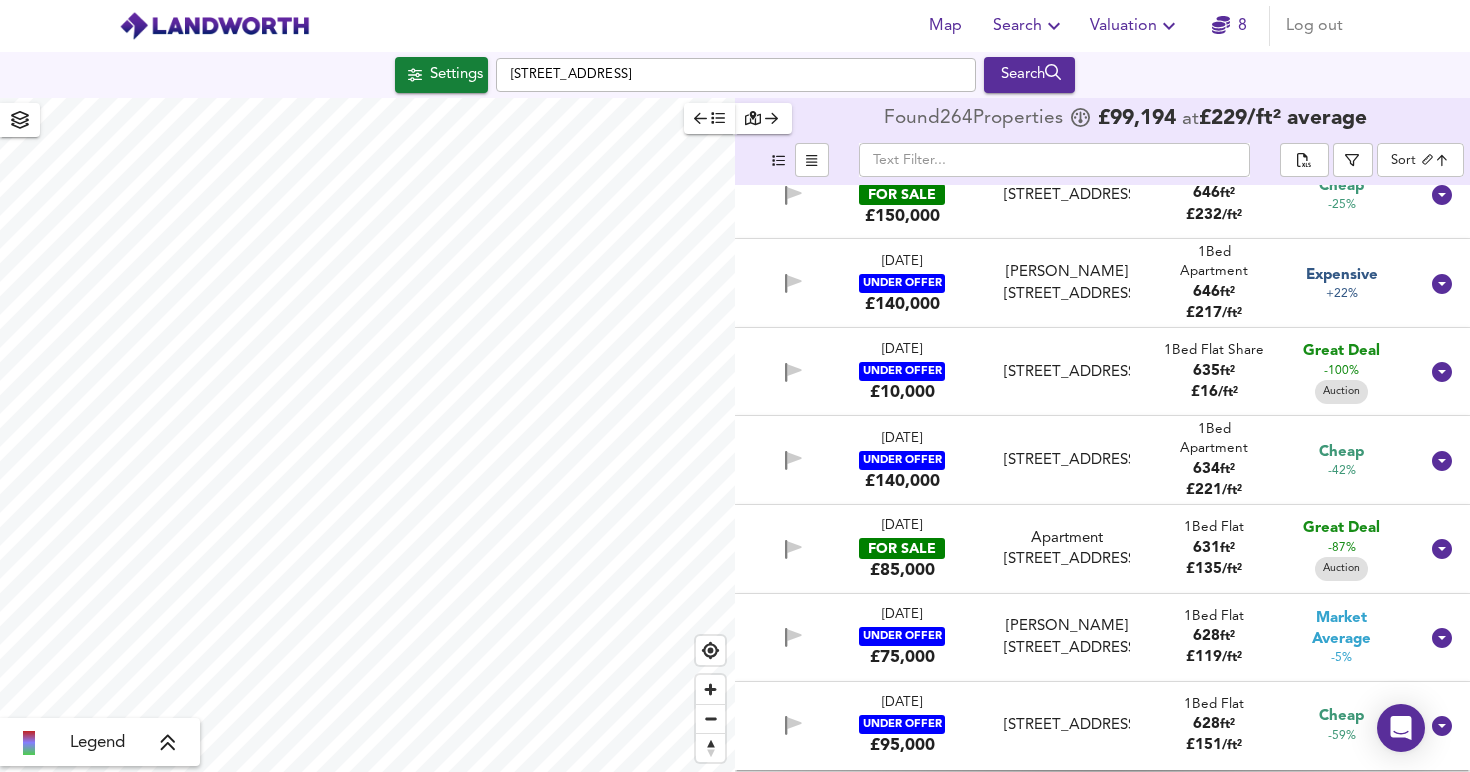 scroll, scrollTop: 3842, scrollLeft: 0, axis: vertical 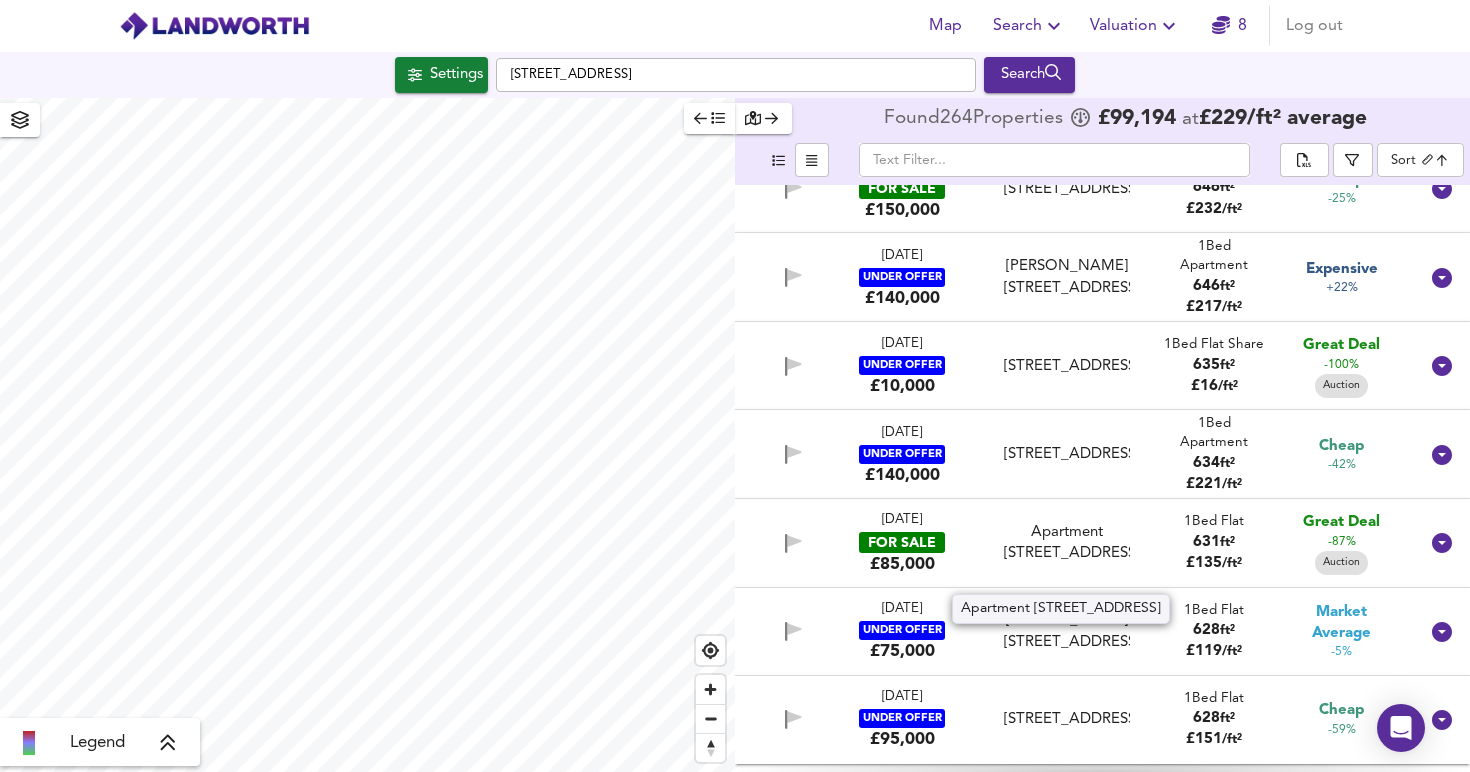 click on "Apartment [STREET_ADDRESS]" at bounding box center (1067, 543) 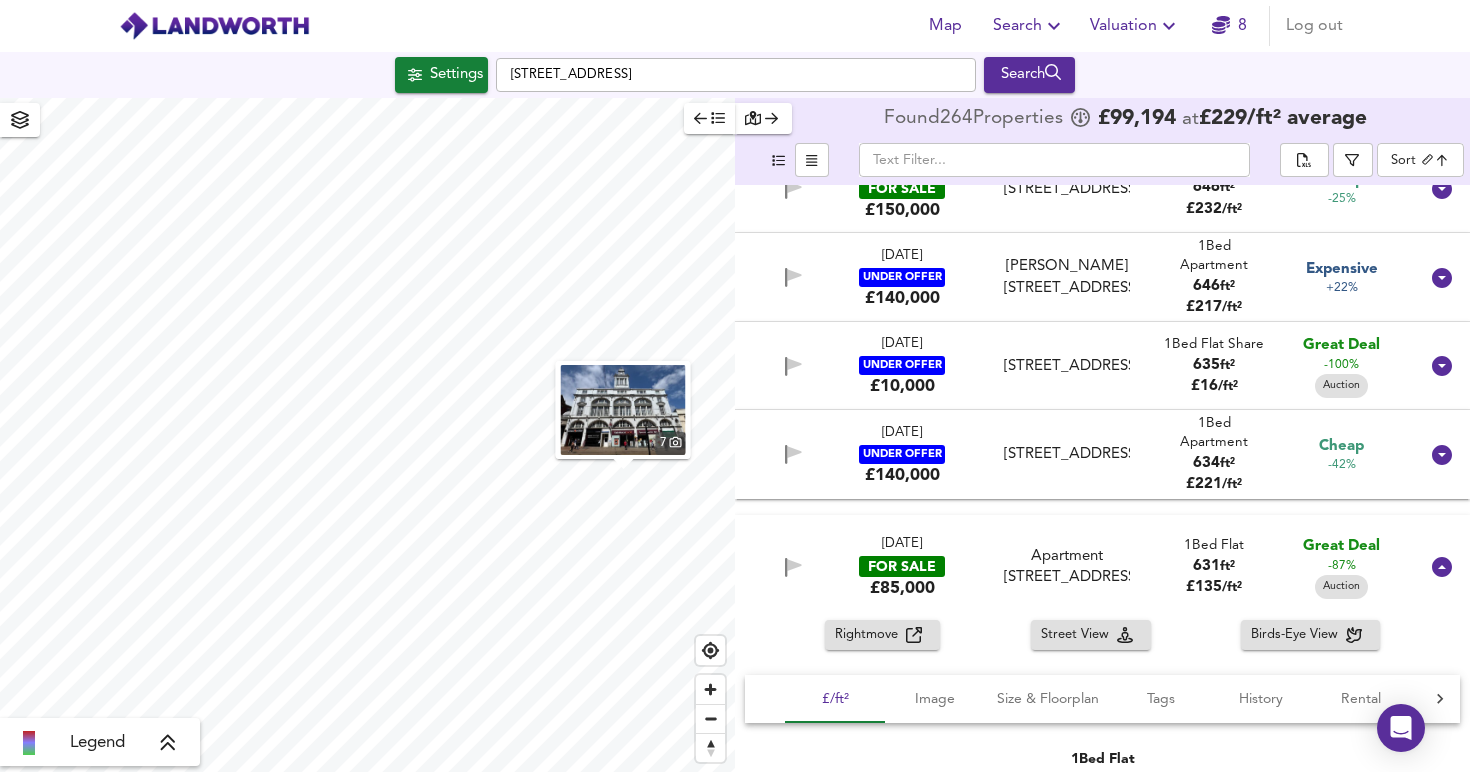 click on "1  Bed   Flat Comparing to   174   nearby sales   Average Flat Sold Price -100% £ 312/ft² +100% Great Deal -87% Auction £135/ft²" at bounding box center (1102, 874) 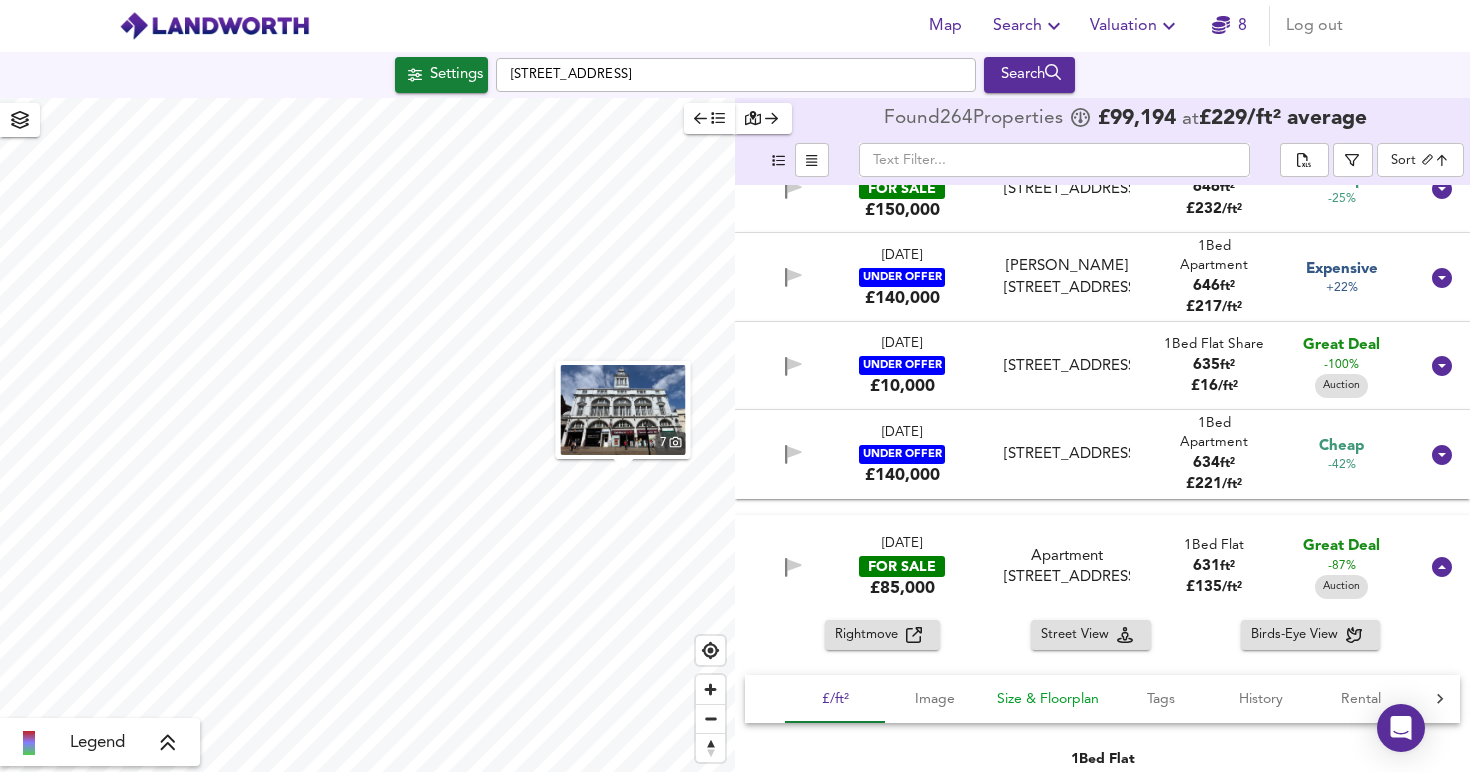 click on "Size & Floorplan" at bounding box center [1048, 699] 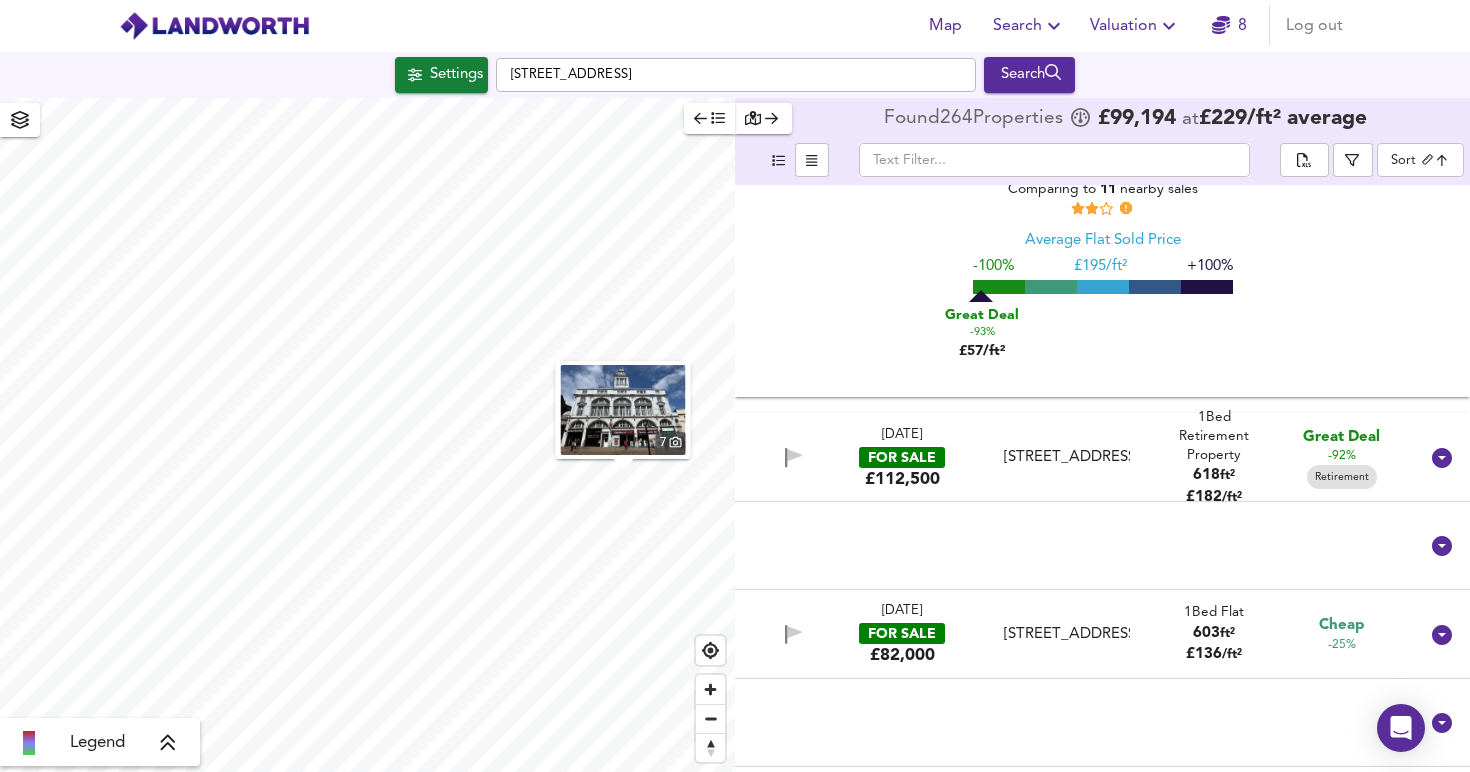 scroll, scrollTop: 5709, scrollLeft: 0, axis: vertical 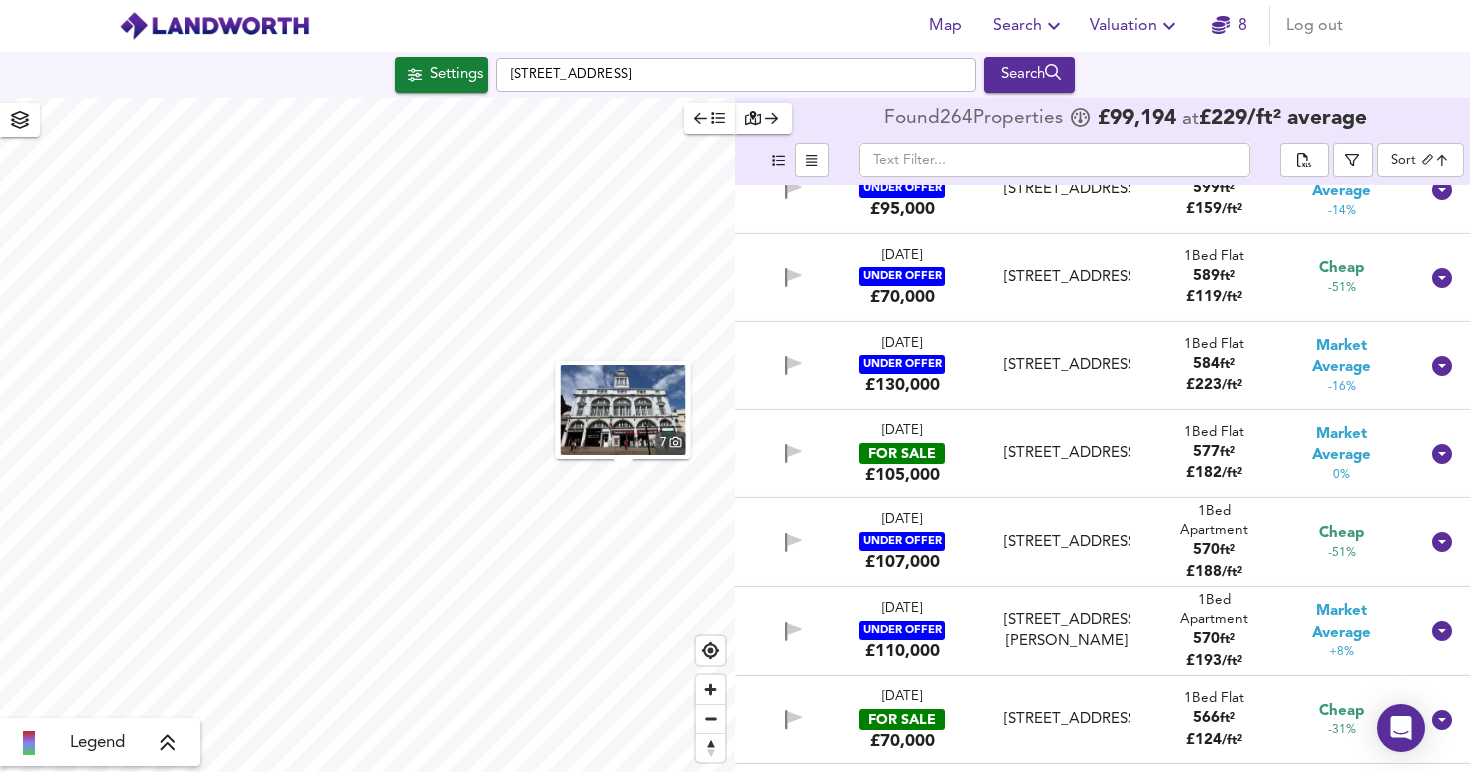 click on "[STREET_ADDRESS]" at bounding box center [1067, 453] 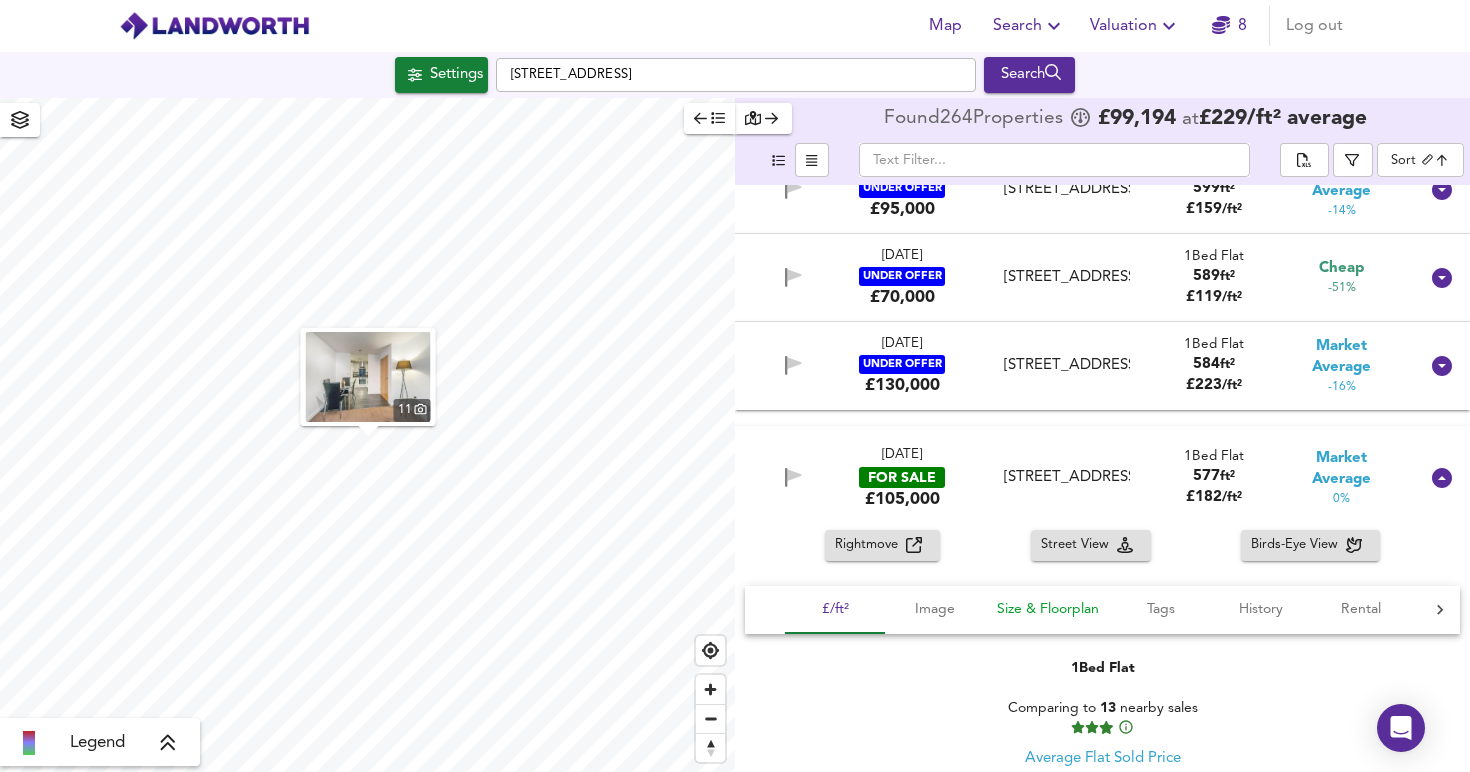 click on "Size & Floorplan" at bounding box center [1048, 609] 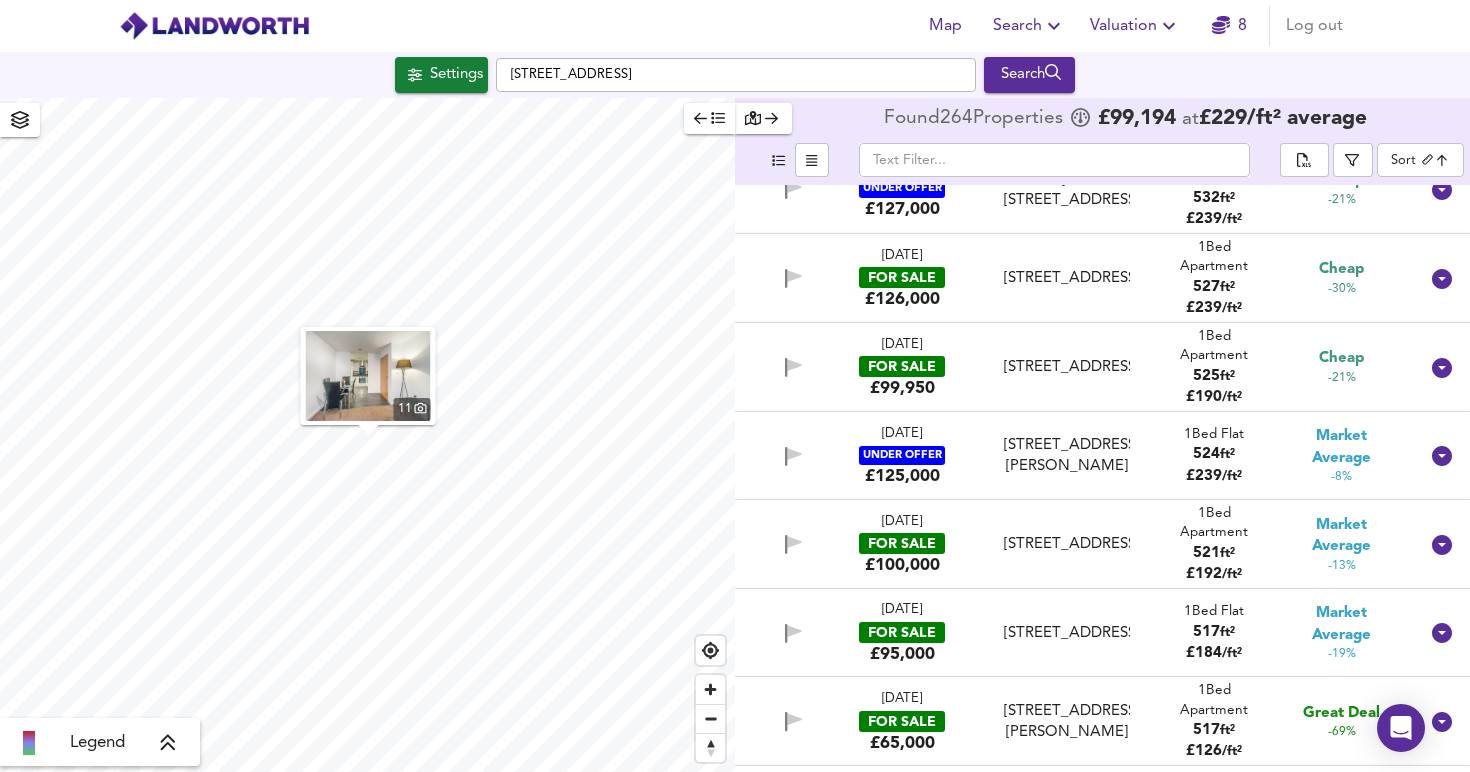 scroll, scrollTop: 9825, scrollLeft: 0, axis: vertical 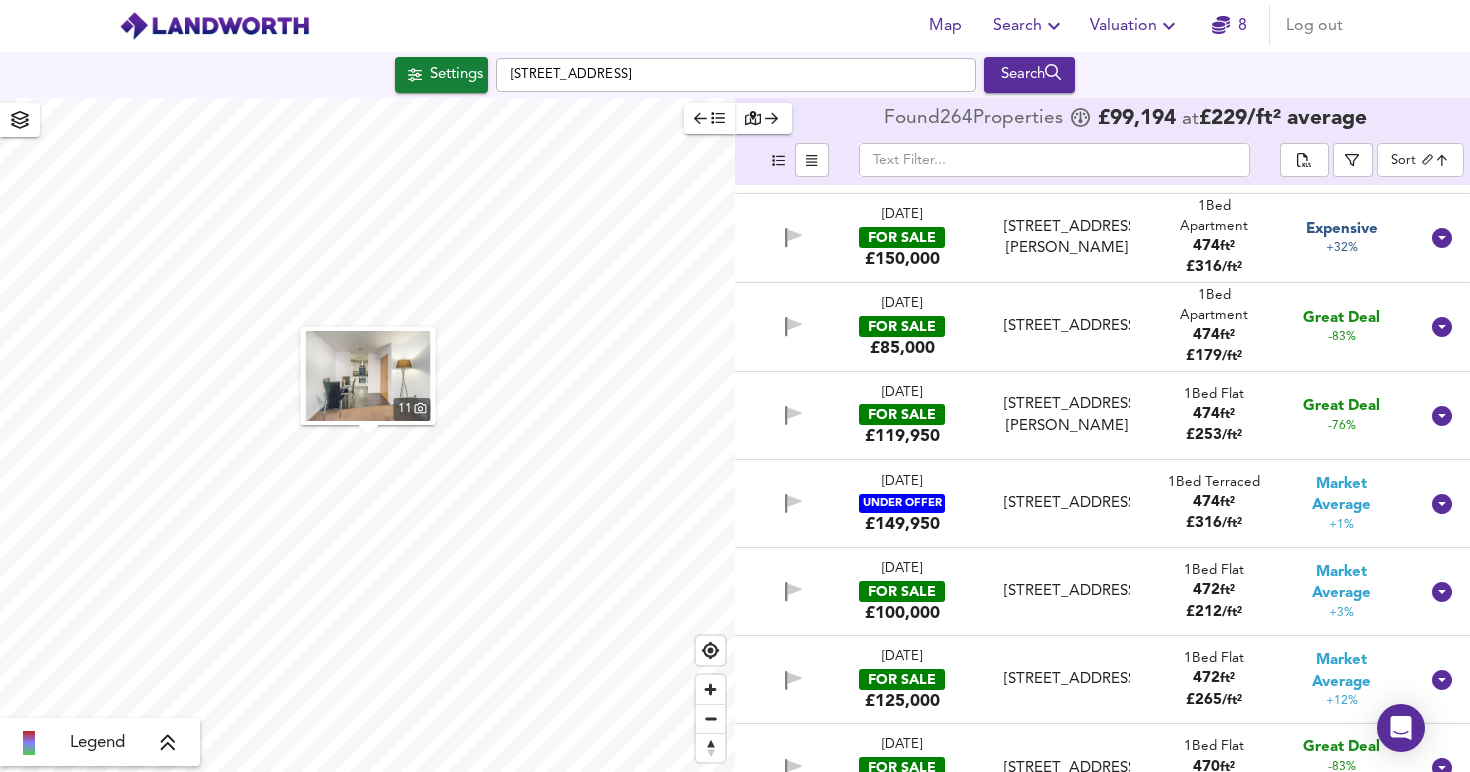 click on "[STREET_ADDRESS]" at bounding box center [1067, 326] 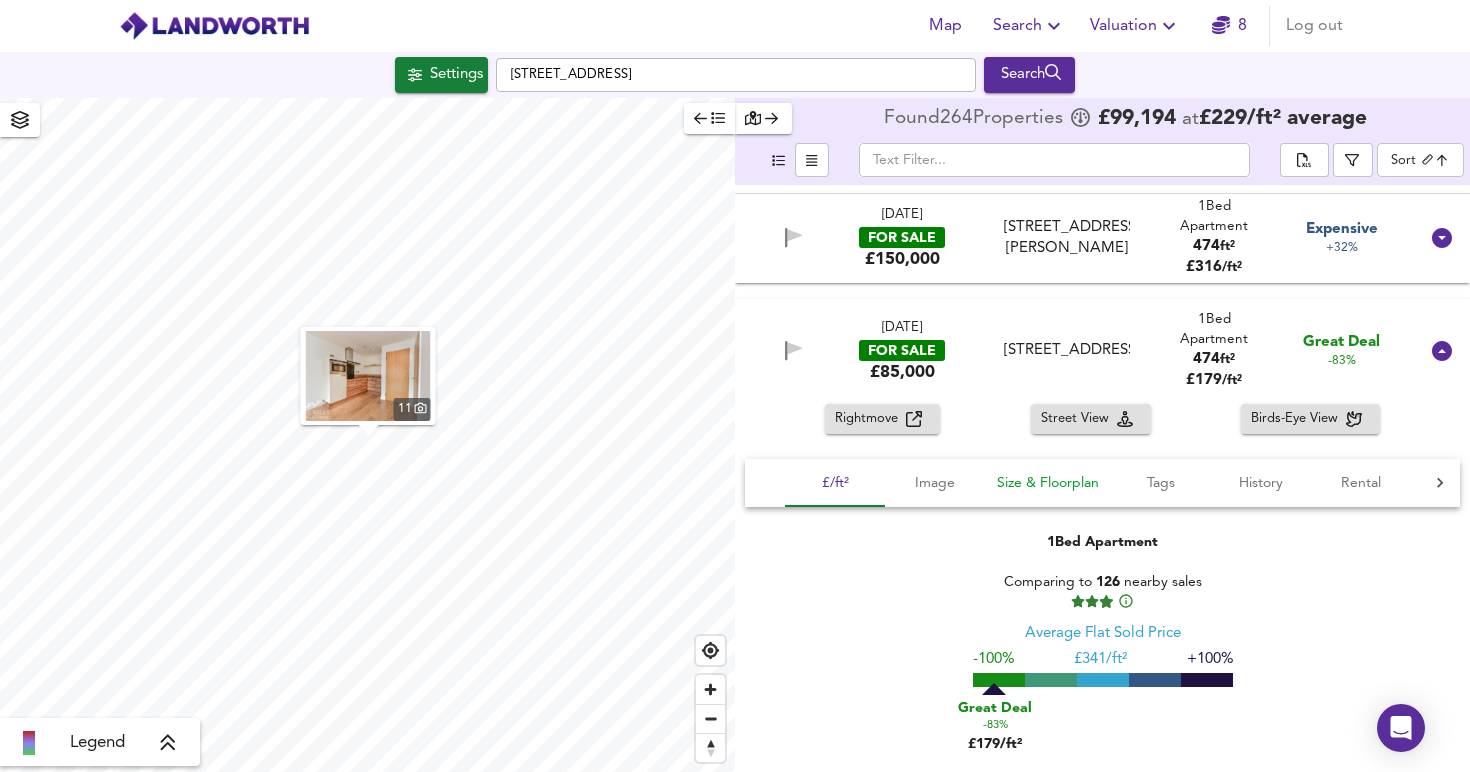 click on "Size & Floorplan" at bounding box center (1048, 483) 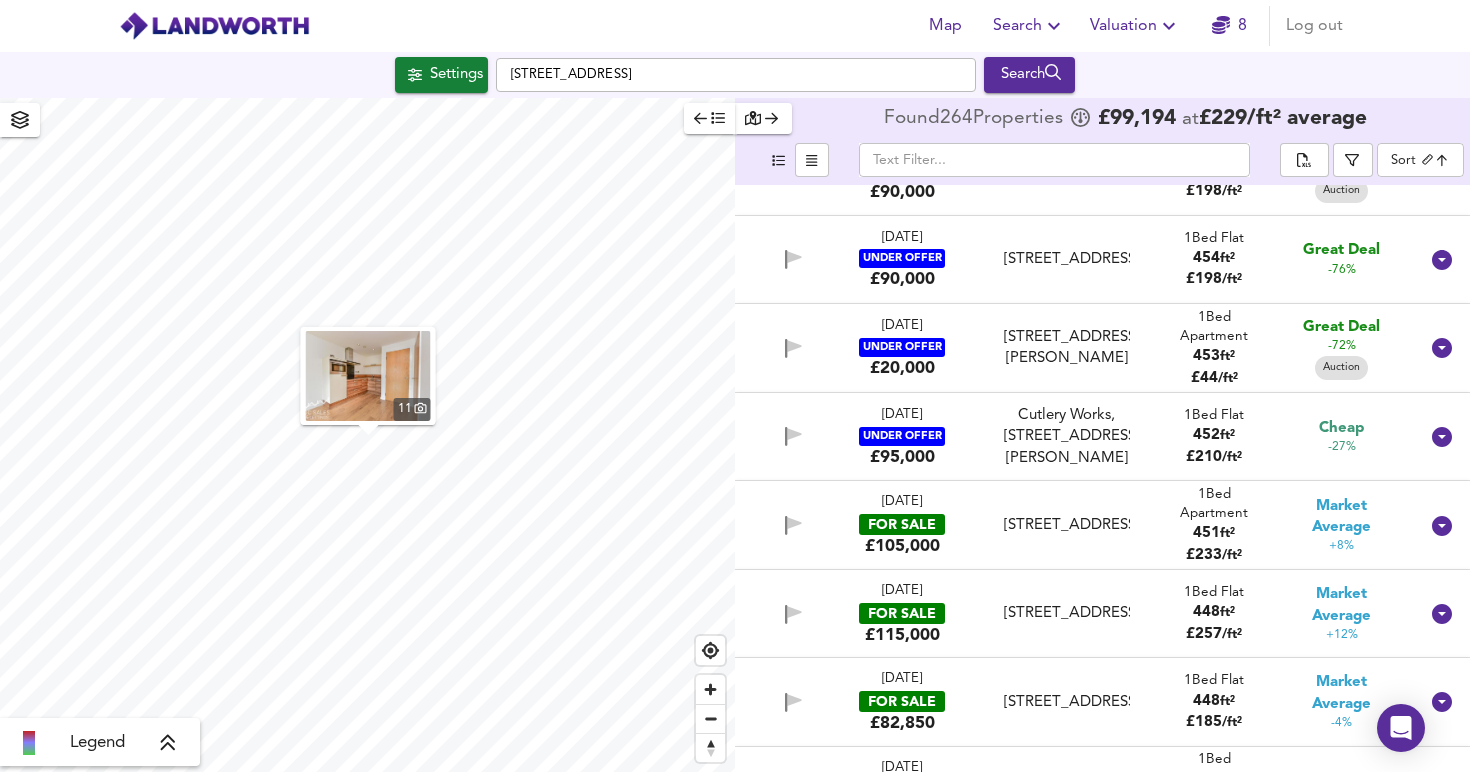 scroll, scrollTop: 13275, scrollLeft: 0, axis: vertical 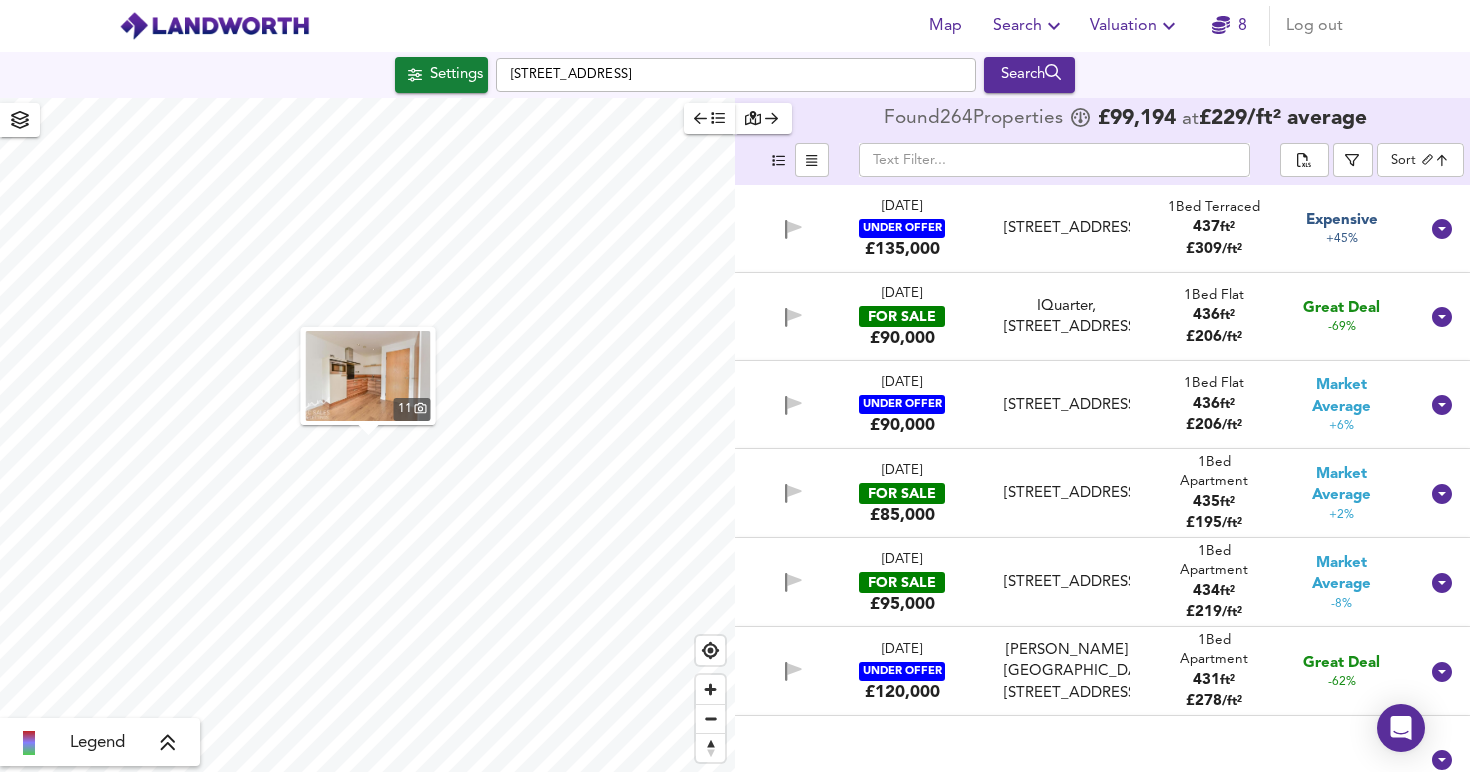 click on "IQuarter, [STREET_ADDRESS]" at bounding box center (1067, 317) 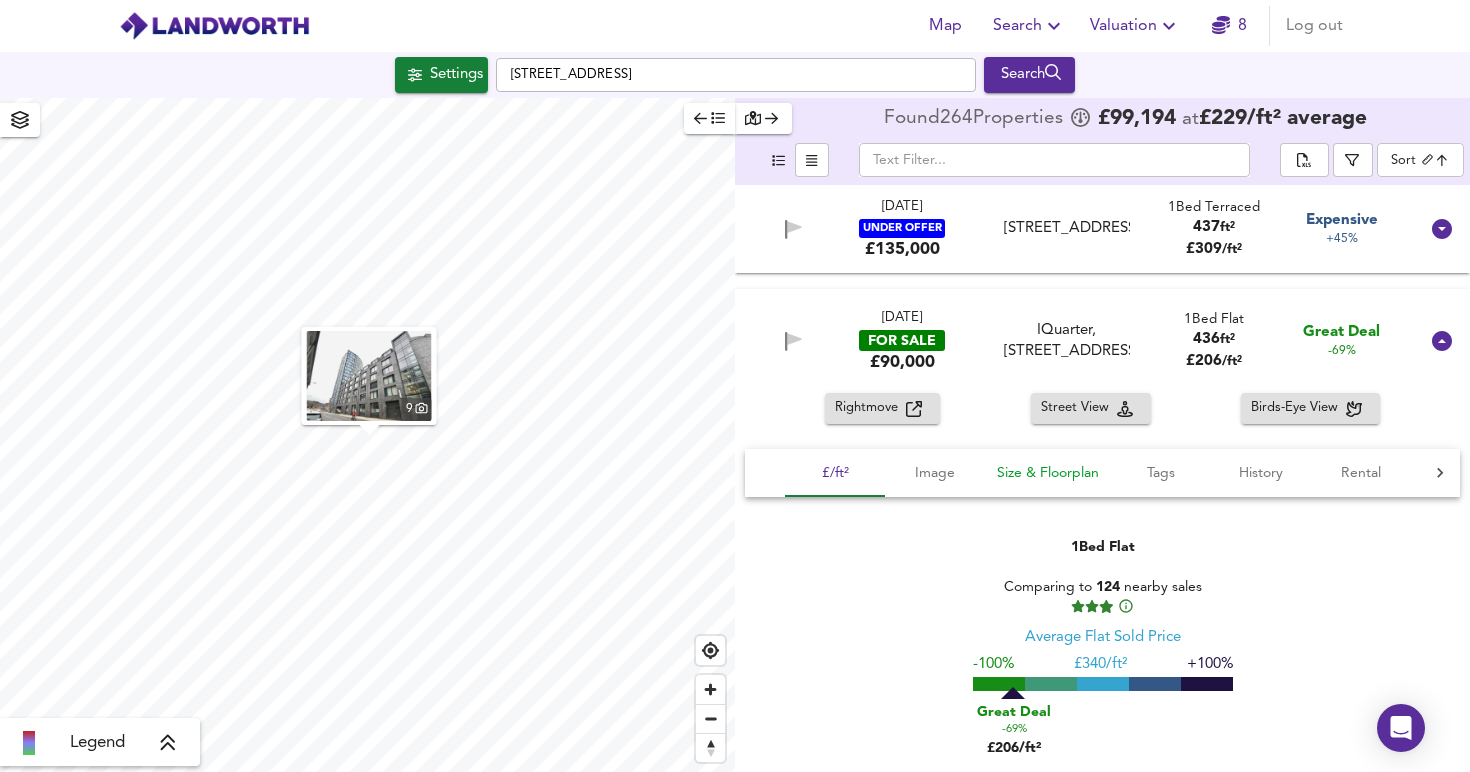 click on "Size & Floorplan" at bounding box center (1048, 473) 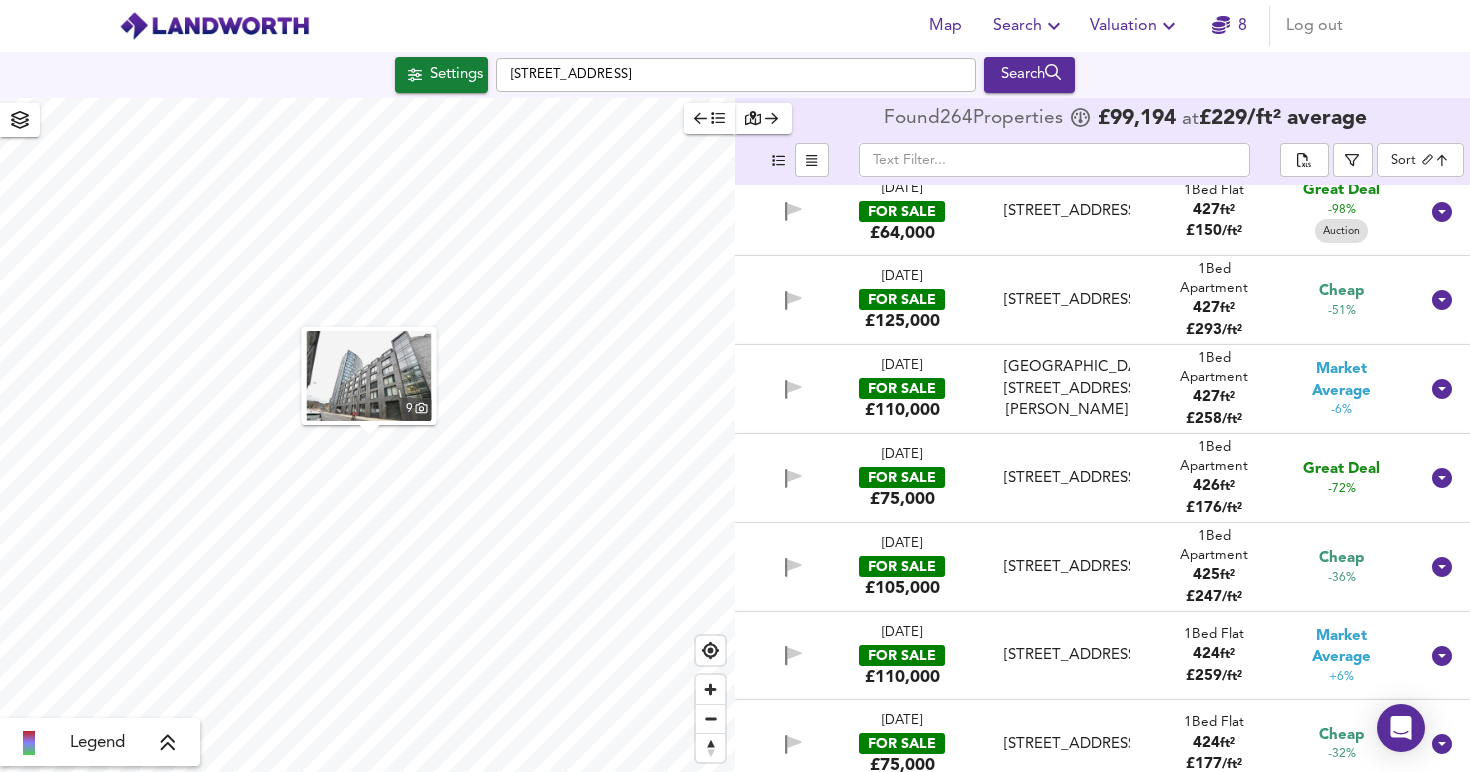 scroll, scrollTop: 15194, scrollLeft: 0, axis: vertical 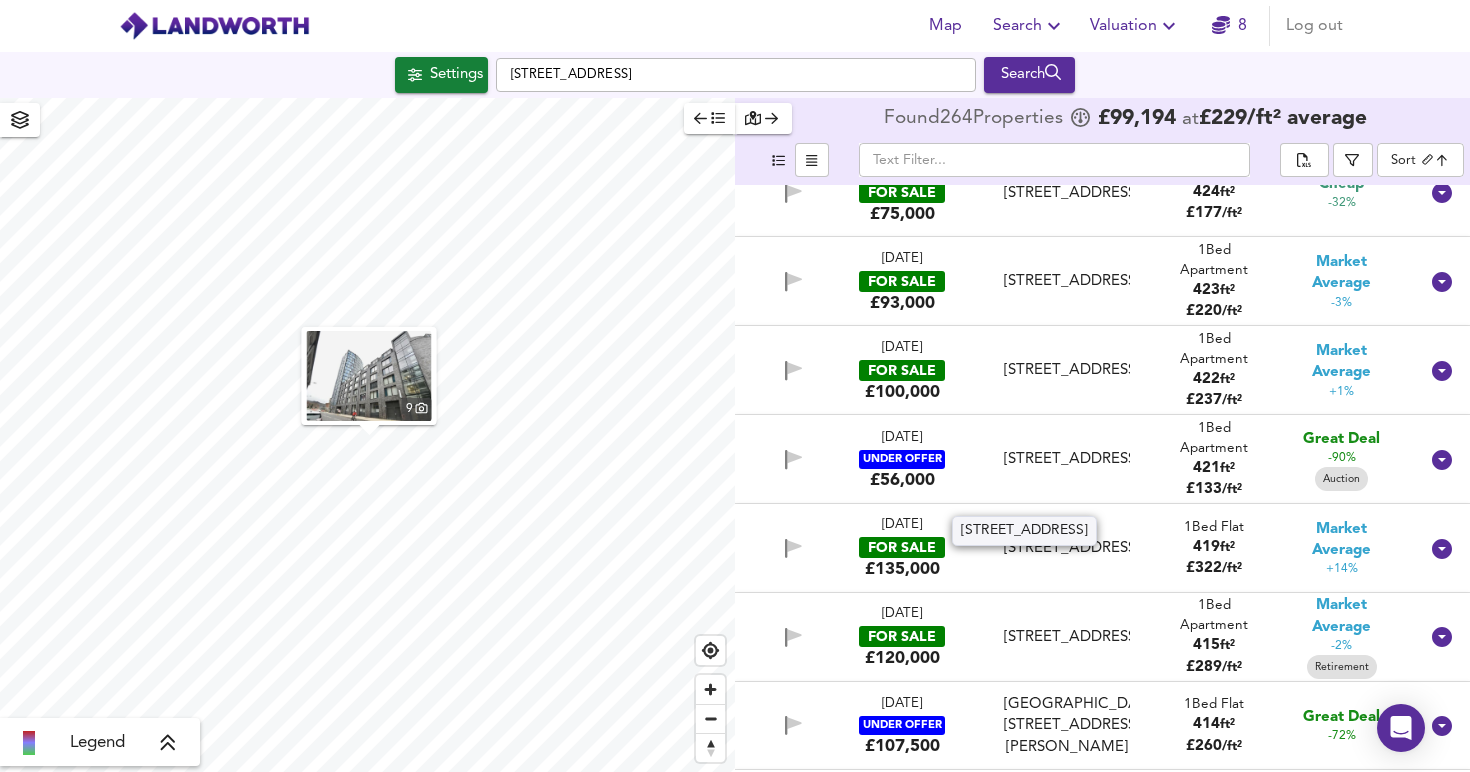 click on "[STREET_ADDRESS]" at bounding box center (1067, 459) 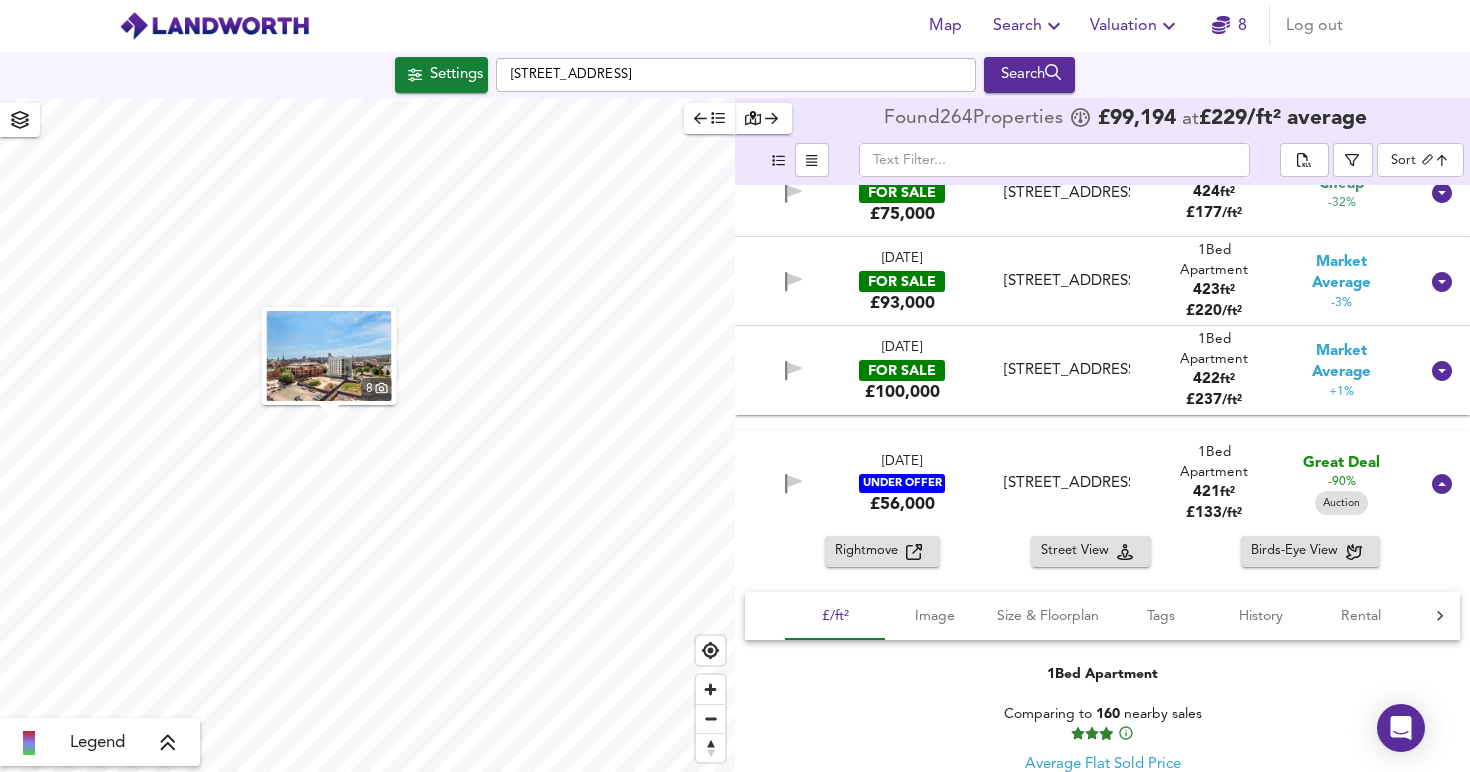 click on "[STREET_ADDRESS]" at bounding box center [1067, 370] 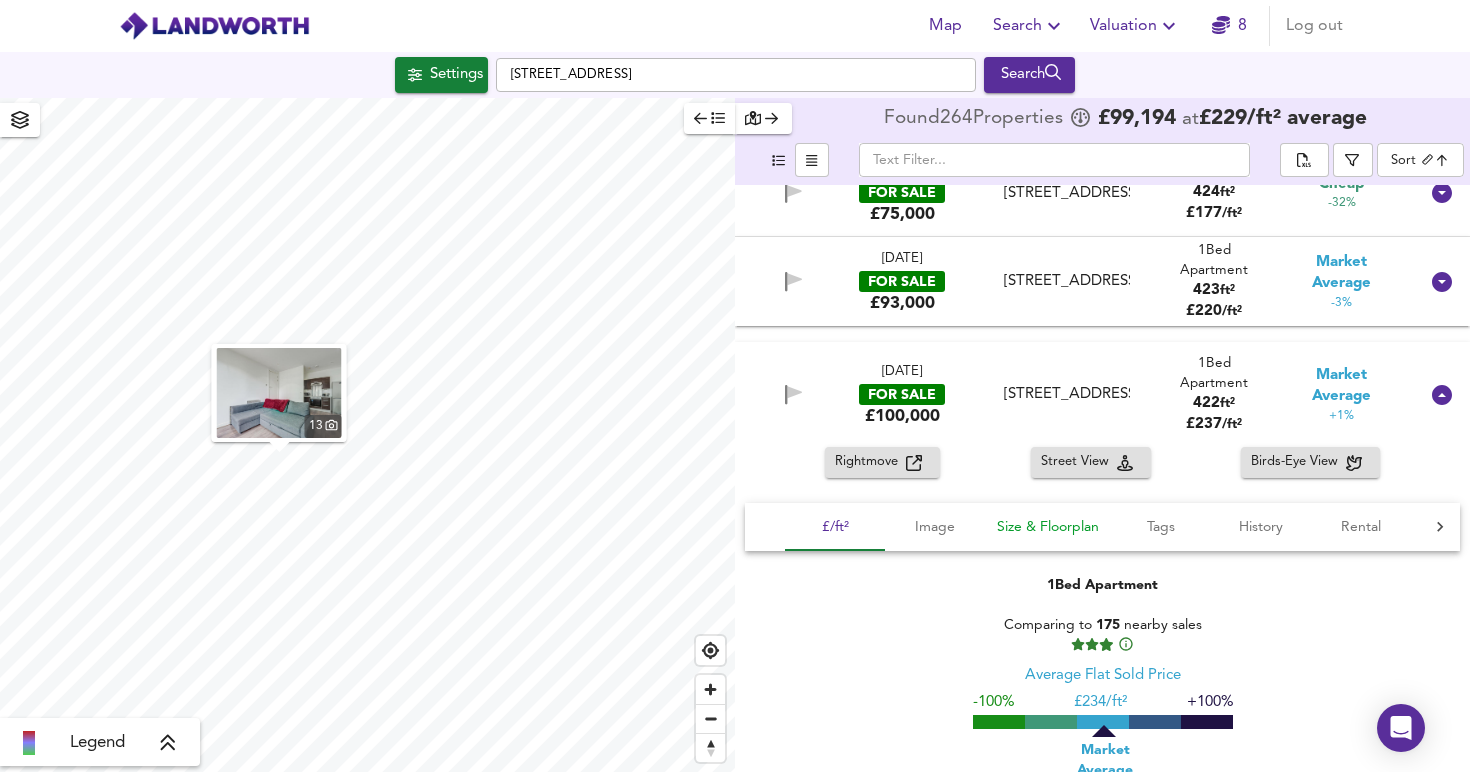 click on "Size & Floorplan" at bounding box center [1048, 527] 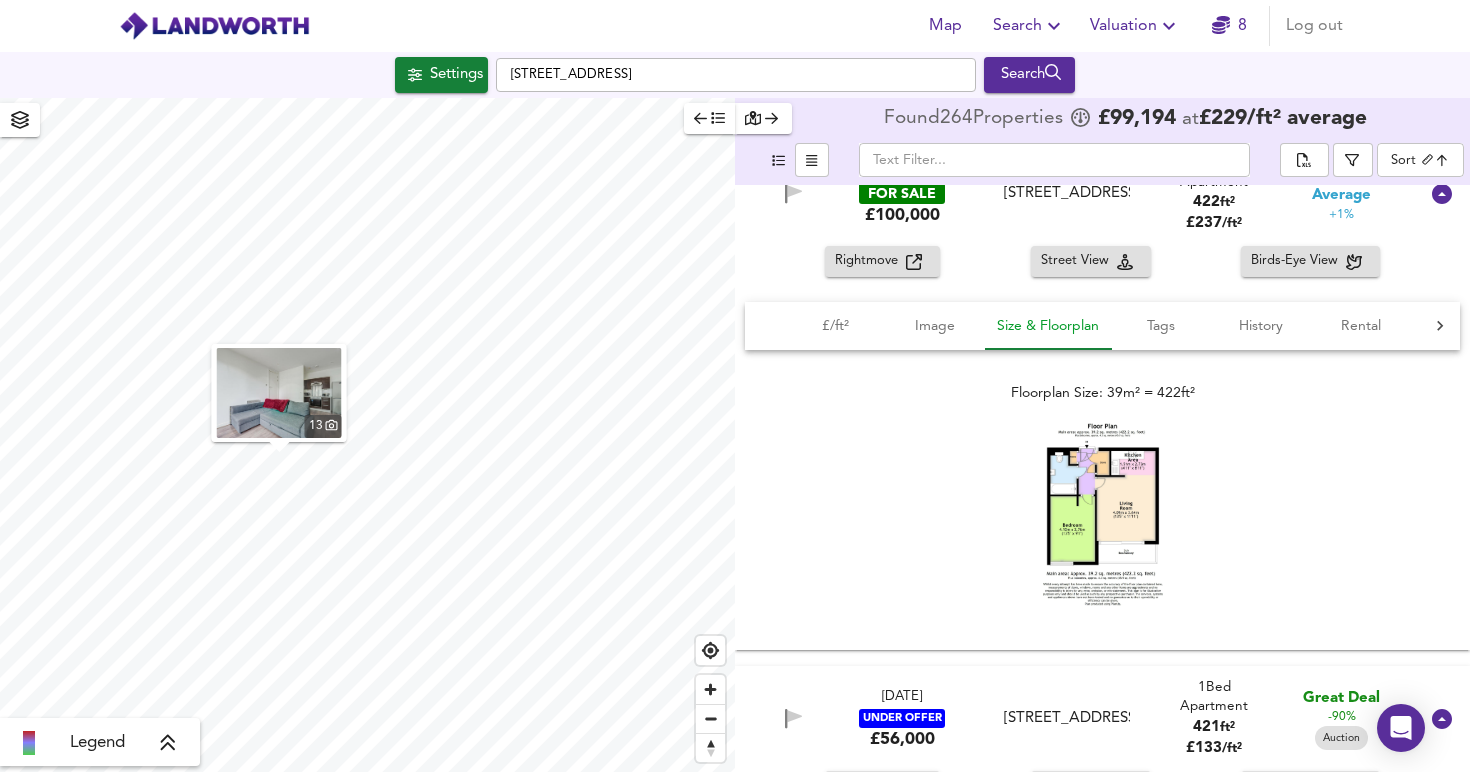 scroll, scrollTop: 15414, scrollLeft: 0, axis: vertical 